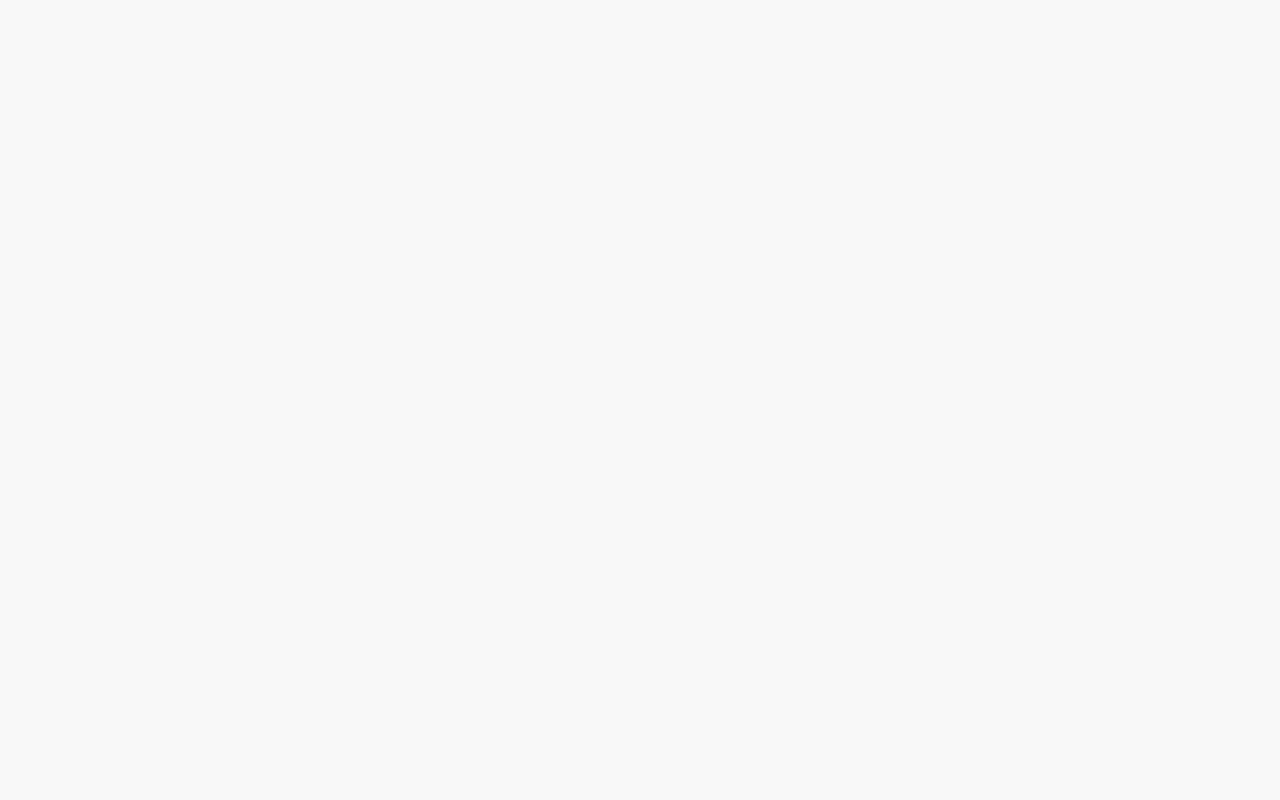 scroll, scrollTop: 0, scrollLeft: 0, axis: both 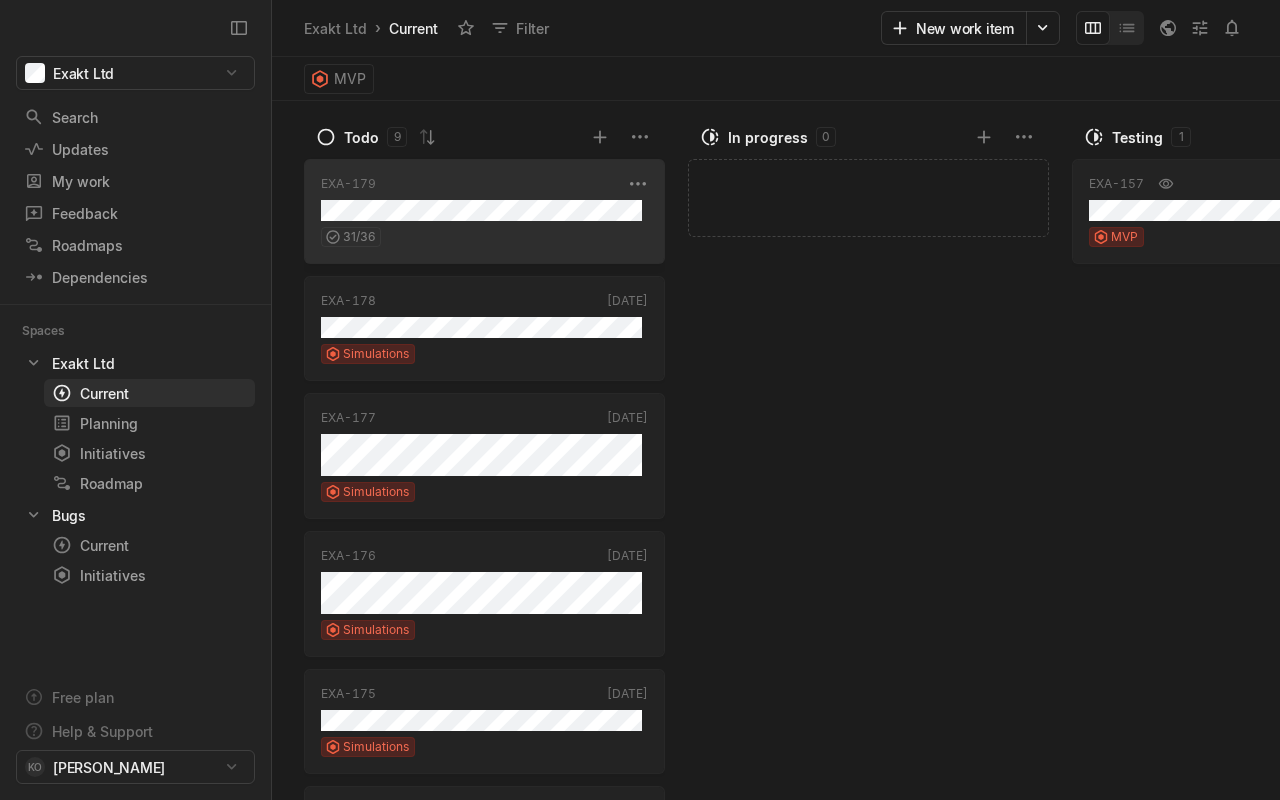 click on "31 / 36" at bounding box center [484, 234] 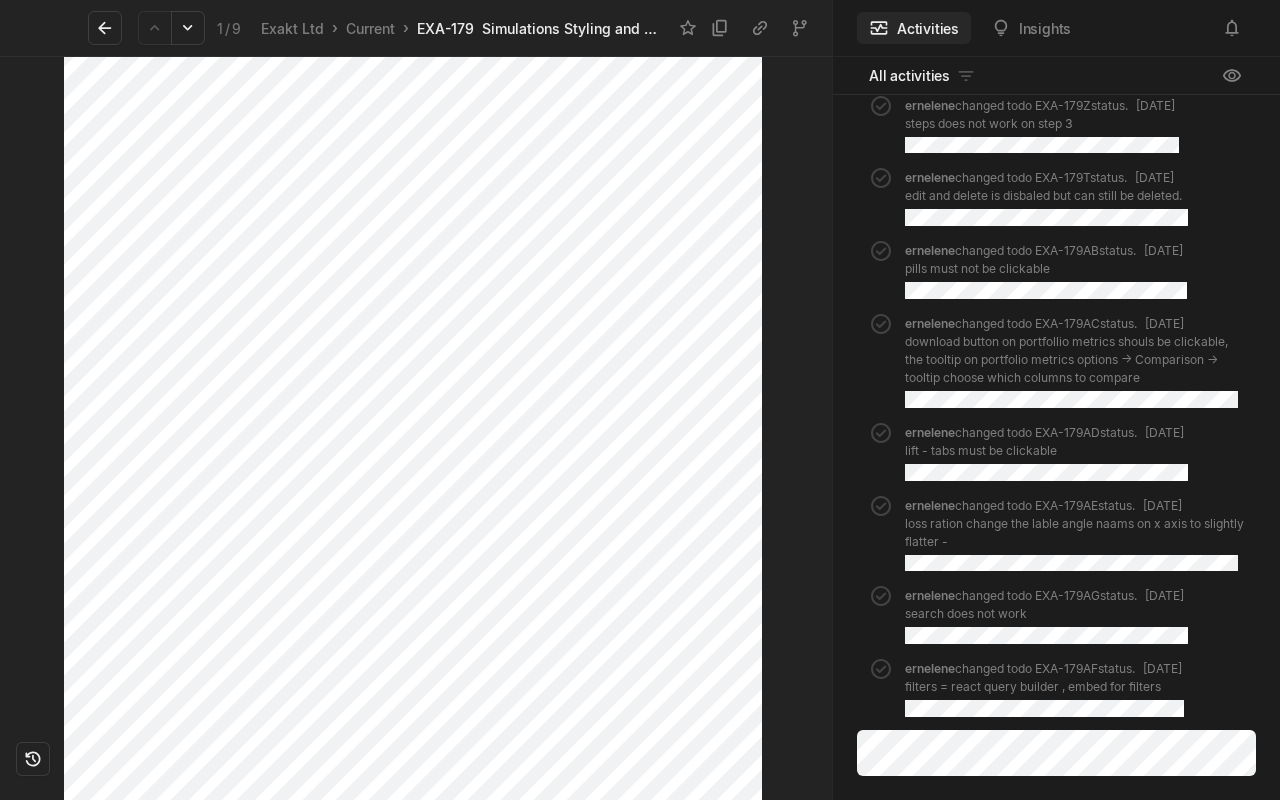 scroll, scrollTop: 0, scrollLeft: 0, axis: both 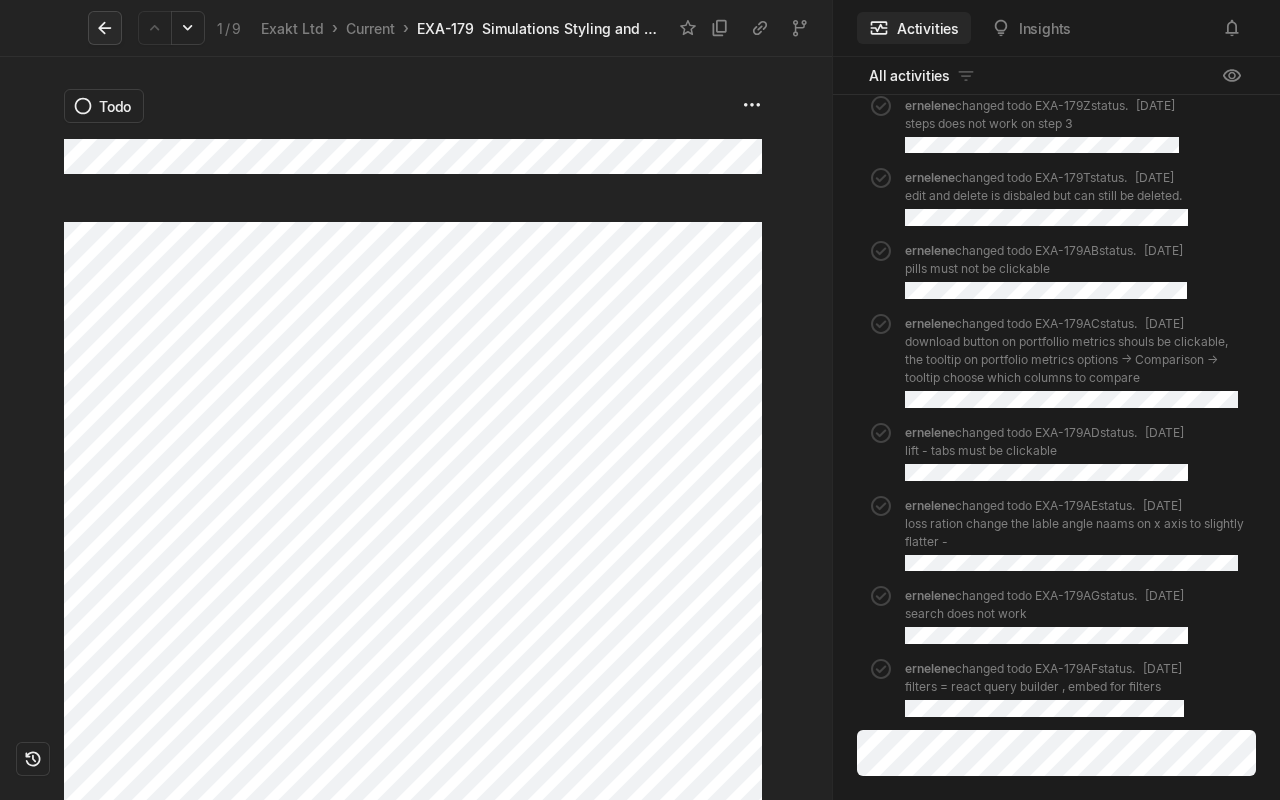 click 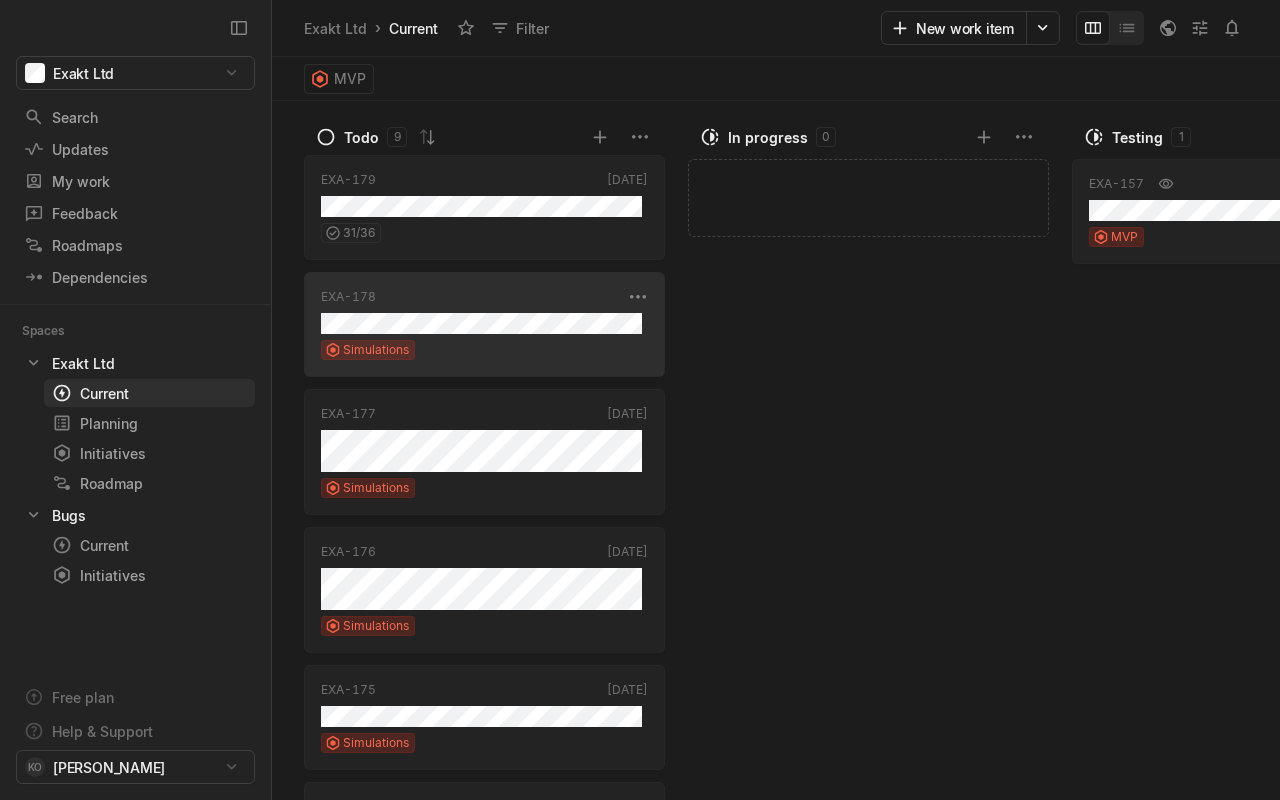 scroll, scrollTop: 524, scrollLeft: 0, axis: vertical 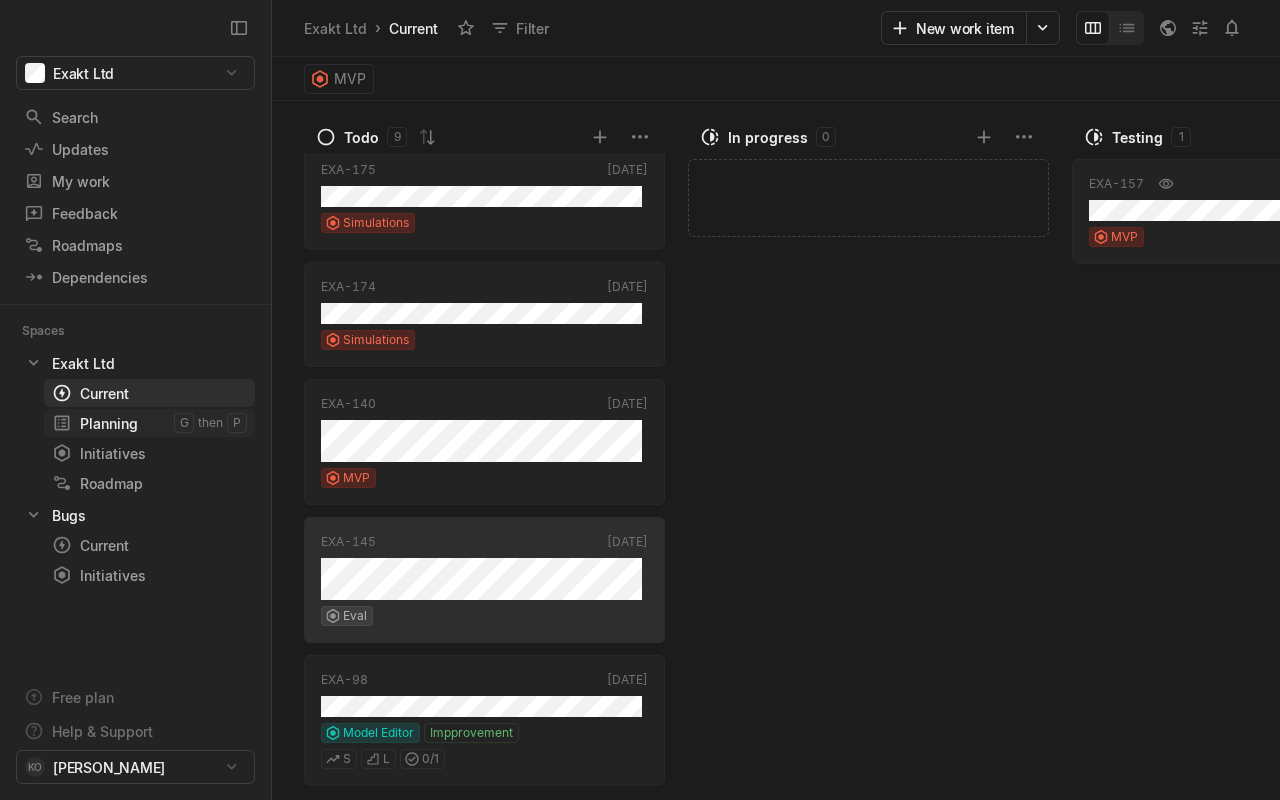 click on "Planning" at bounding box center (113, 423) 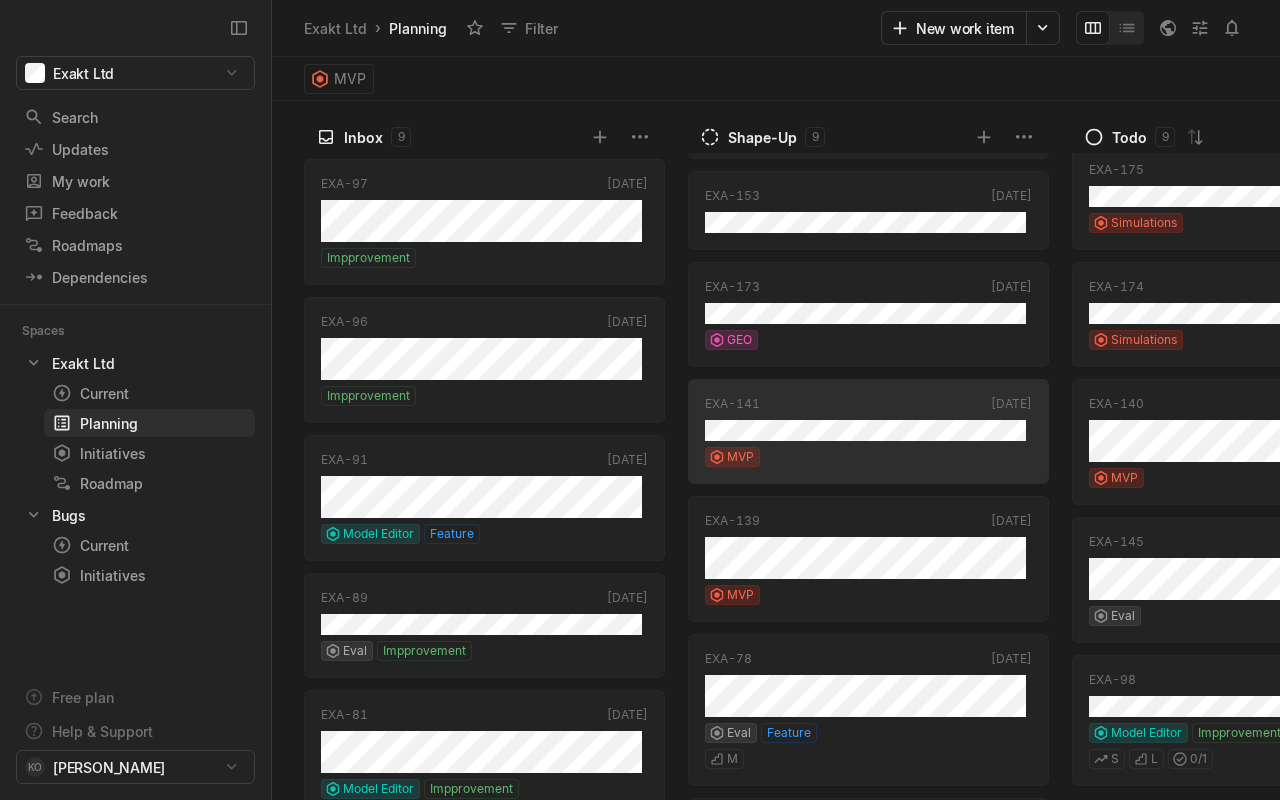 scroll, scrollTop: 82, scrollLeft: 0, axis: vertical 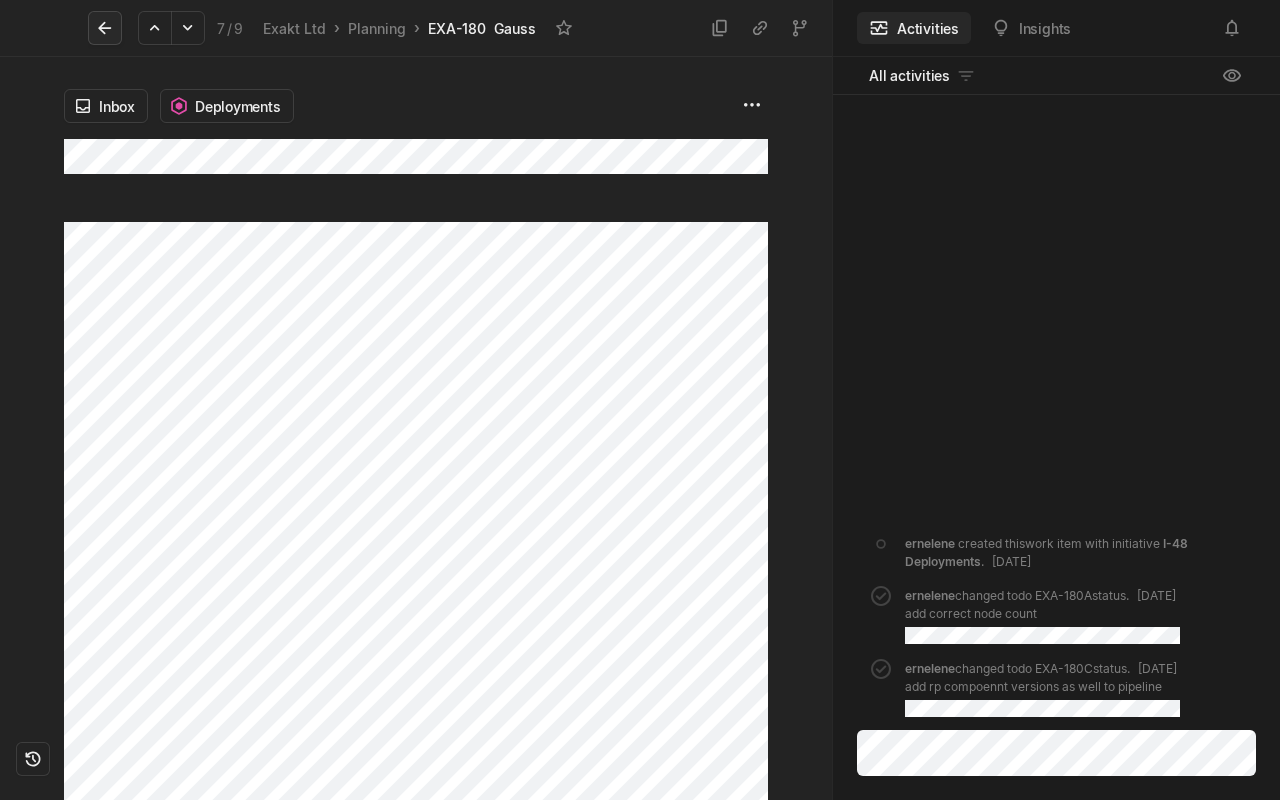 click 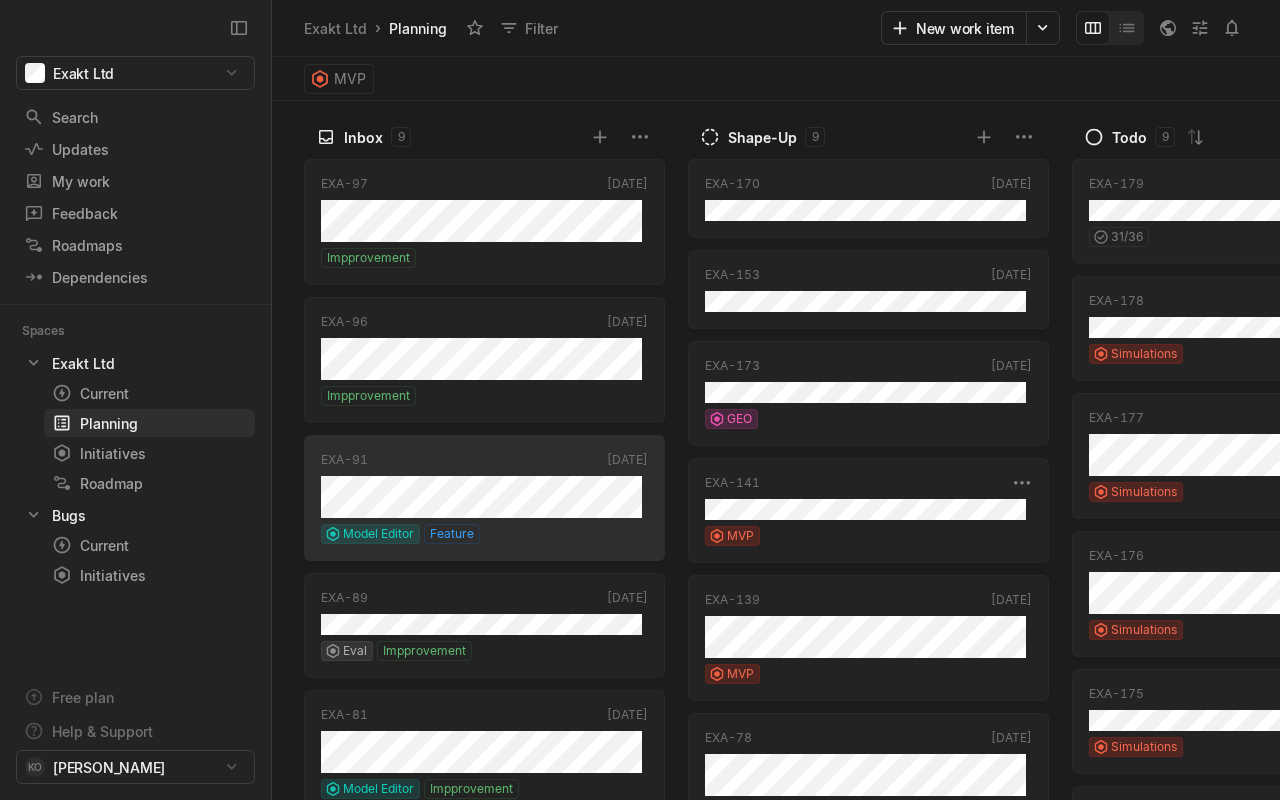 scroll, scrollTop: 602, scrollLeft: 0, axis: vertical 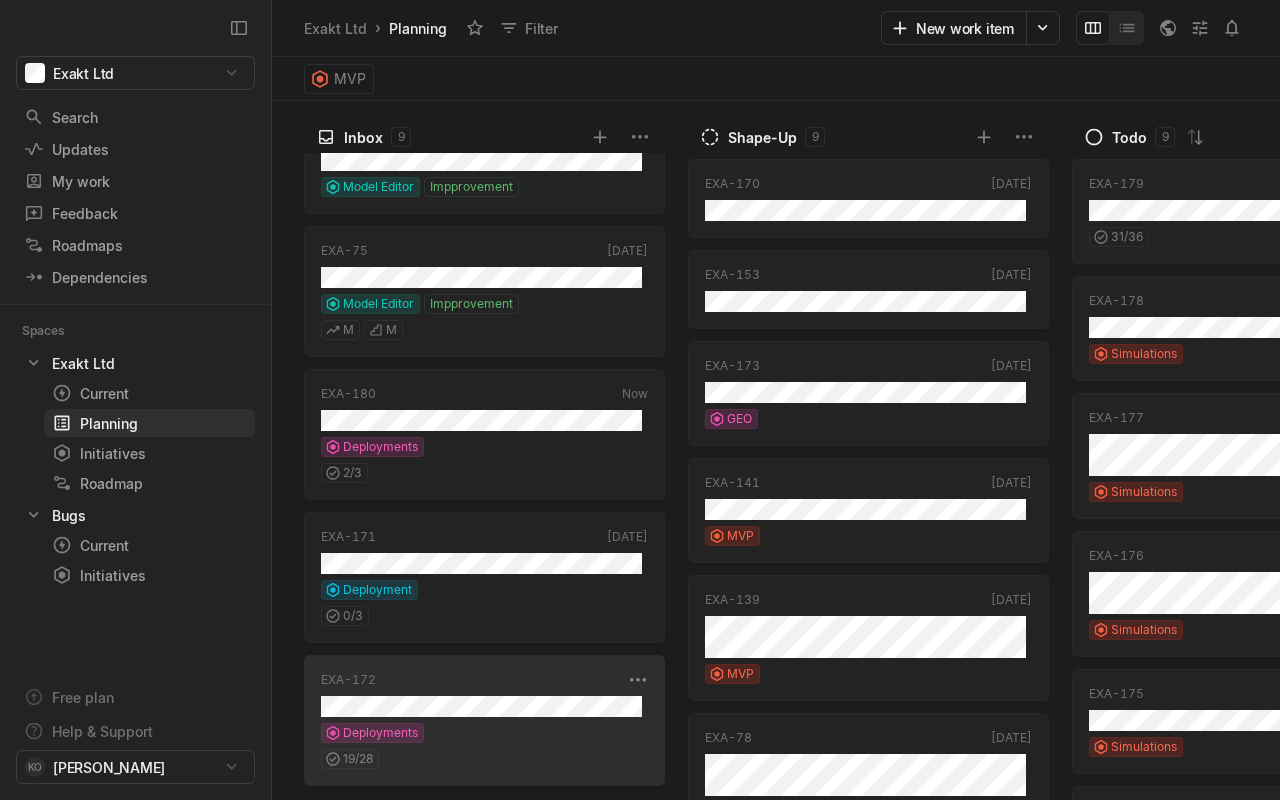 click on "19 / 28" at bounding box center [484, 756] 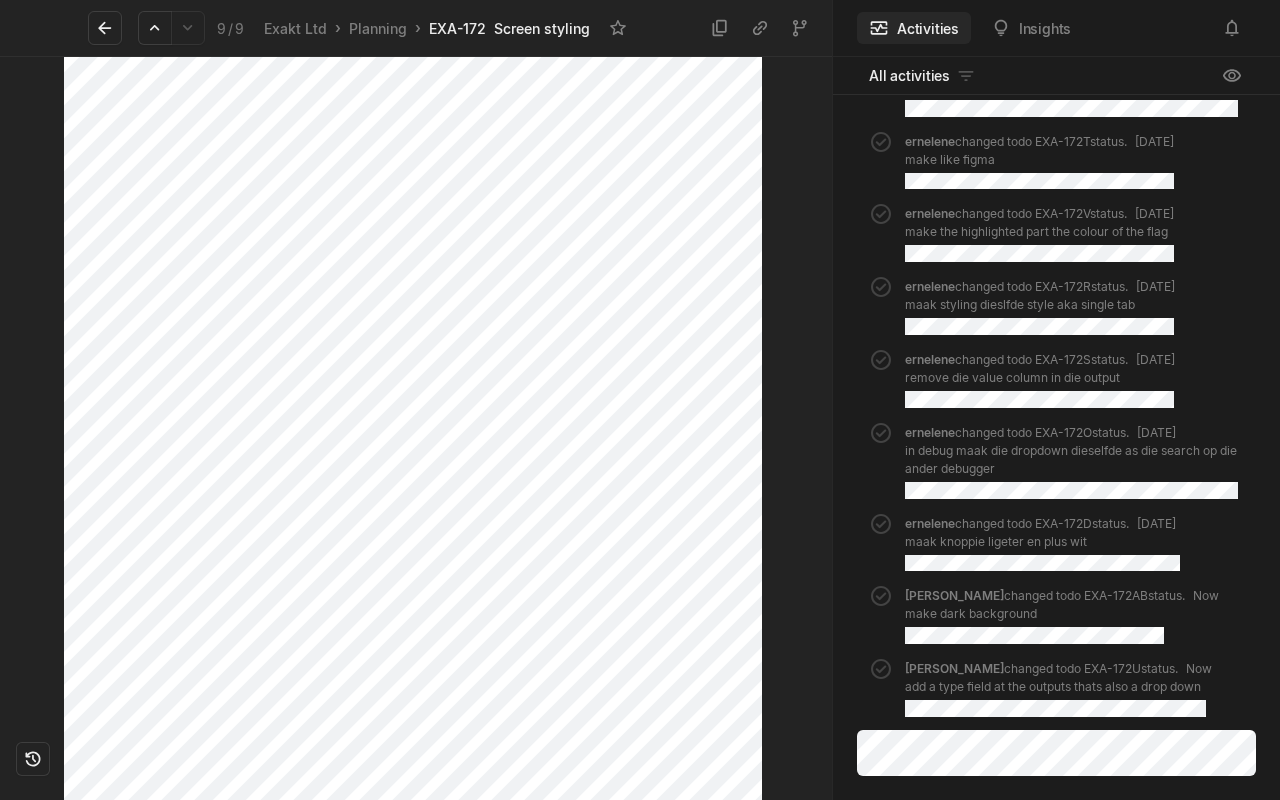 scroll, scrollTop: 1679, scrollLeft: 0, axis: vertical 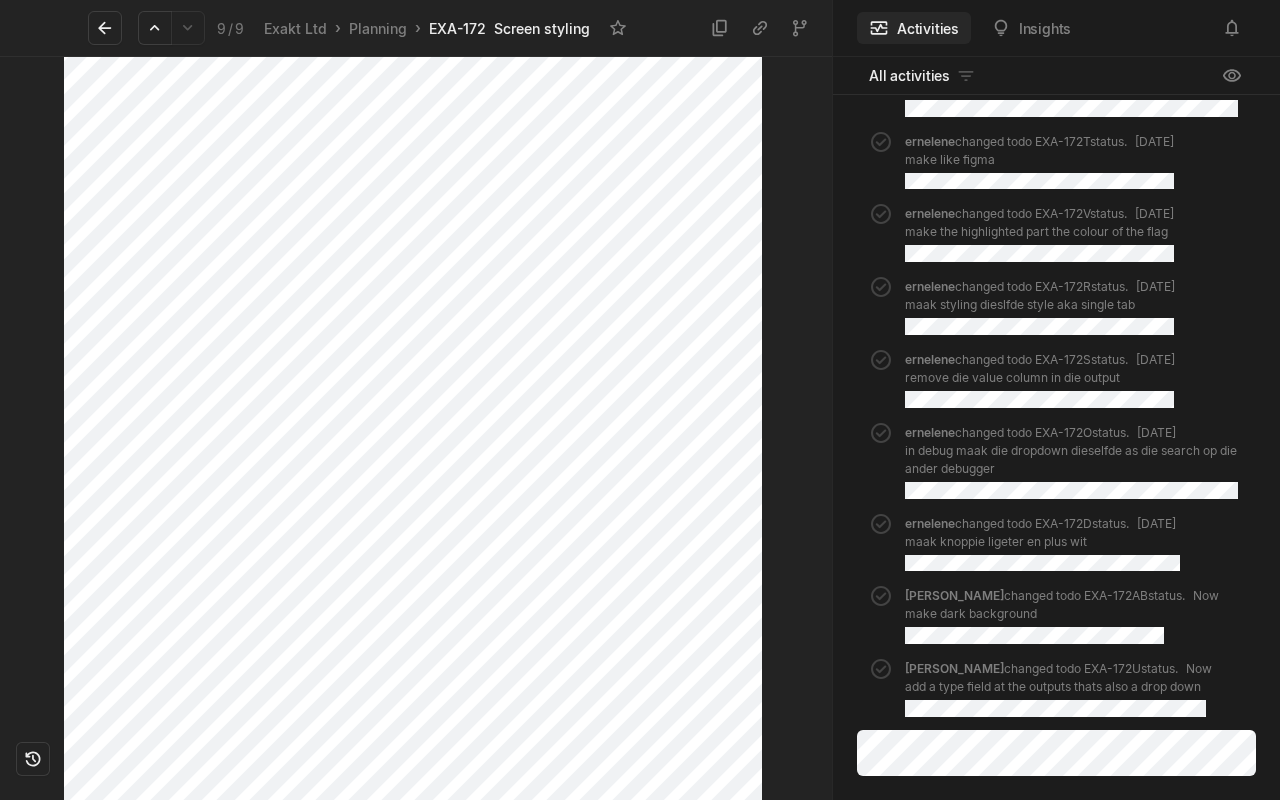click on "Inbox Deployments" at bounding box center [416, 428] 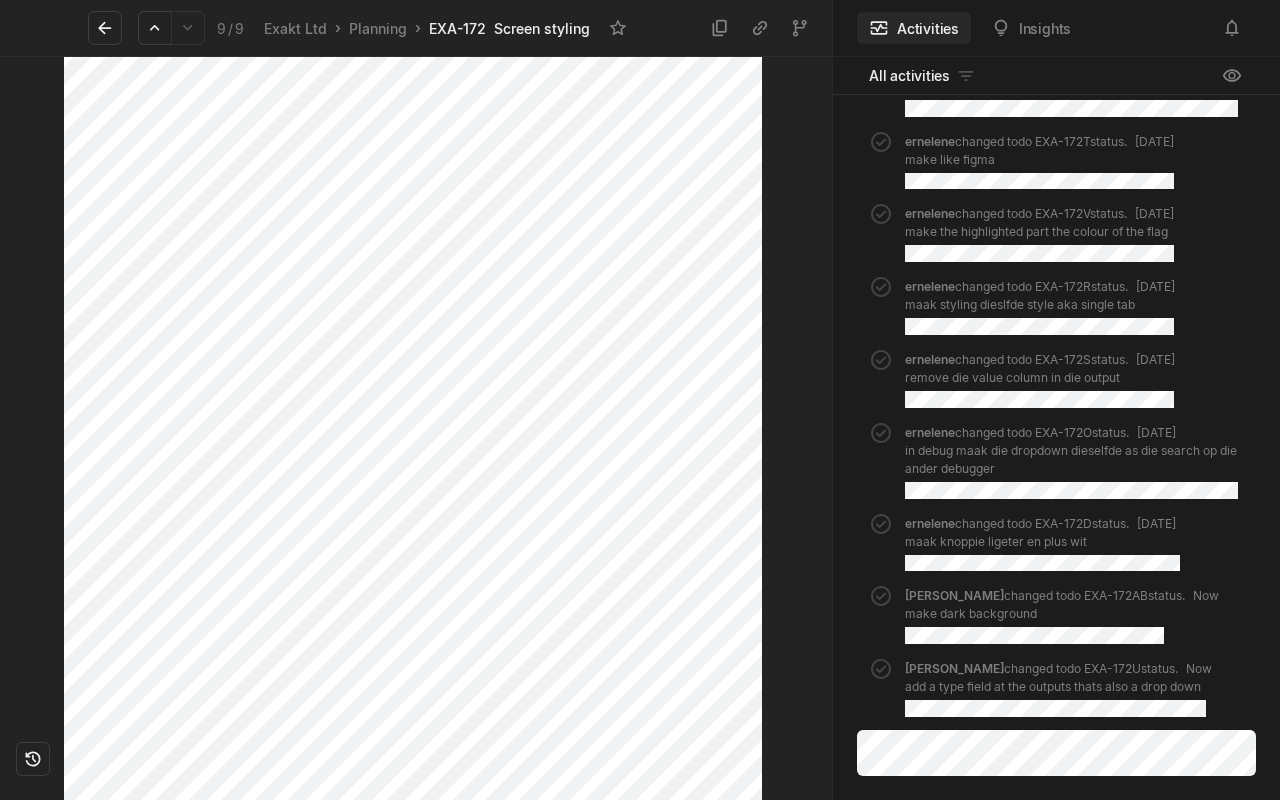 scroll, scrollTop: 2197, scrollLeft: 0, axis: vertical 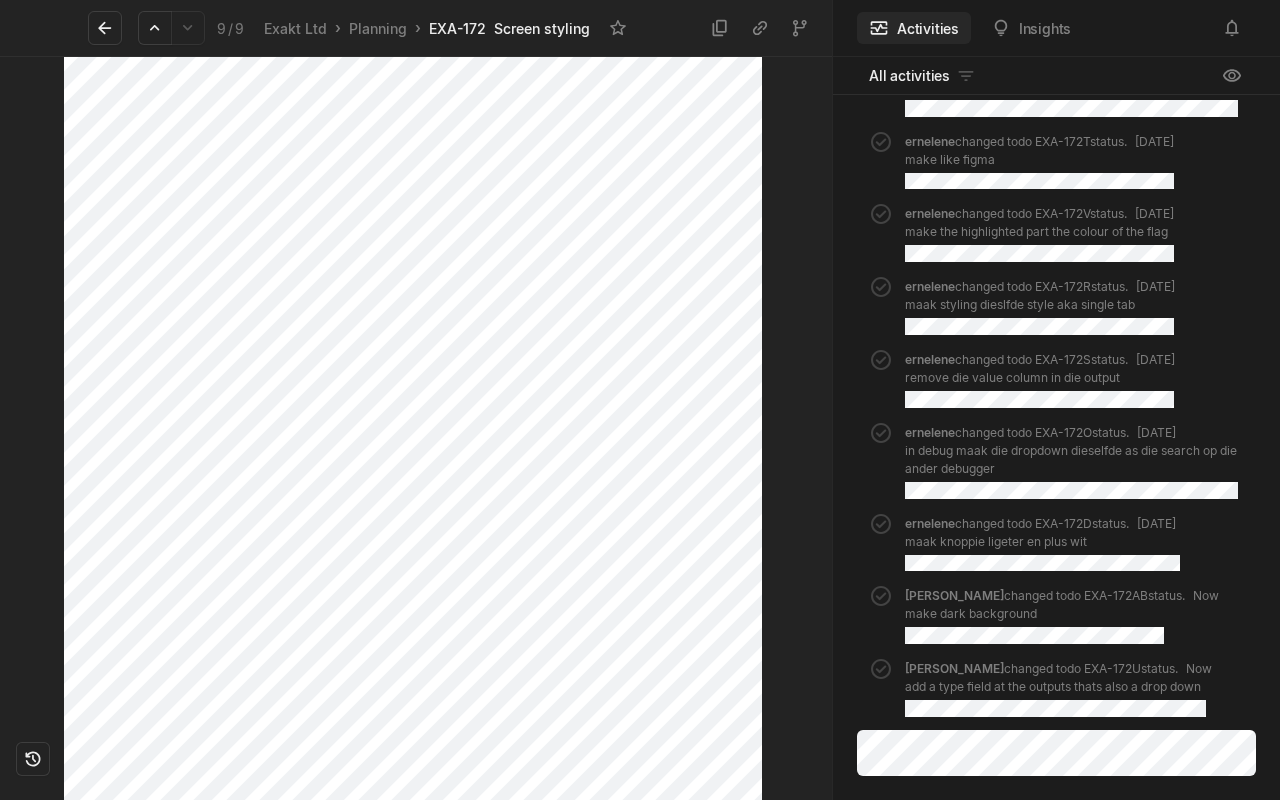 click on "Inbox Deployments" at bounding box center [416, 428] 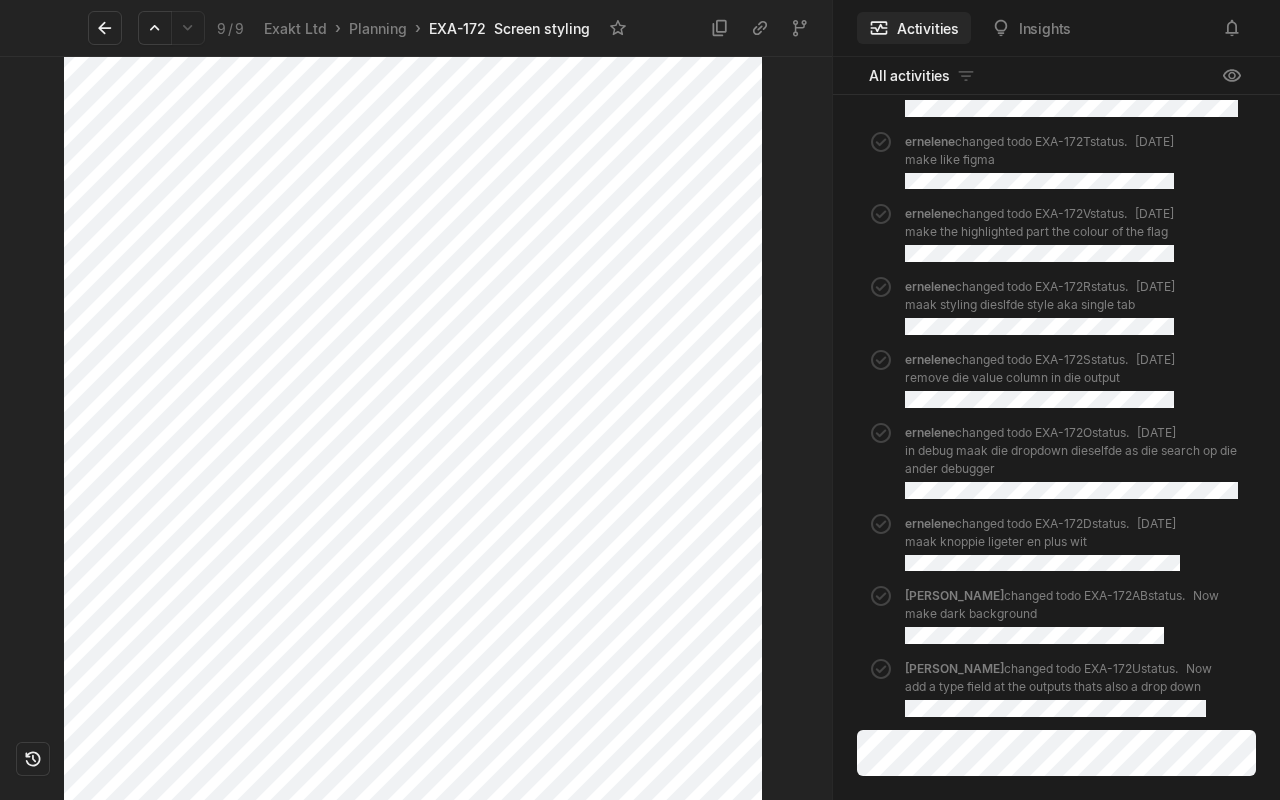 scroll, scrollTop: 2137, scrollLeft: 0, axis: vertical 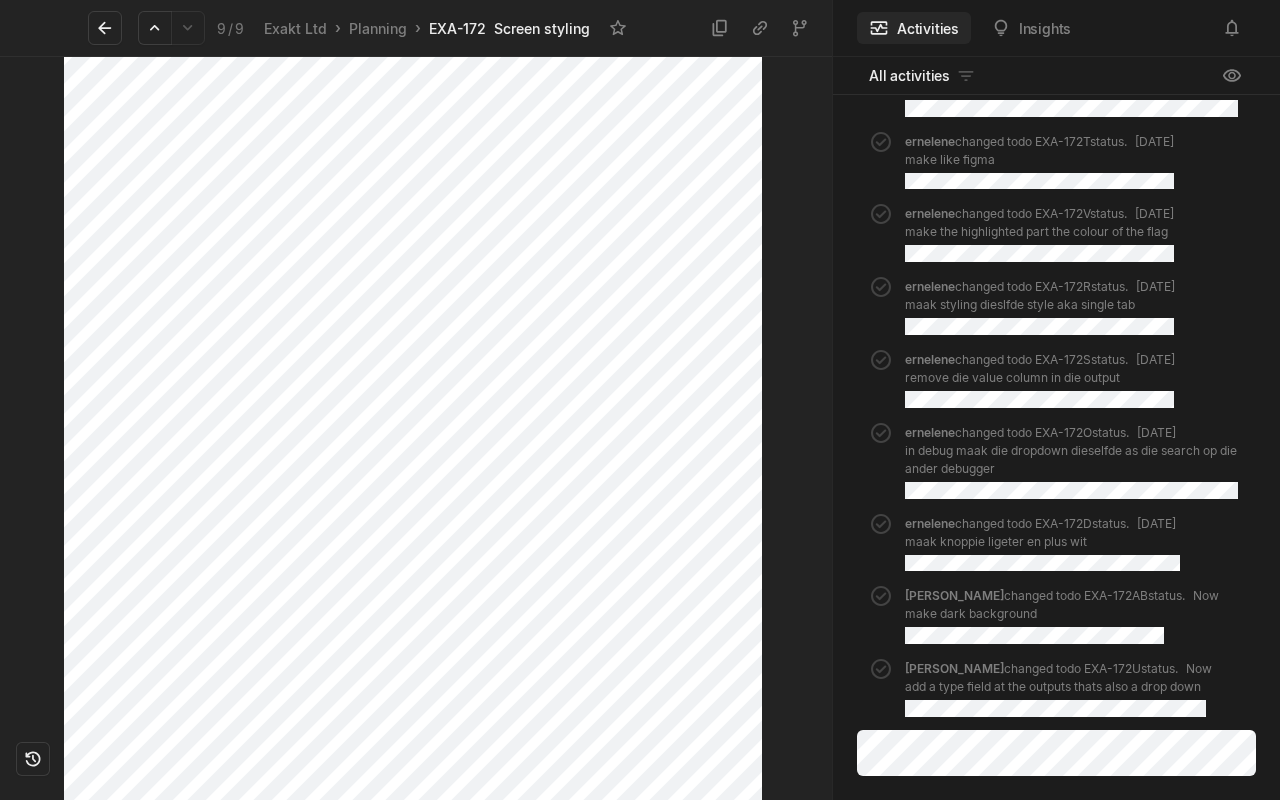 click on "Inbox Deployments" at bounding box center [416, 428] 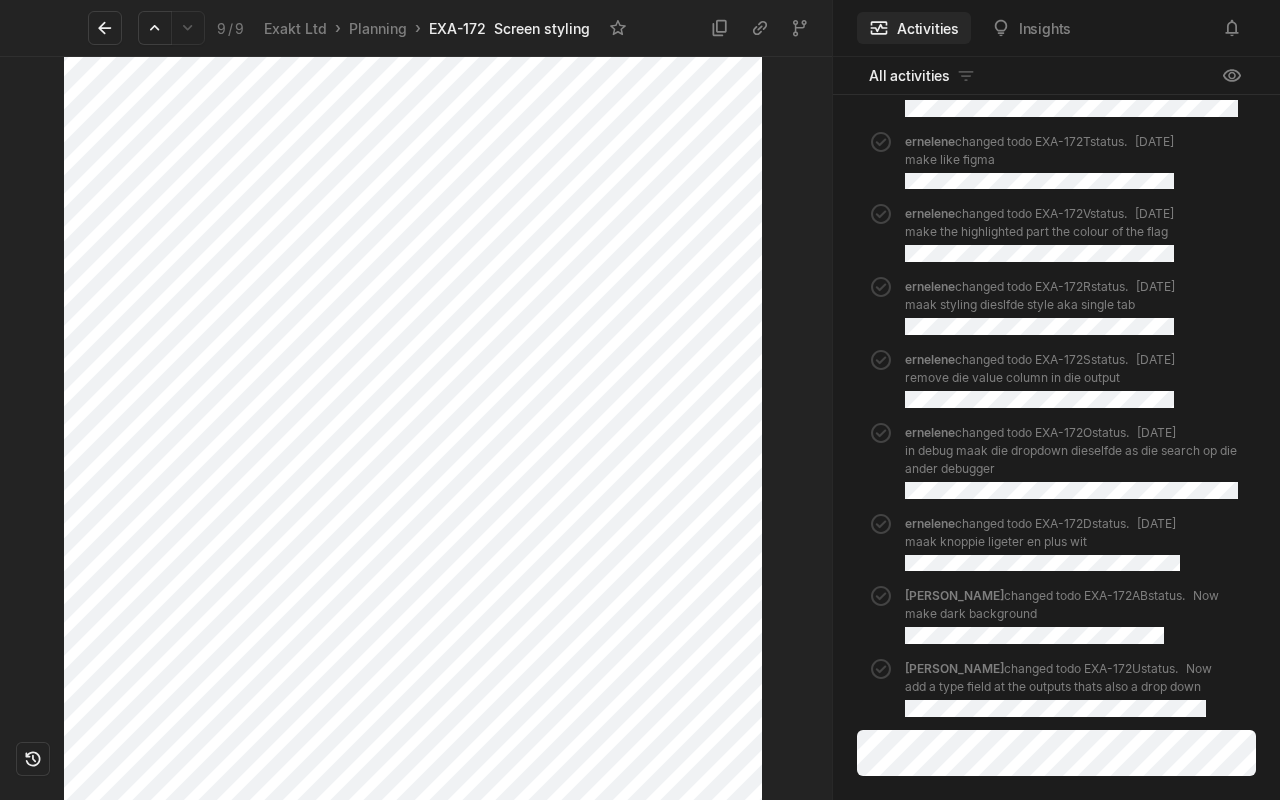 scroll, scrollTop: 2491, scrollLeft: 0, axis: vertical 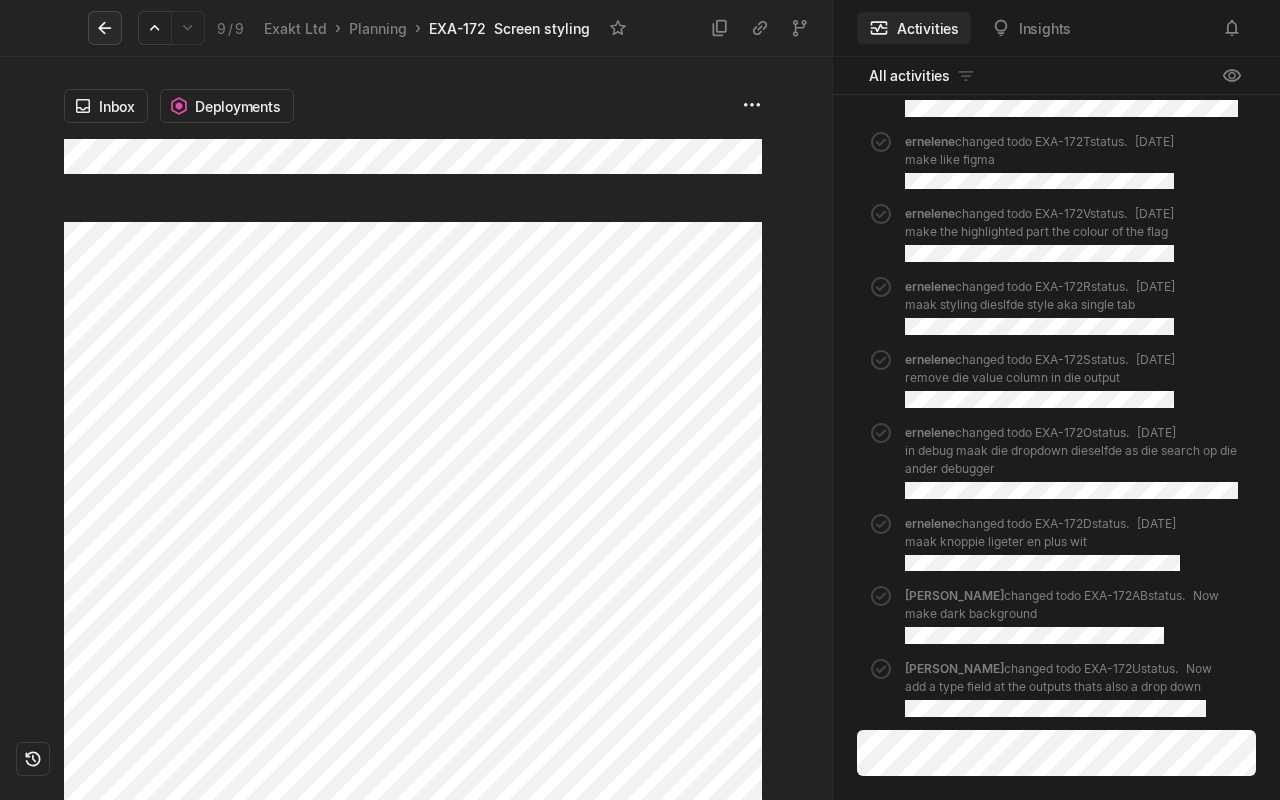 click 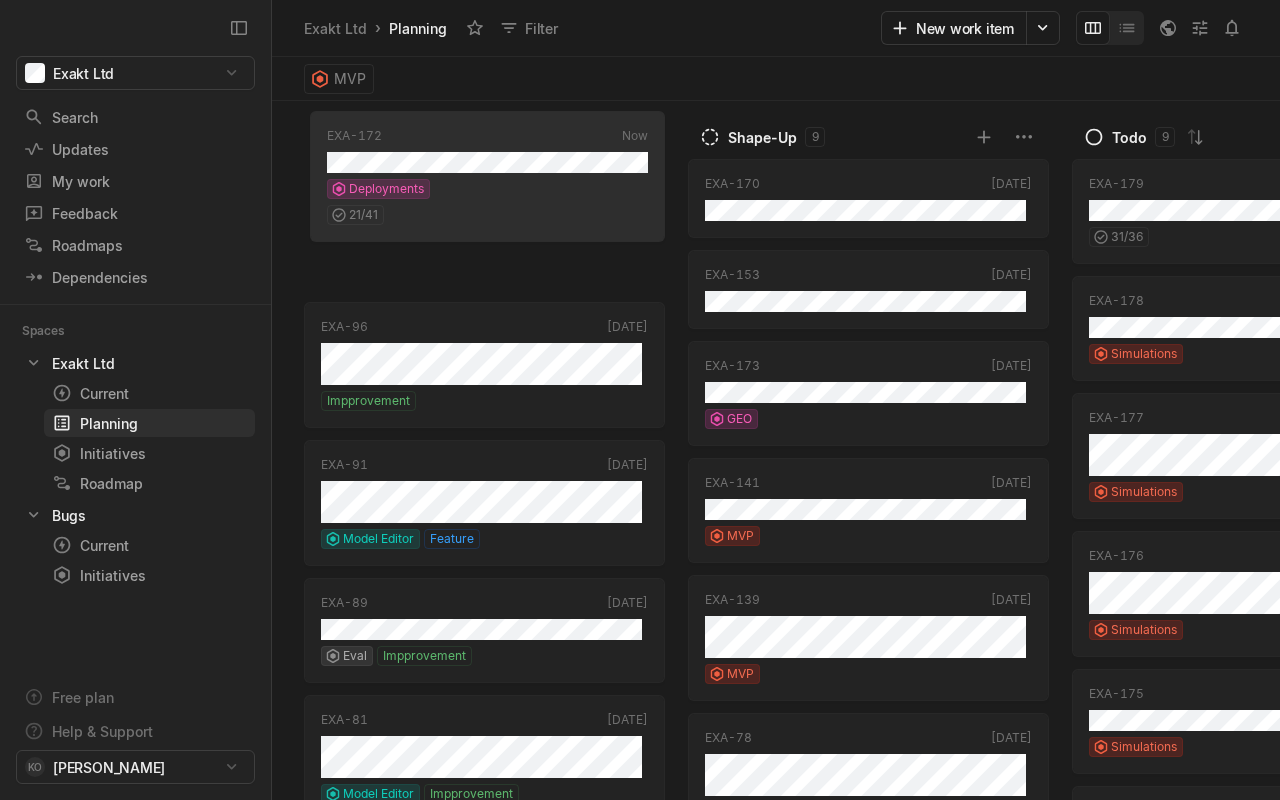 scroll, scrollTop: 0, scrollLeft: 0, axis: both 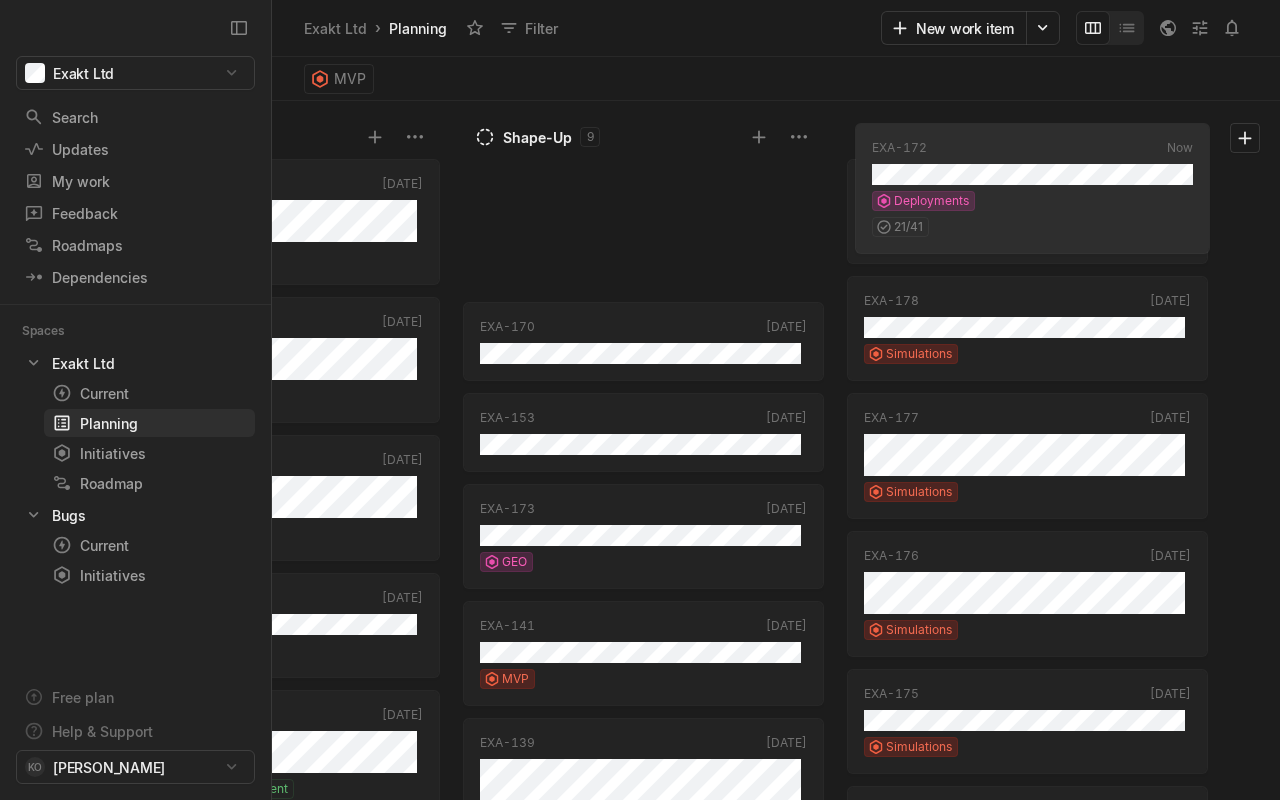 drag, startPoint x: 553, startPoint y: 222, endPoint x: 1097, endPoint y: 191, distance: 544.88257 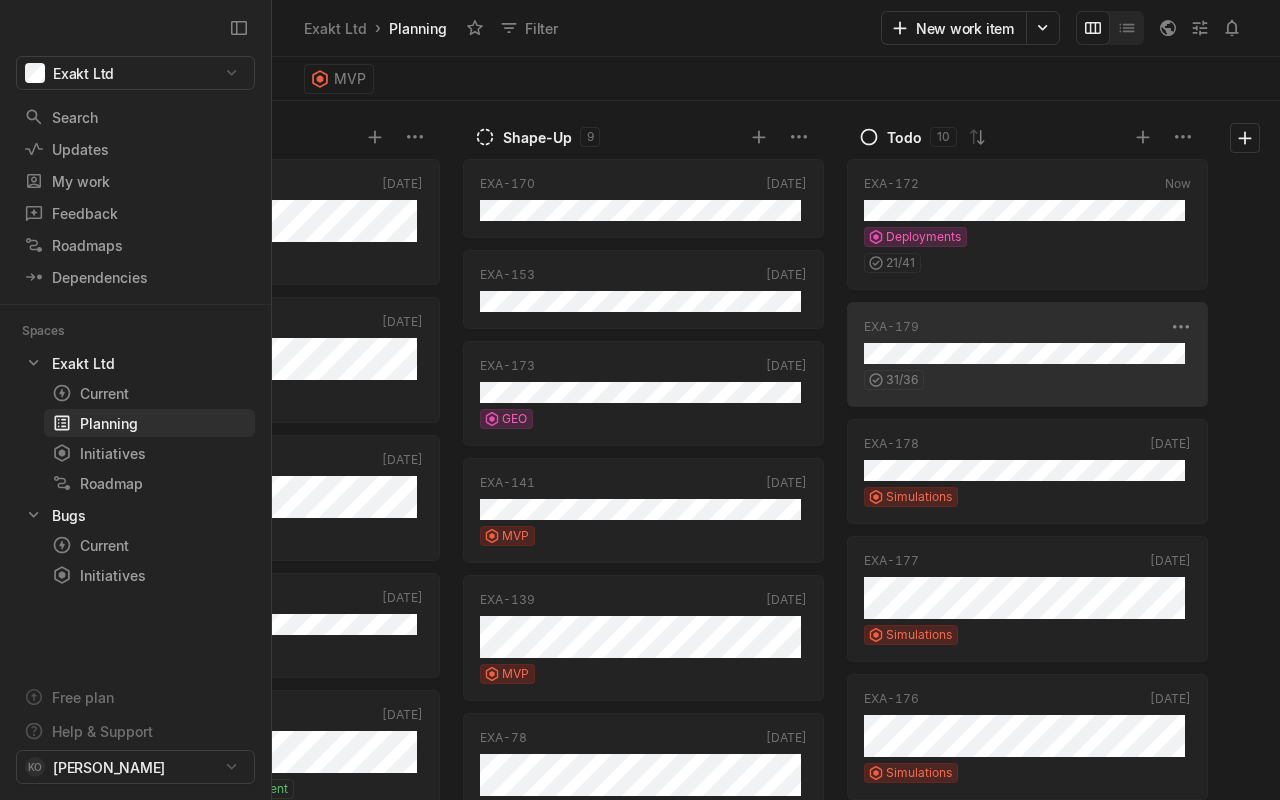 click on "31 / 36" at bounding box center (1027, 377) 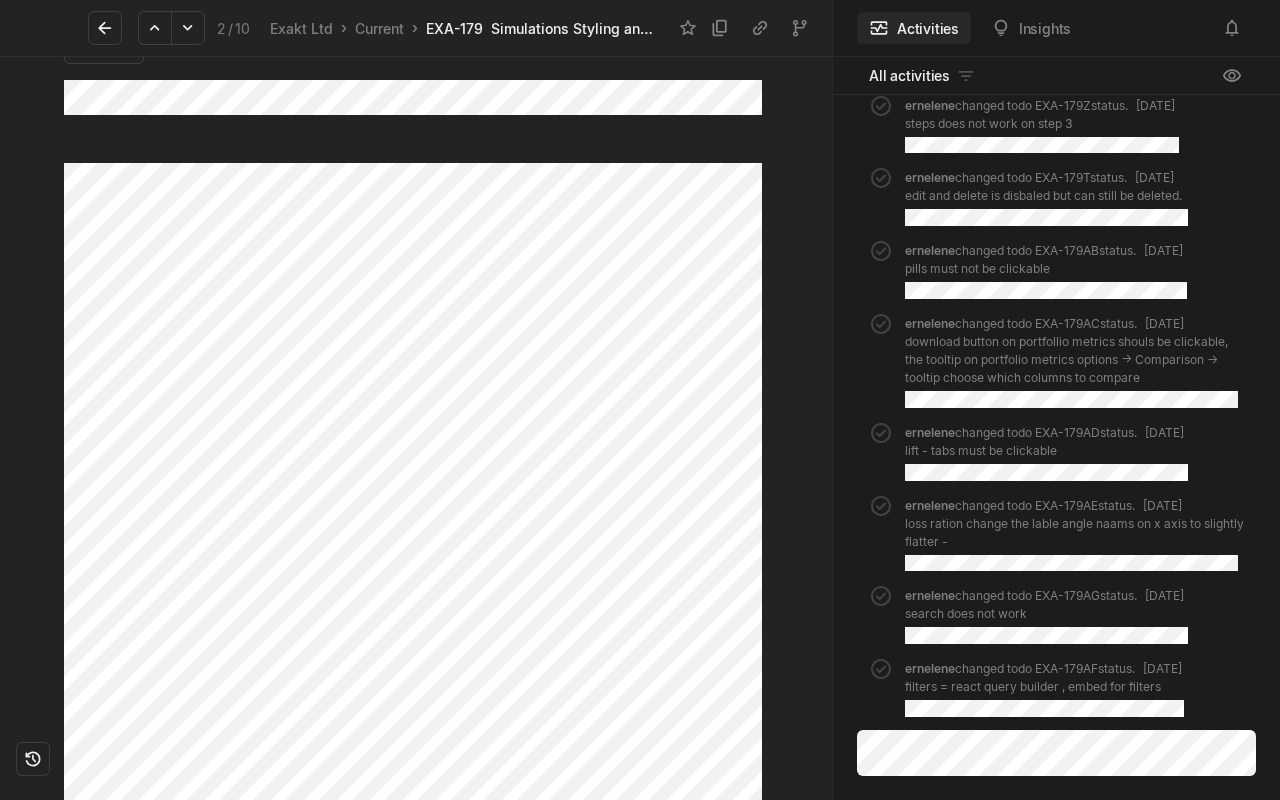 scroll, scrollTop: 0, scrollLeft: 0, axis: both 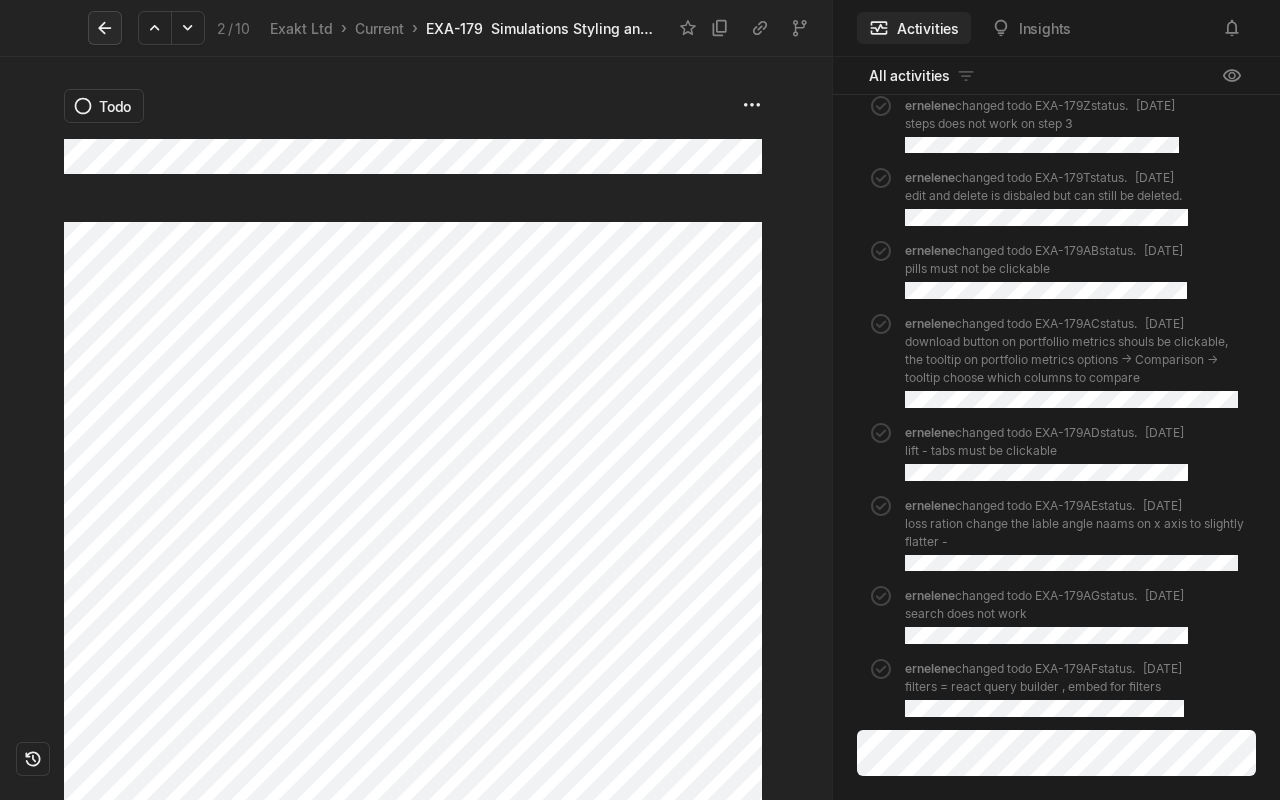 click at bounding box center [105, 28] 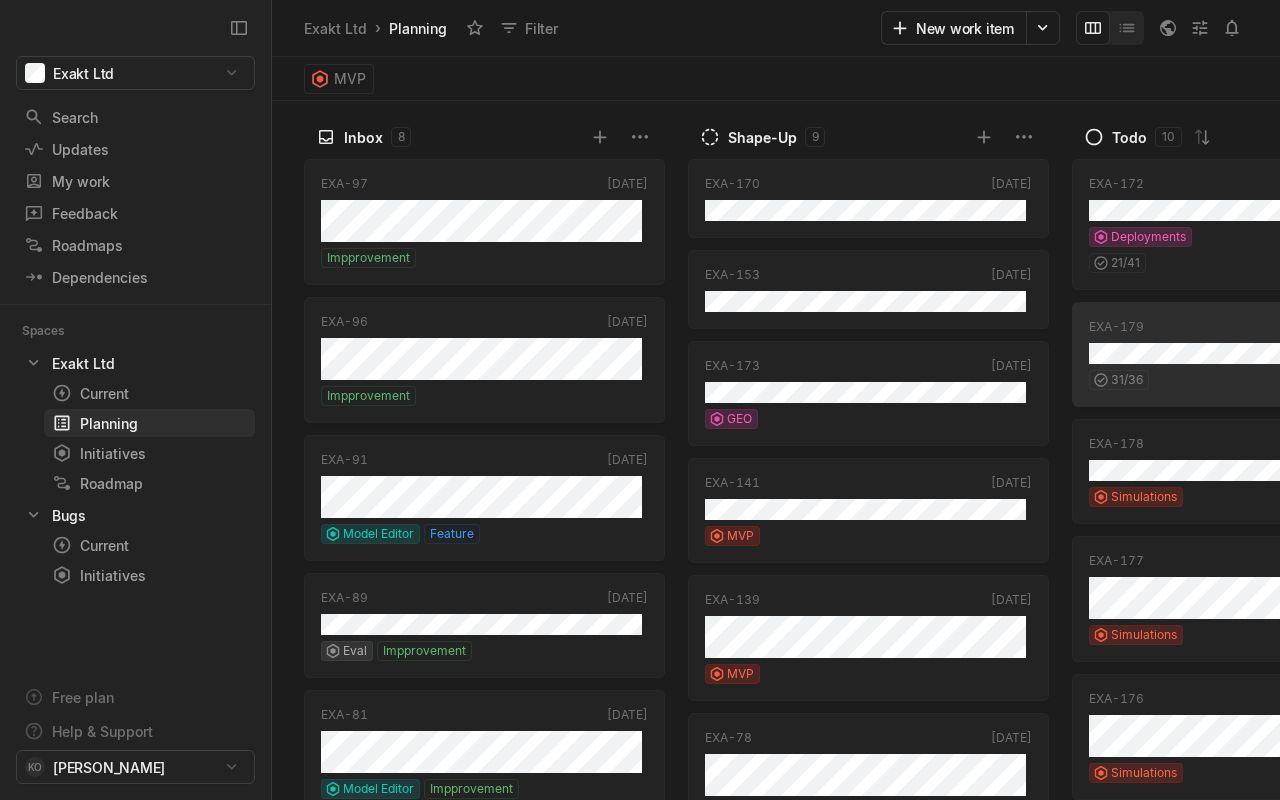 scroll, scrollTop: 0, scrollLeft: 225, axis: horizontal 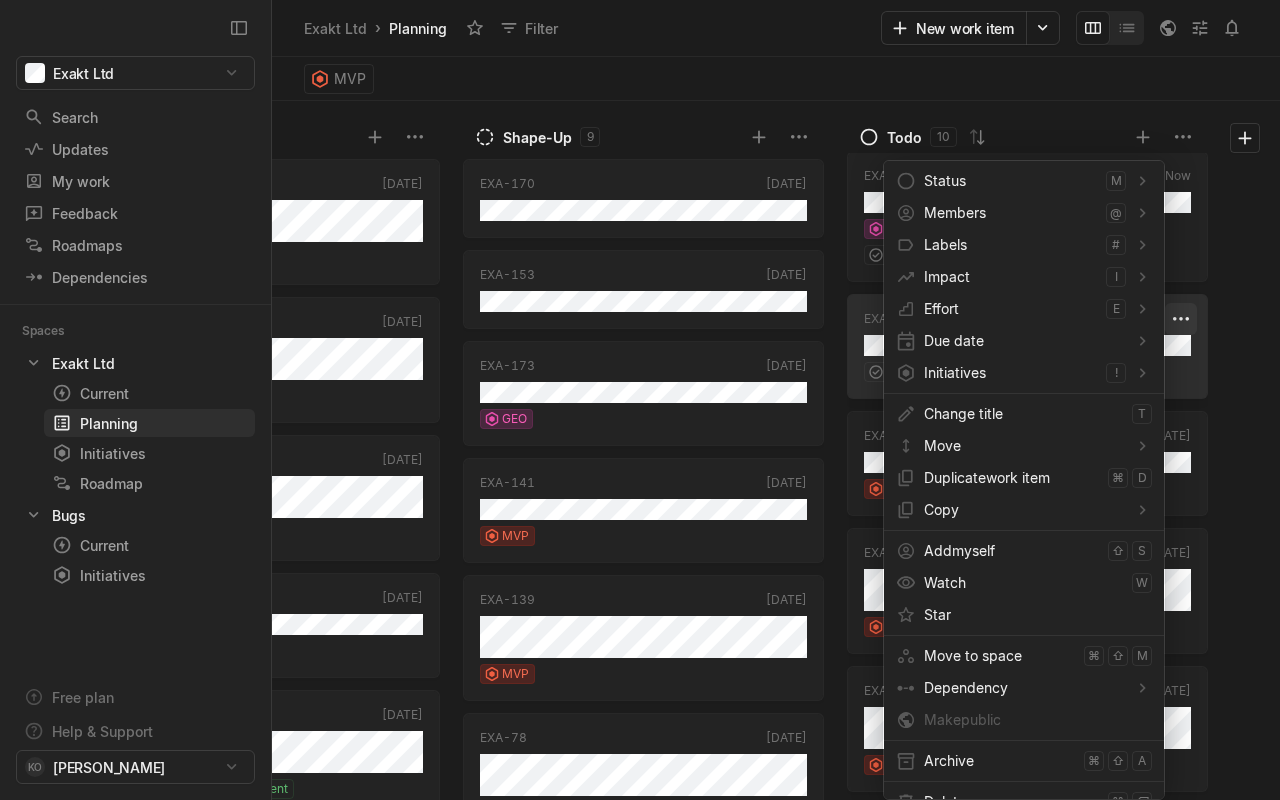 click on "Exakt Ltd Search / Updates g then u My work = Feedback g then f Roadmaps g then ⇧ r Dependencies g then - Spaces Exakt Ltd 1 Current g then c Planning g then p Initiatives g then i Roadmap Bugs 2 Current g then c Initiatives g then i Free plan Help & Support KO [PERSON_NAME] Exakt Ltd › Planning Filter New work item MVP Inbox 8 EXA-97 Aug '24 Impprovement EXA-96 Aug '24 Impprovement EXA-91 Aug '24 Model Editor Feature EXA-89 Aug '24 Eval Impprovement EXA-81 Aug '24 Model Editor Impprovement EXA-75 Aug '24 Model Editor Impprovement M M EXA-180 [DATE] Deployments 2 / 3 EXA-171 [DATE] Deployment 0 / 3 Shape-Up 9 EXA-170 [DATE] EXA-153 [DATE] EXA-173 [DATE] GEO EXA-141 [DATE] MVP EXA-139 [DATE] MVP EXA-78 [DATE] [PERSON_NAME] Feature M EXA-129 [DATE] Eval Impprovement L EXA-136 [DATE] EDA [PERSON_NAME] EXA-138 [DATE] GEO Impprovement 0 / 3 Todo 10 EXA-172 Now Deployments 21 / 41 EXA-179 [DATE] / 36 EXA-178 [DATE] Simulations EXA-177 [DATE] Simulations EXA-176 [DATE] Simulations EXA-175 [DATE] Simulations EXA-174 [DATE] Simulations" at bounding box center (640, 400) 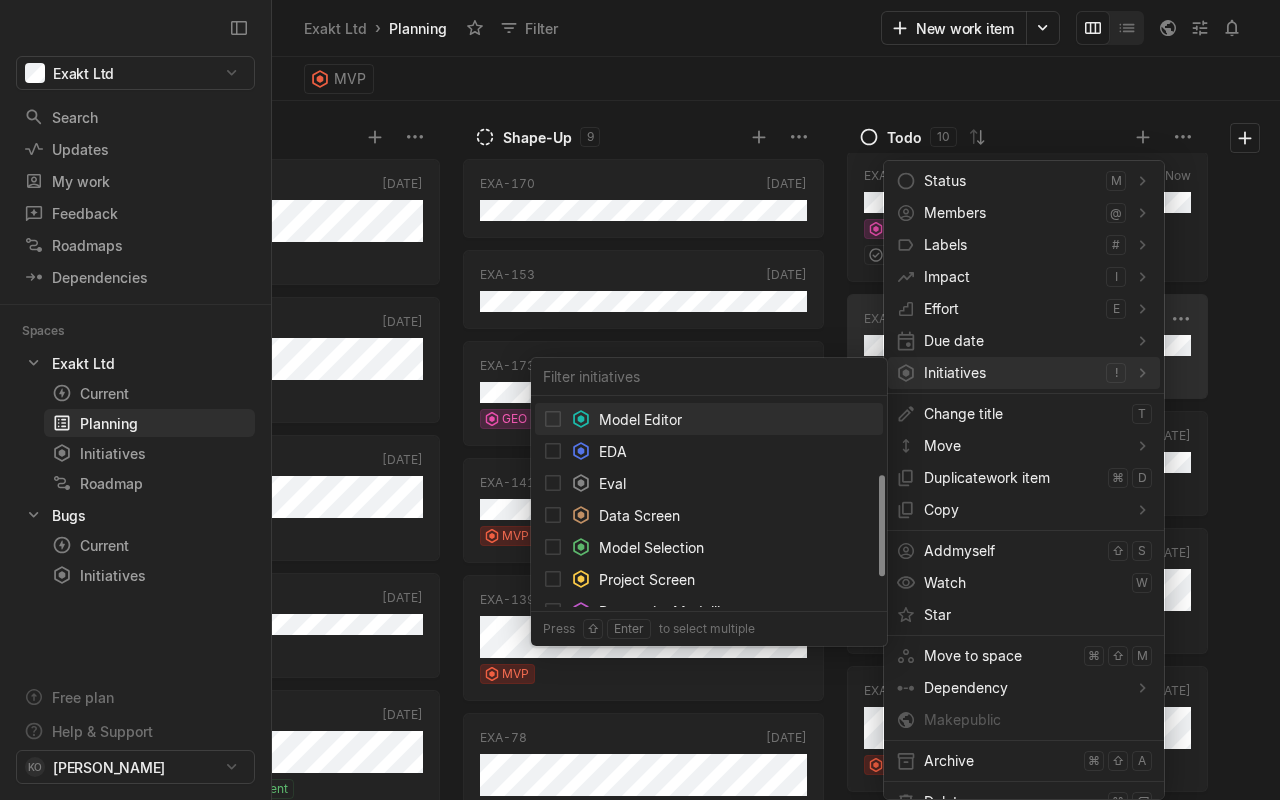scroll, scrollTop: 209, scrollLeft: 0, axis: vertical 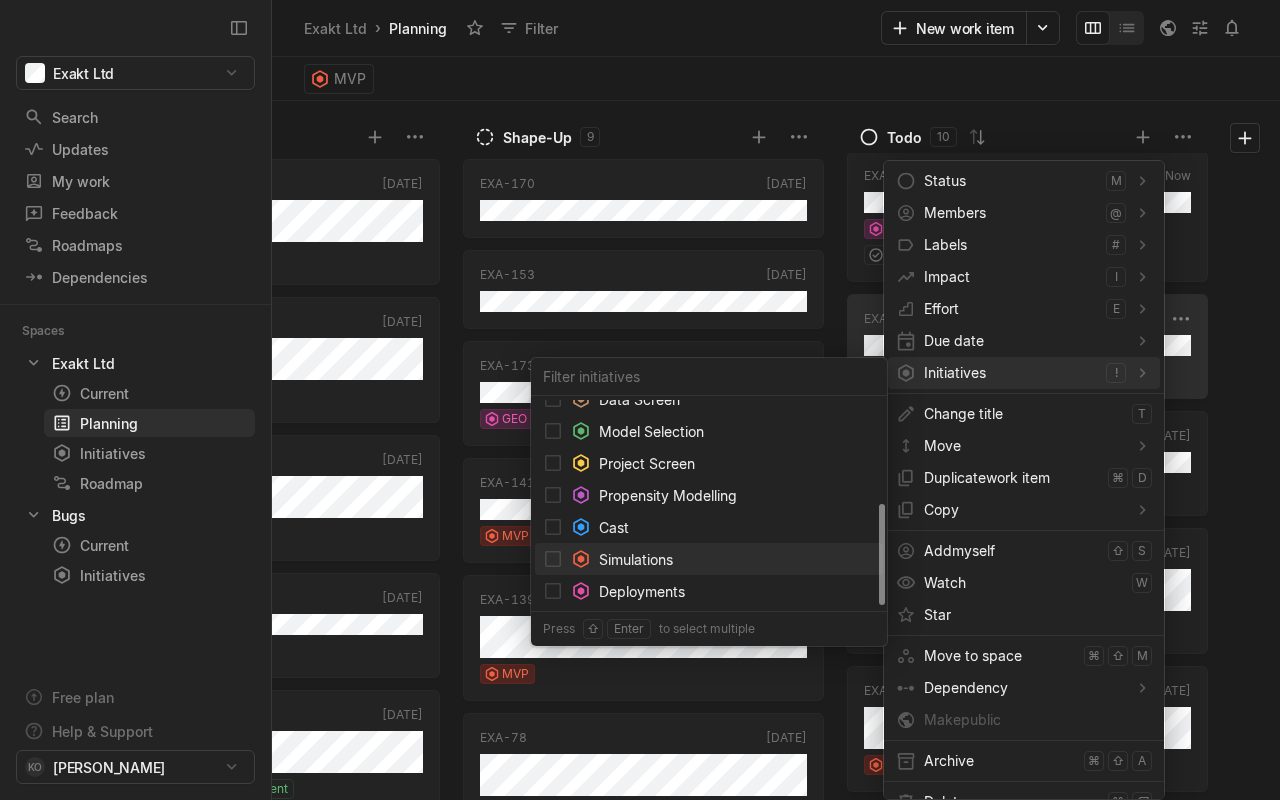 click on "Simulations" at bounding box center (636, 559) 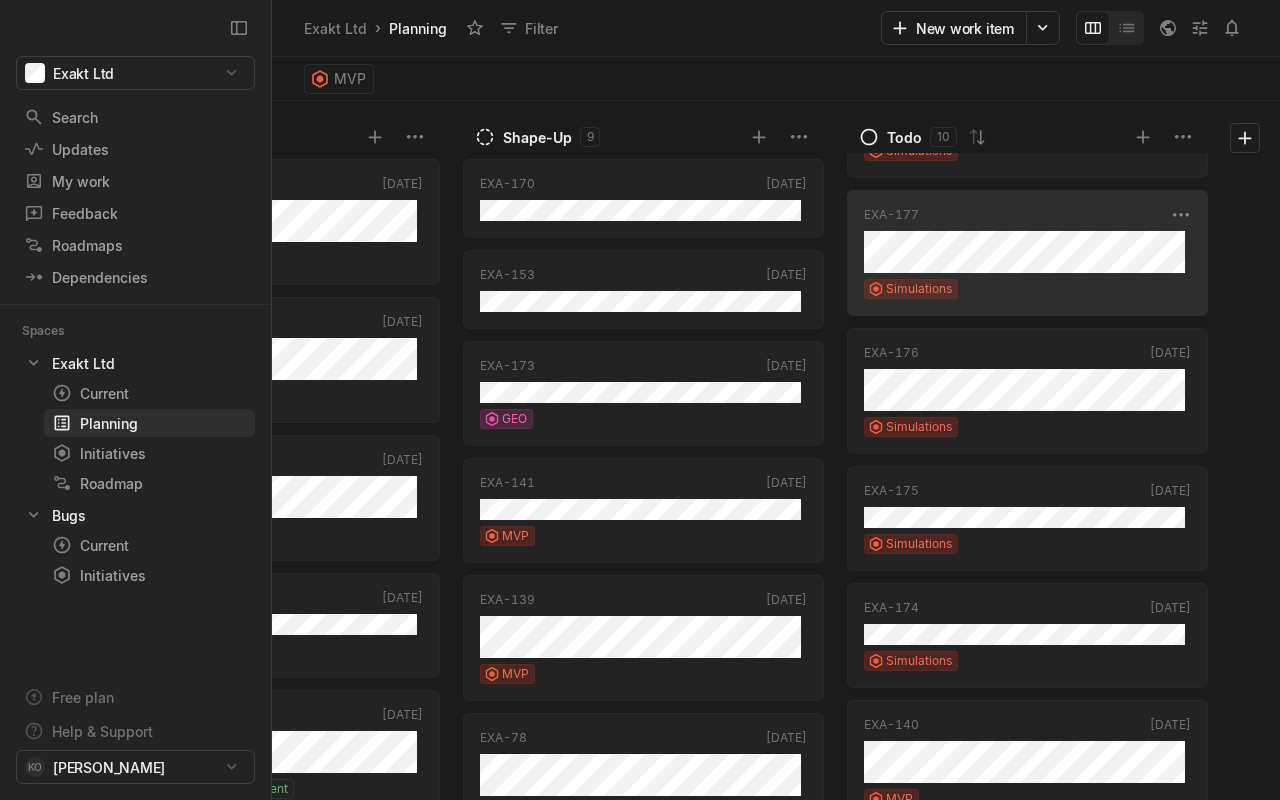 scroll, scrollTop: 375, scrollLeft: 0, axis: vertical 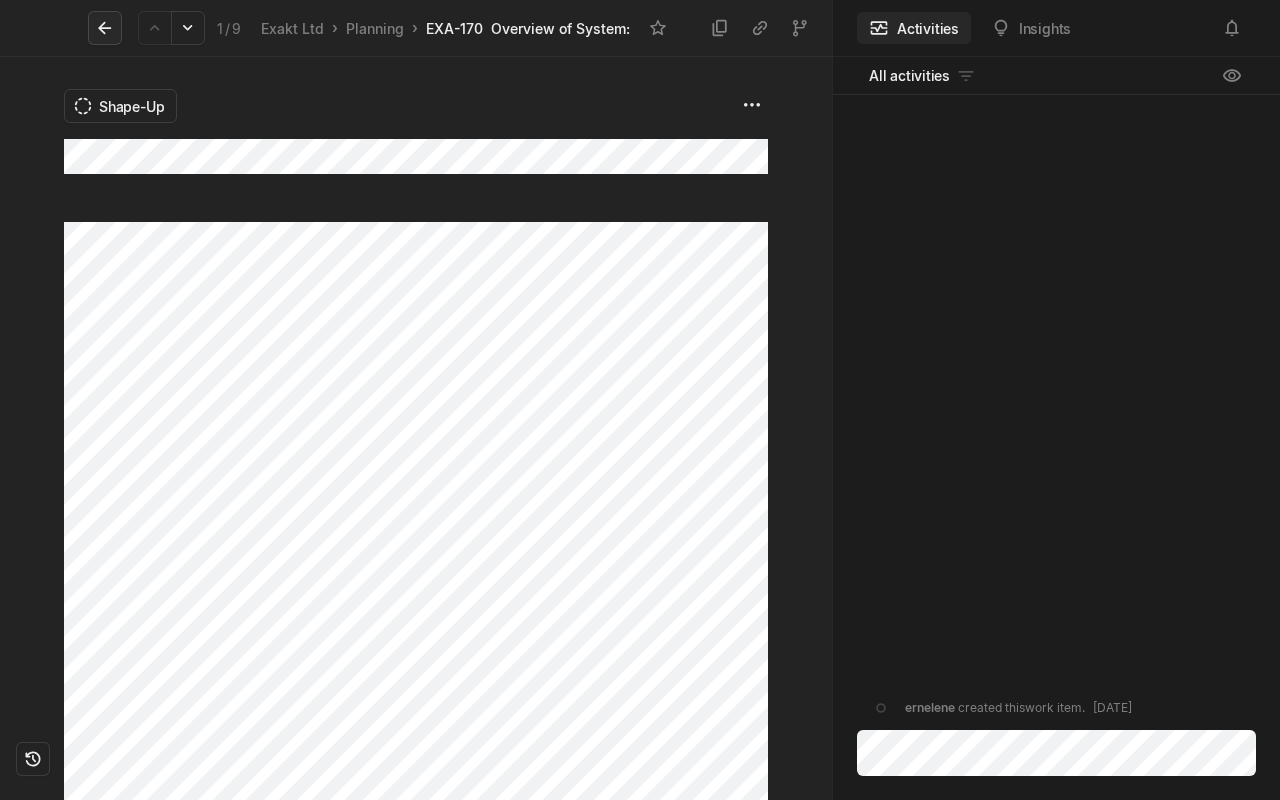 click 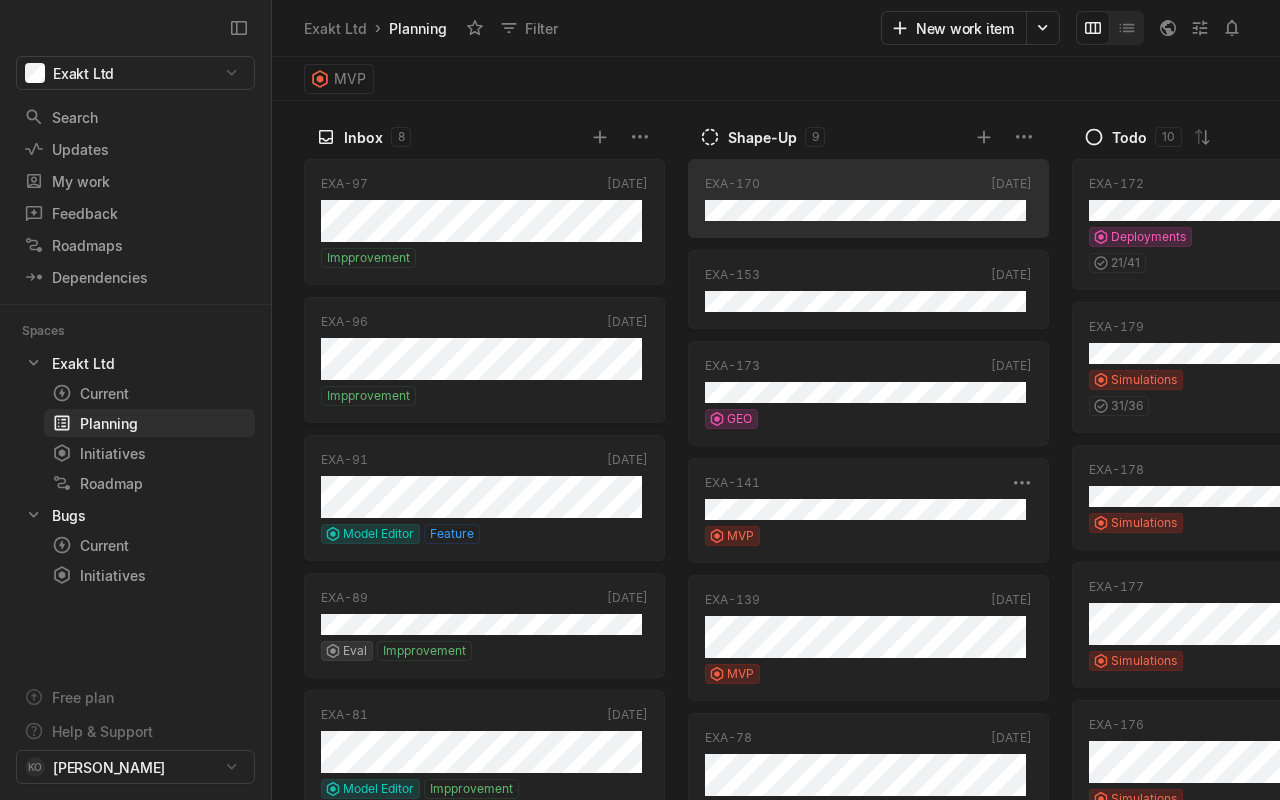 scroll, scrollTop: 0, scrollLeft: 225, axis: horizontal 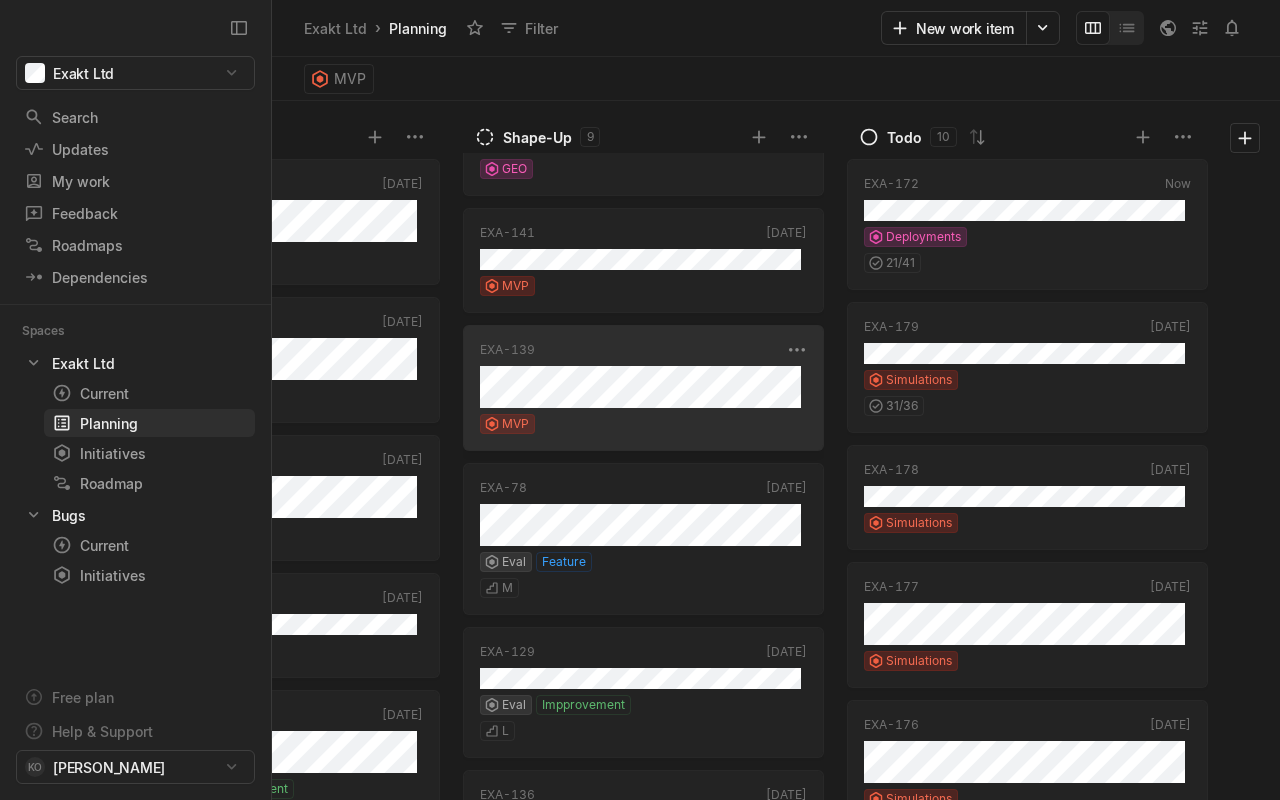 click on "MVP" at bounding box center (643, 424) 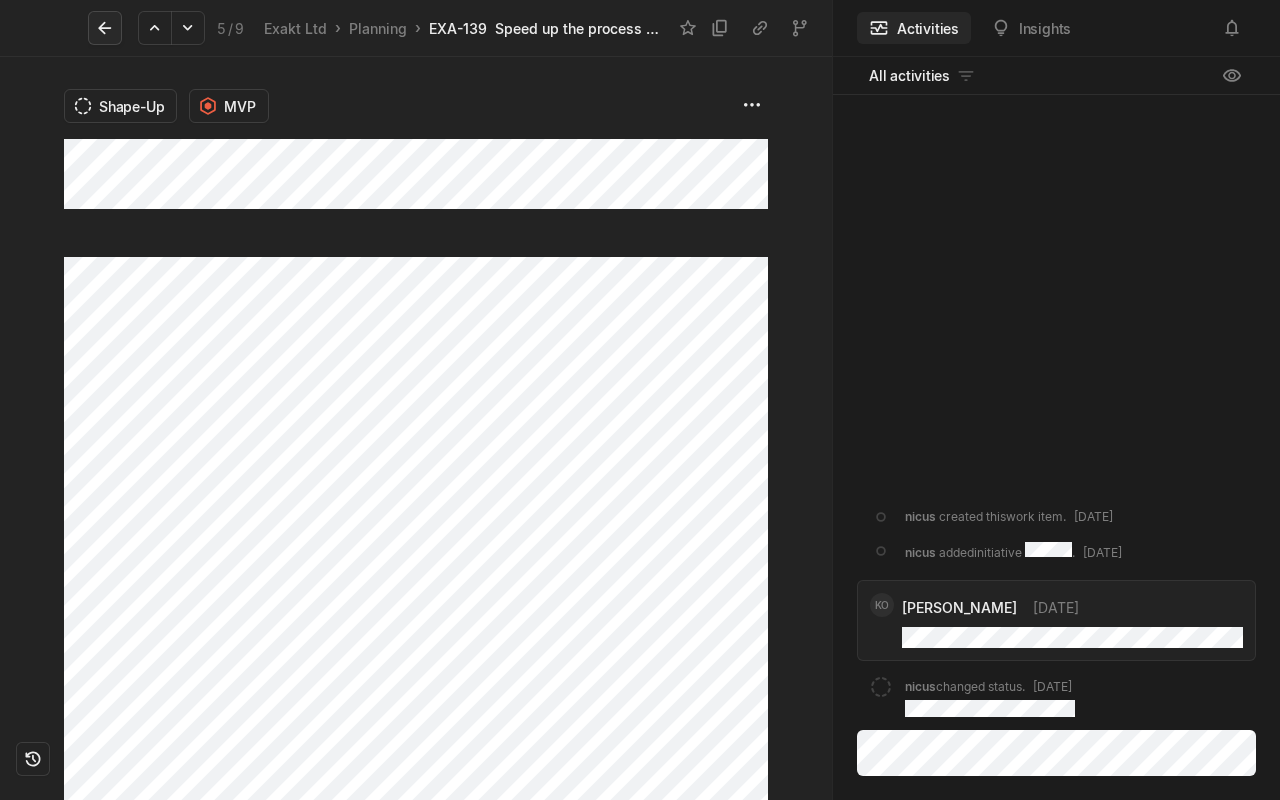click 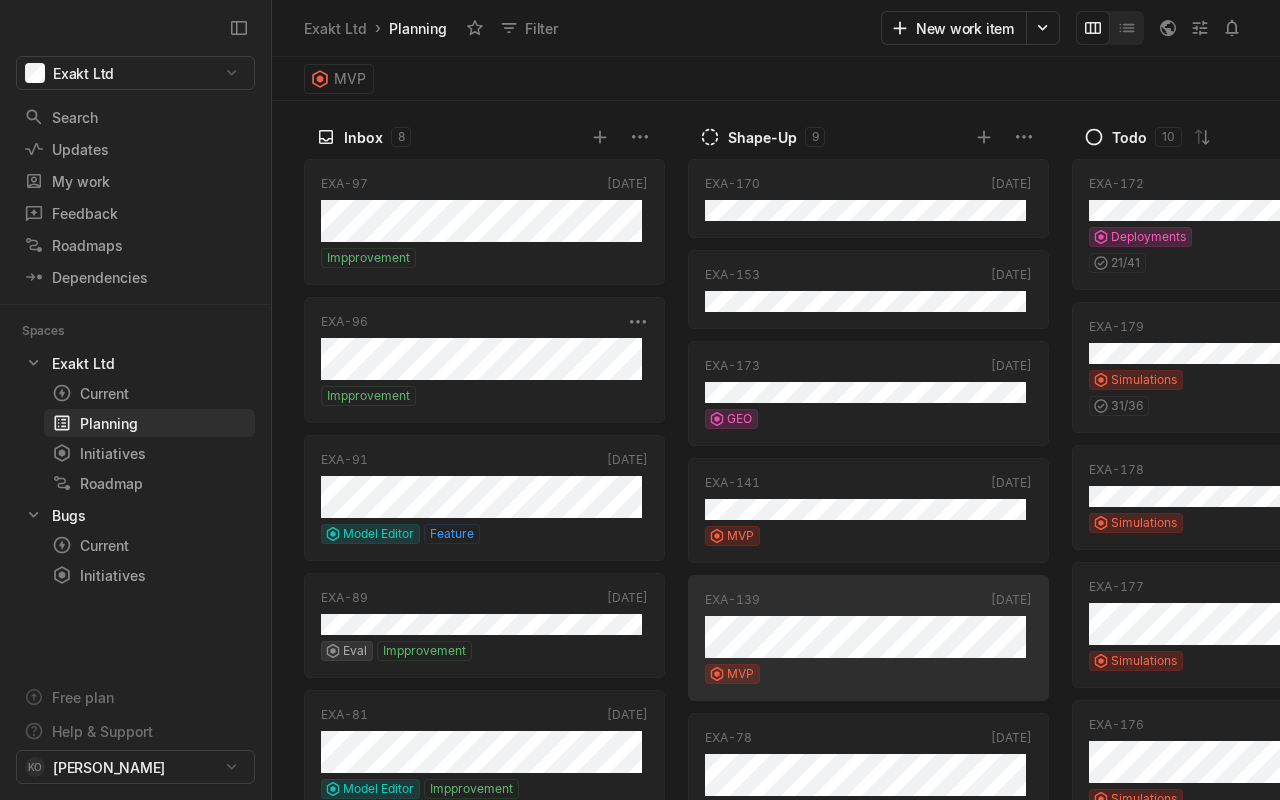 scroll, scrollTop: 0, scrollLeft: 225, axis: horizontal 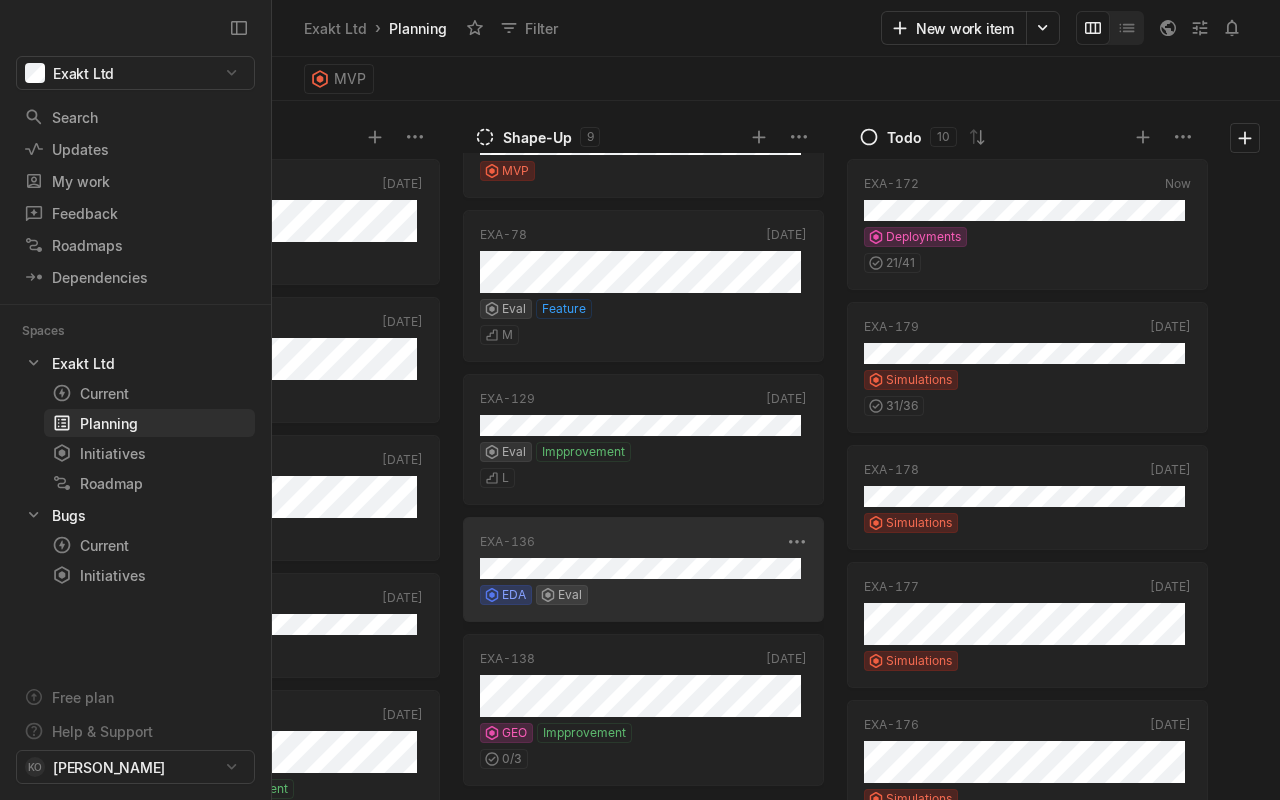 click on "[PERSON_NAME]" at bounding box center [643, 595] 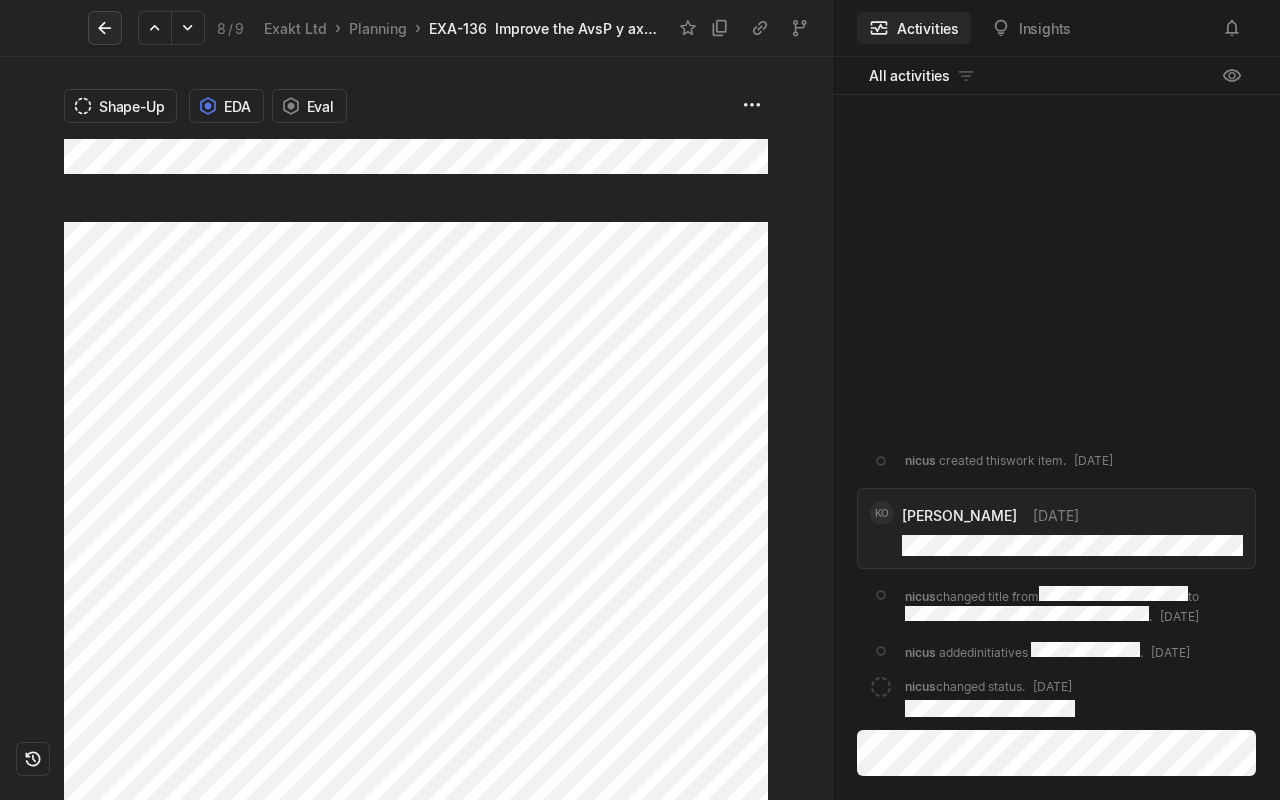 click at bounding box center [105, 28] 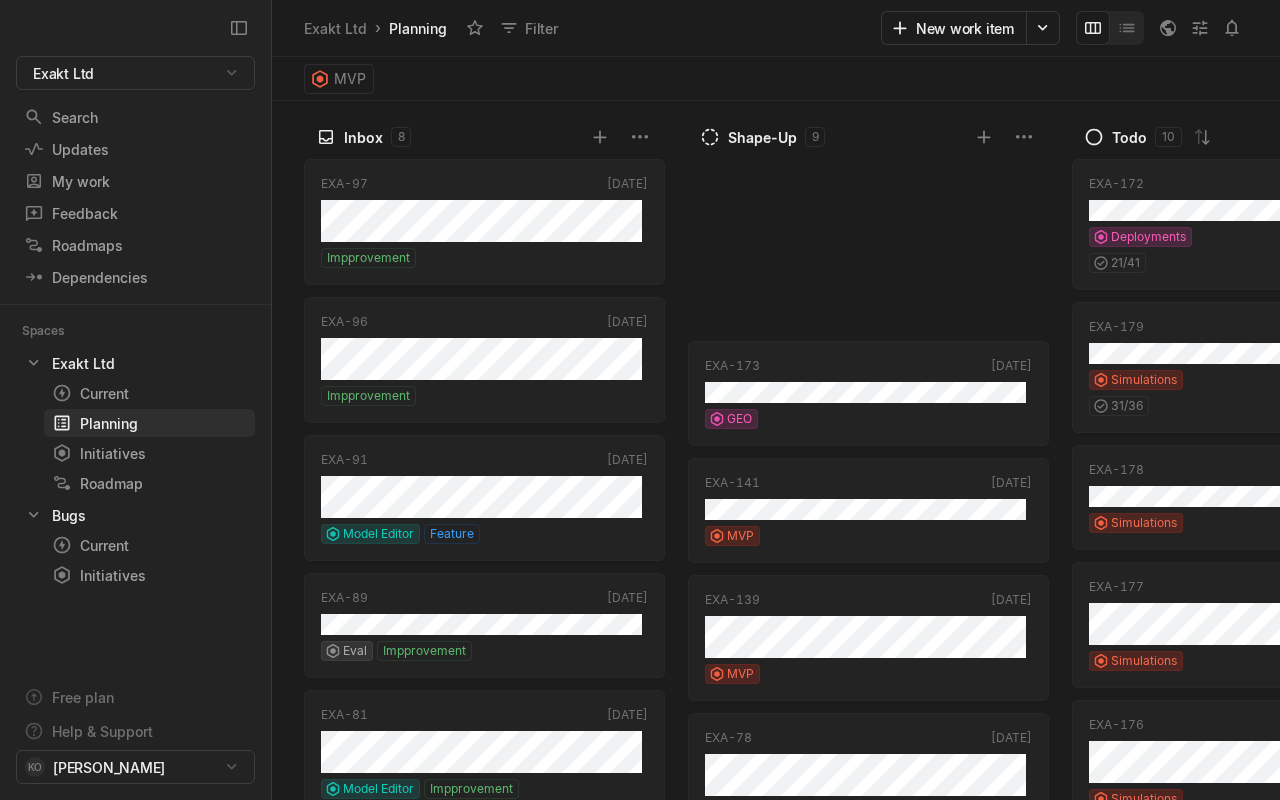scroll, scrollTop: 0, scrollLeft: 225, axis: horizontal 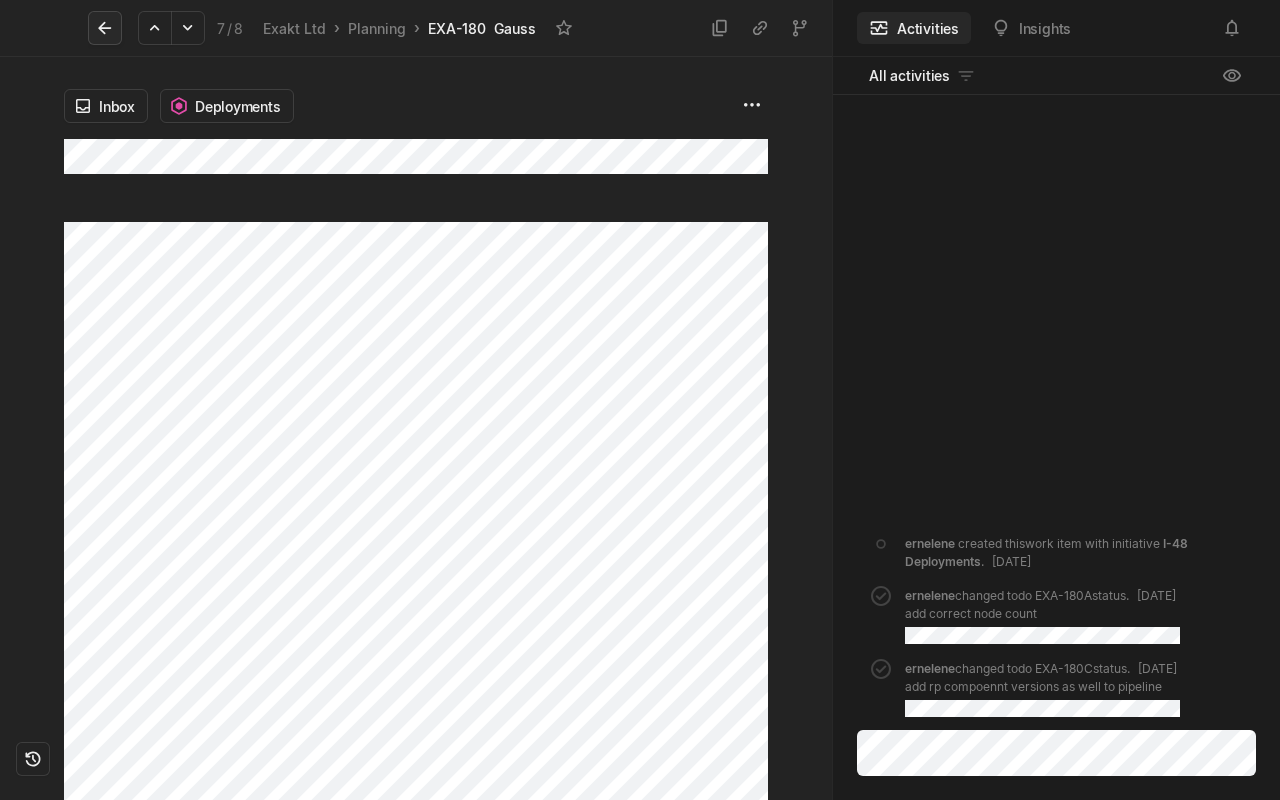 click 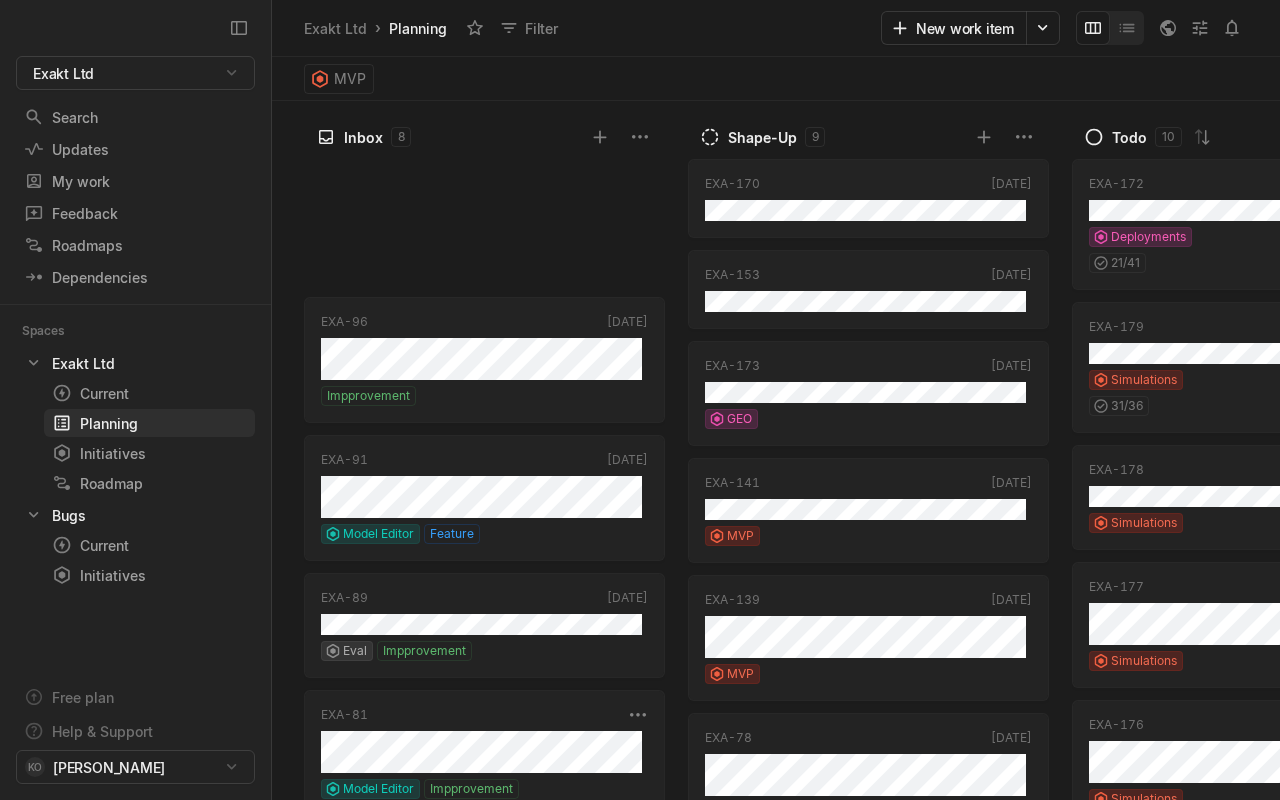 scroll, scrollTop: 308, scrollLeft: 0, axis: vertical 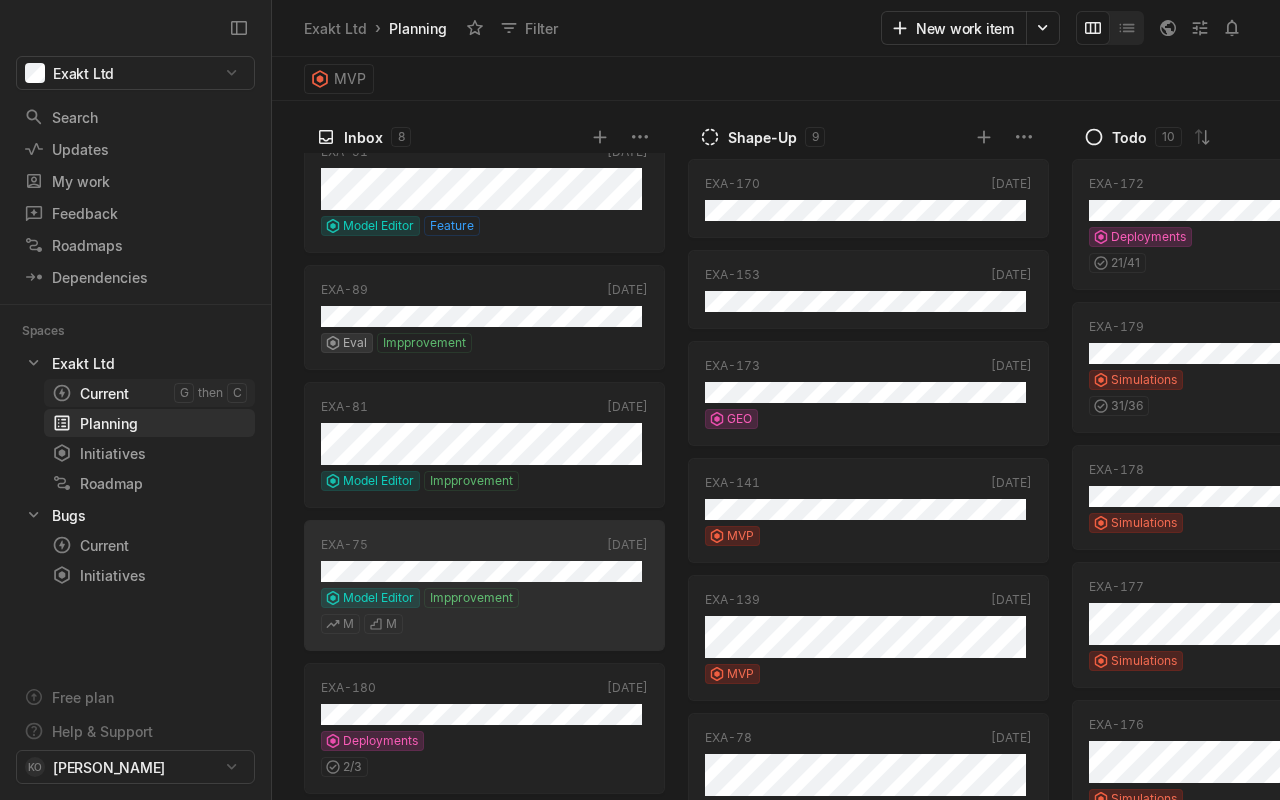 click on "Current" at bounding box center [113, 393] 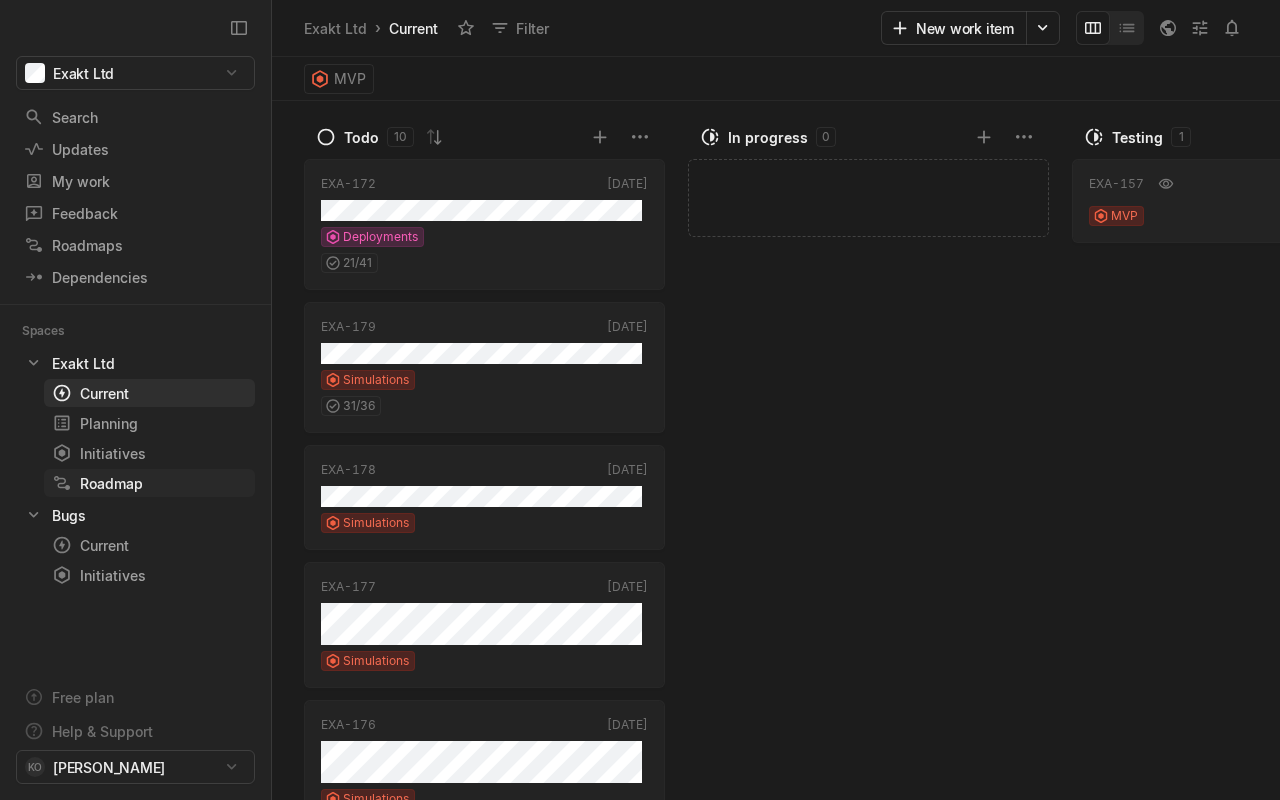 scroll, scrollTop: 149, scrollLeft: 0, axis: vertical 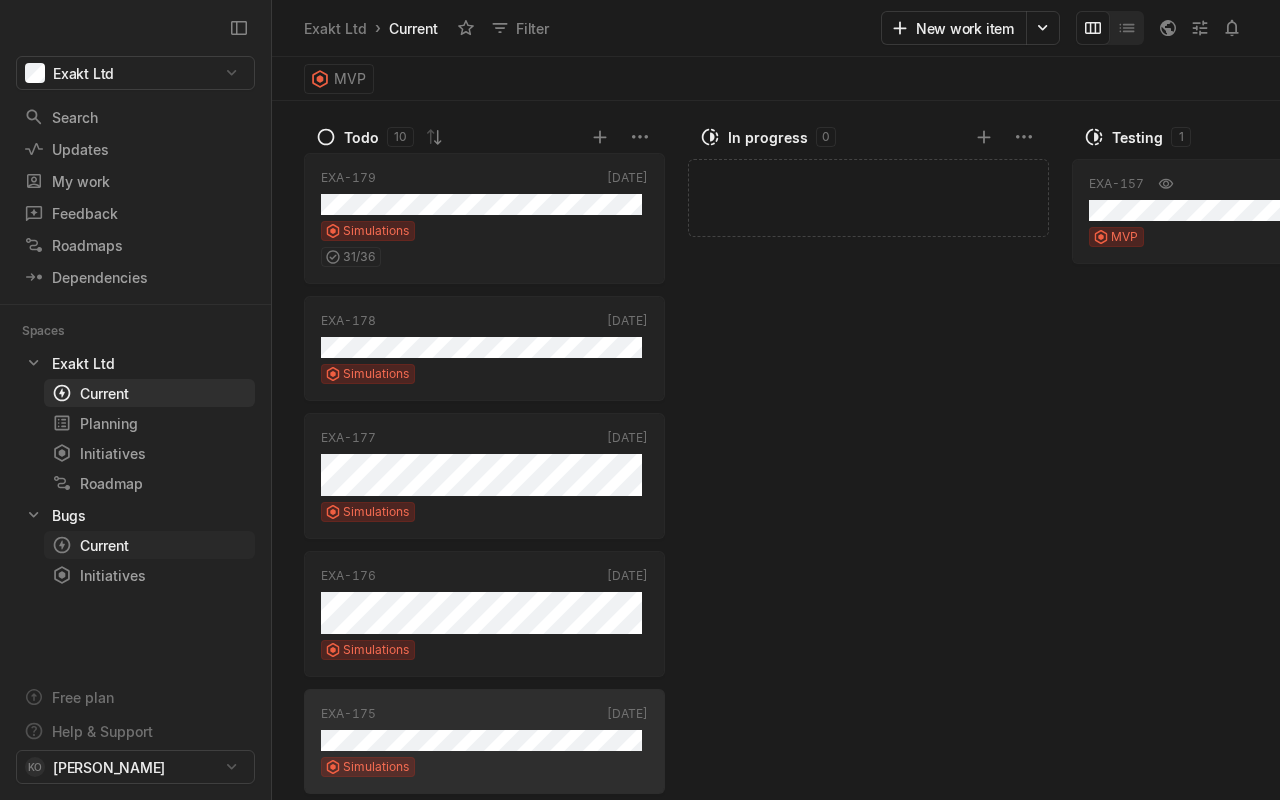 click on "Current" at bounding box center [113, 545] 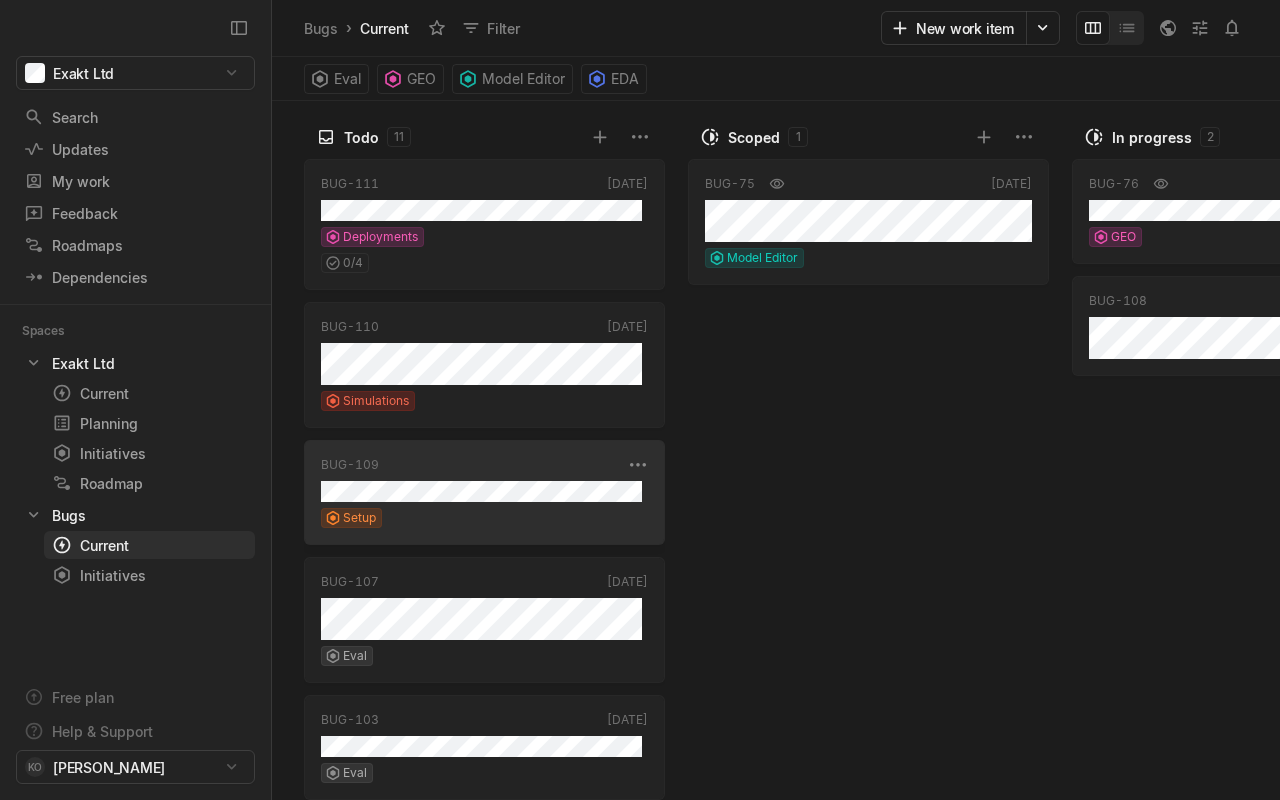 click on "Setup" at bounding box center (484, 518) 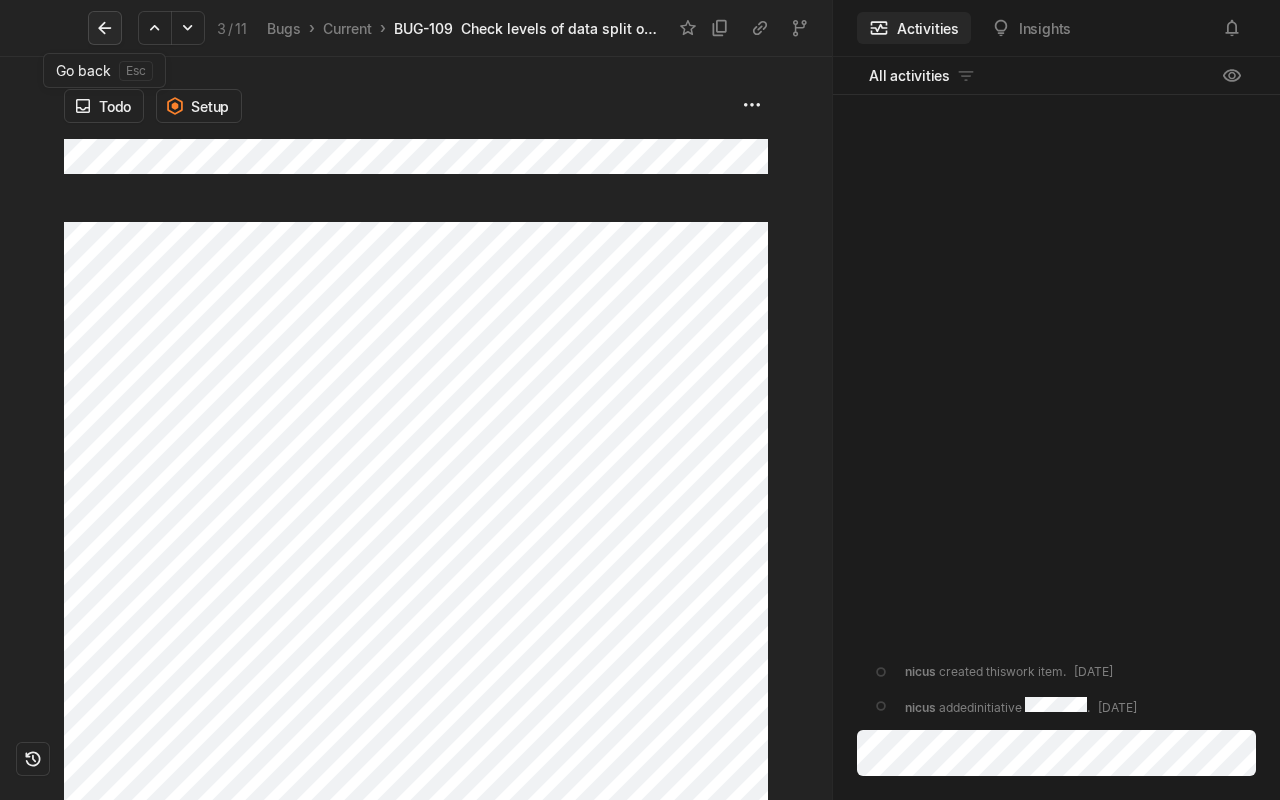 click 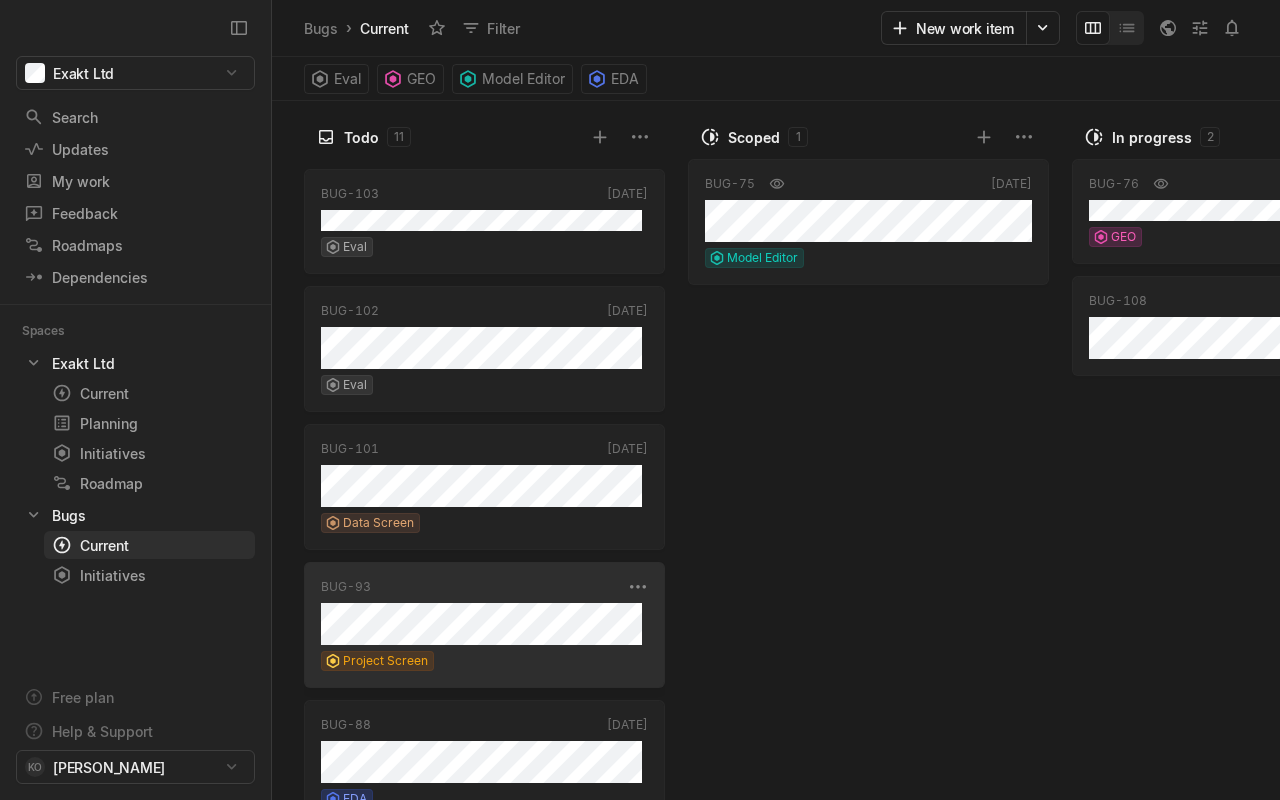 scroll, scrollTop: 774, scrollLeft: 0, axis: vertical 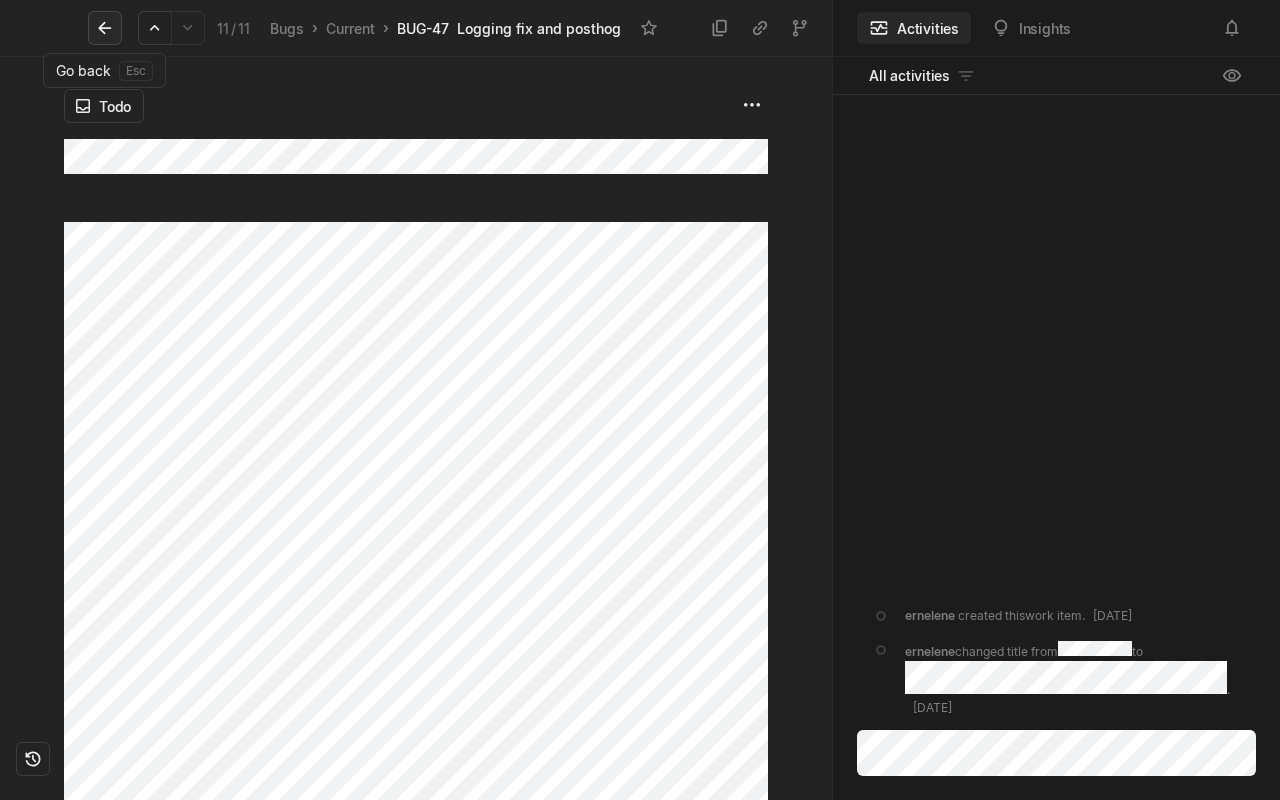 click 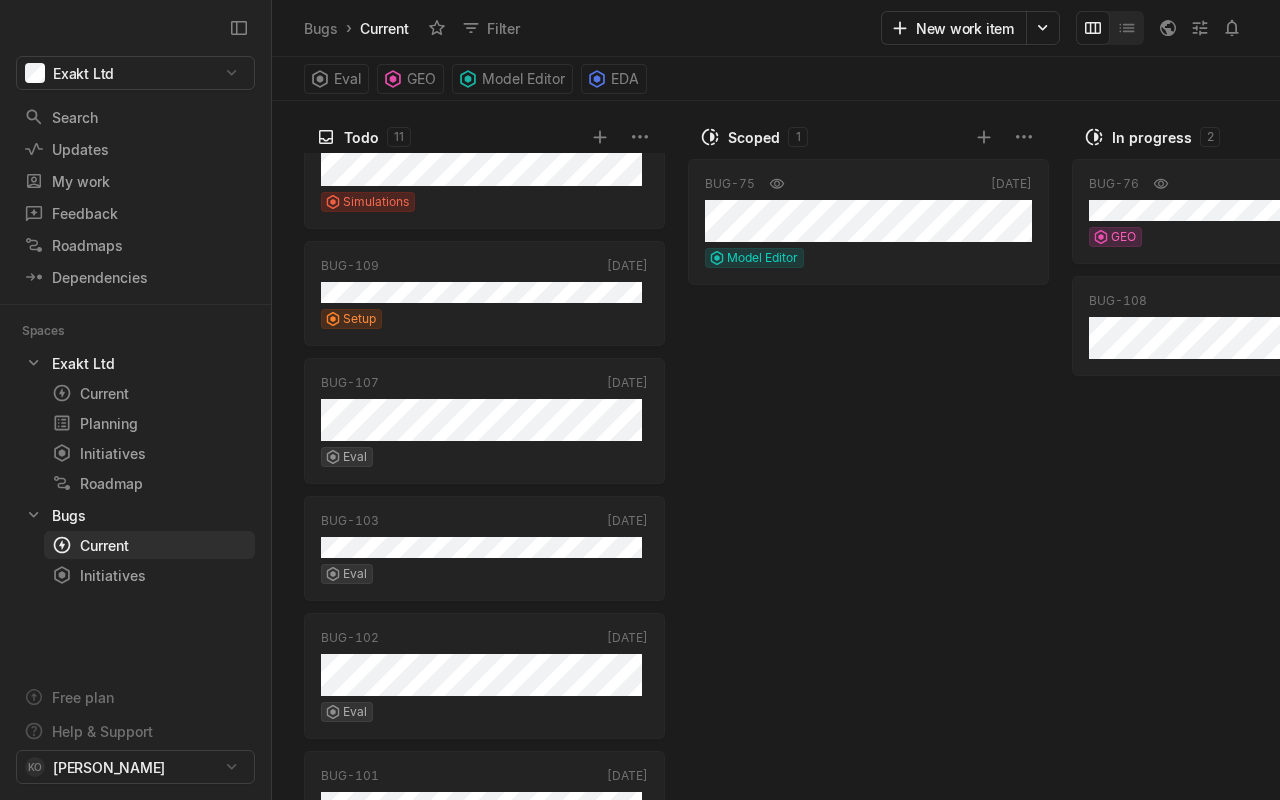 scroll, scrollTop: 0, scrollLeft: 0, axis: both 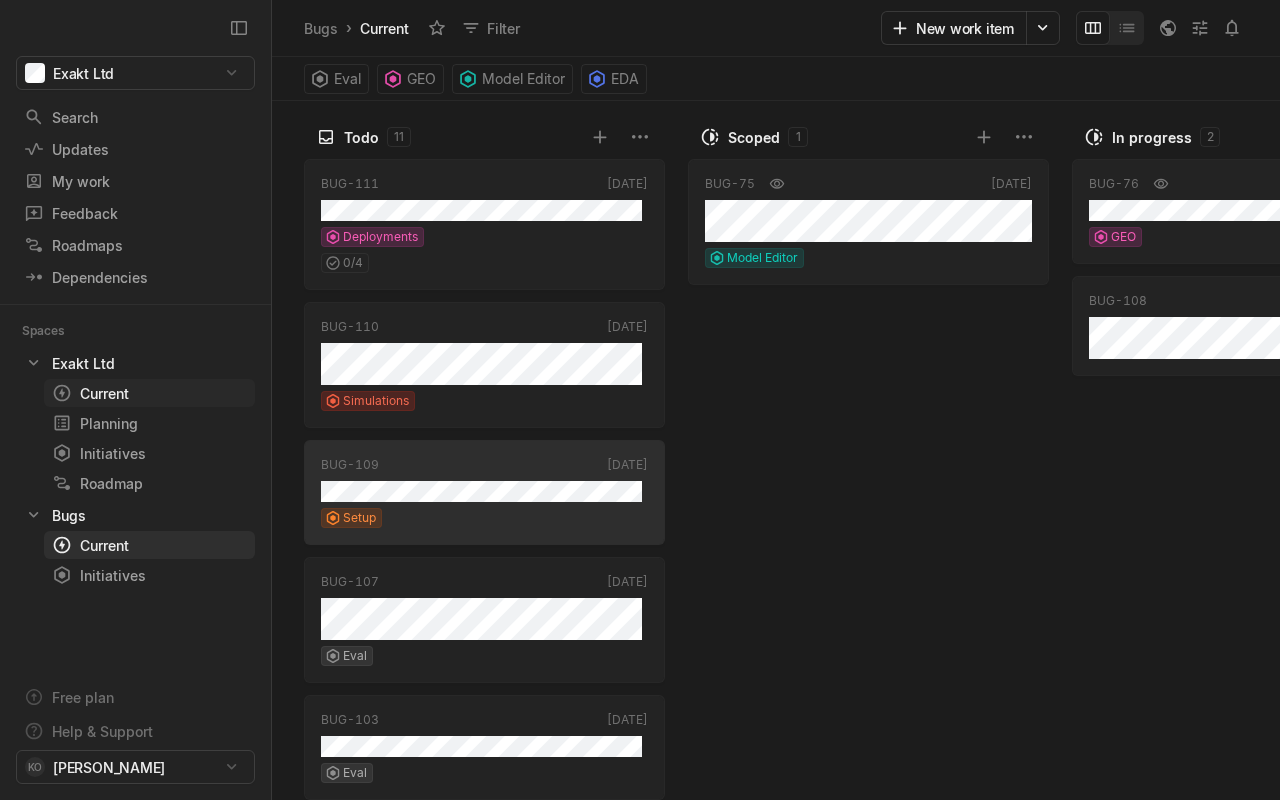 click on "Current" at bounding box center [113, 393] 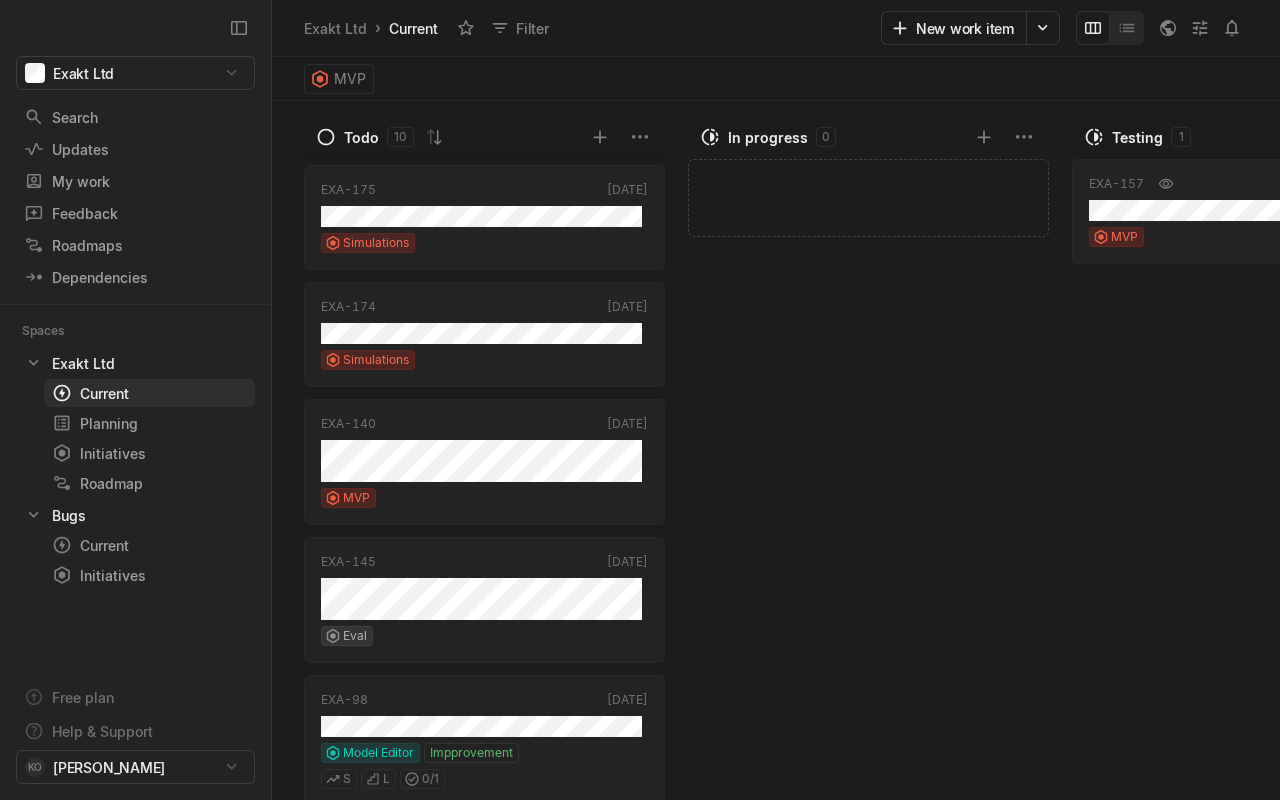 scroll, scrollTop: 693, scrollLeft: 0, axis: vertical 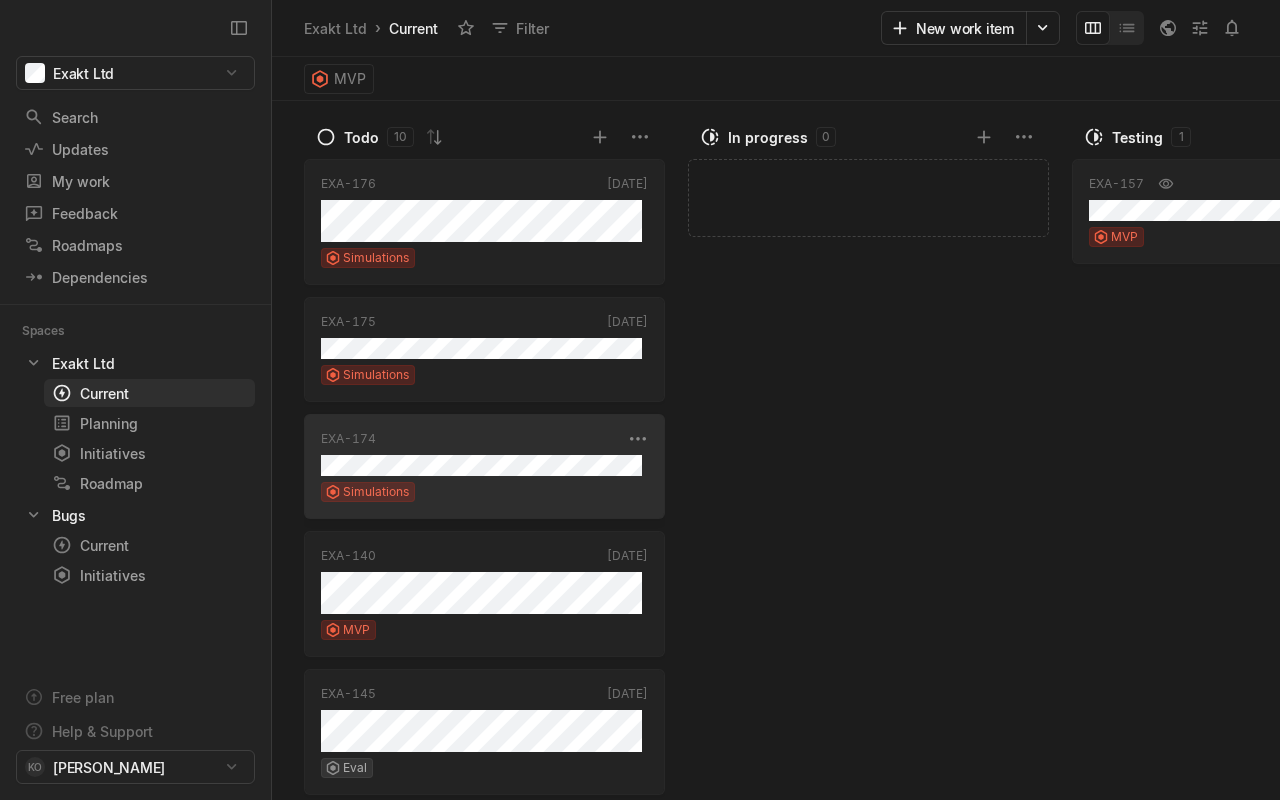 click on "Simulations" at bounding box center (484, 492) 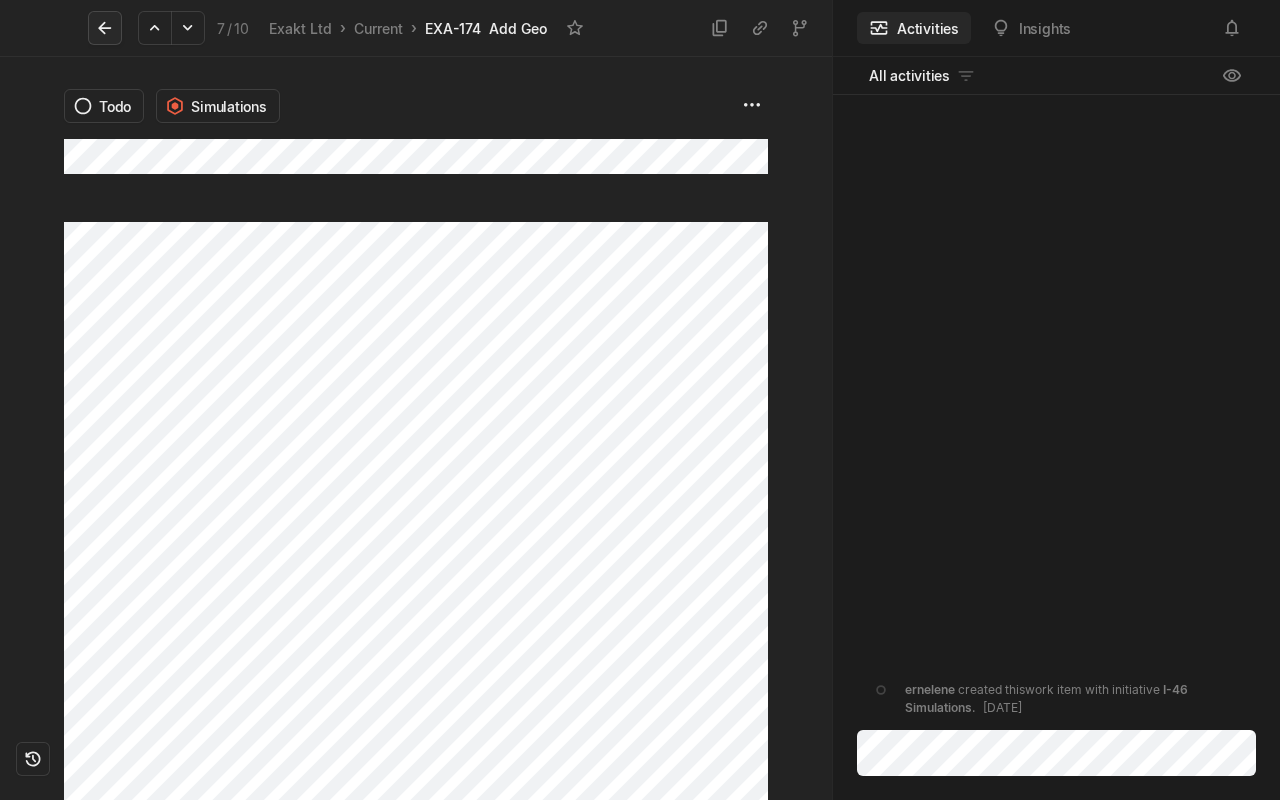 click at bounding box center (105, 28) 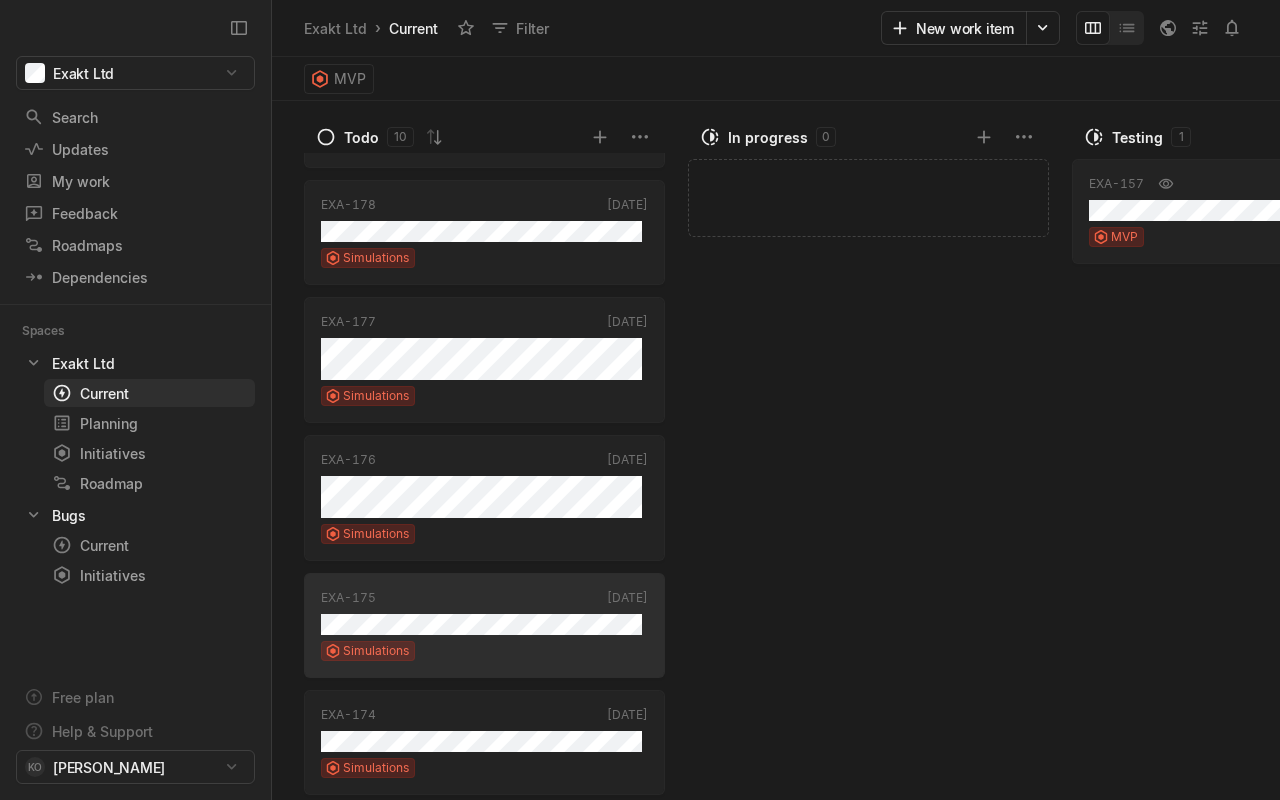 scroll, scrollTop: 0, scrollLeft: 0, axis: both 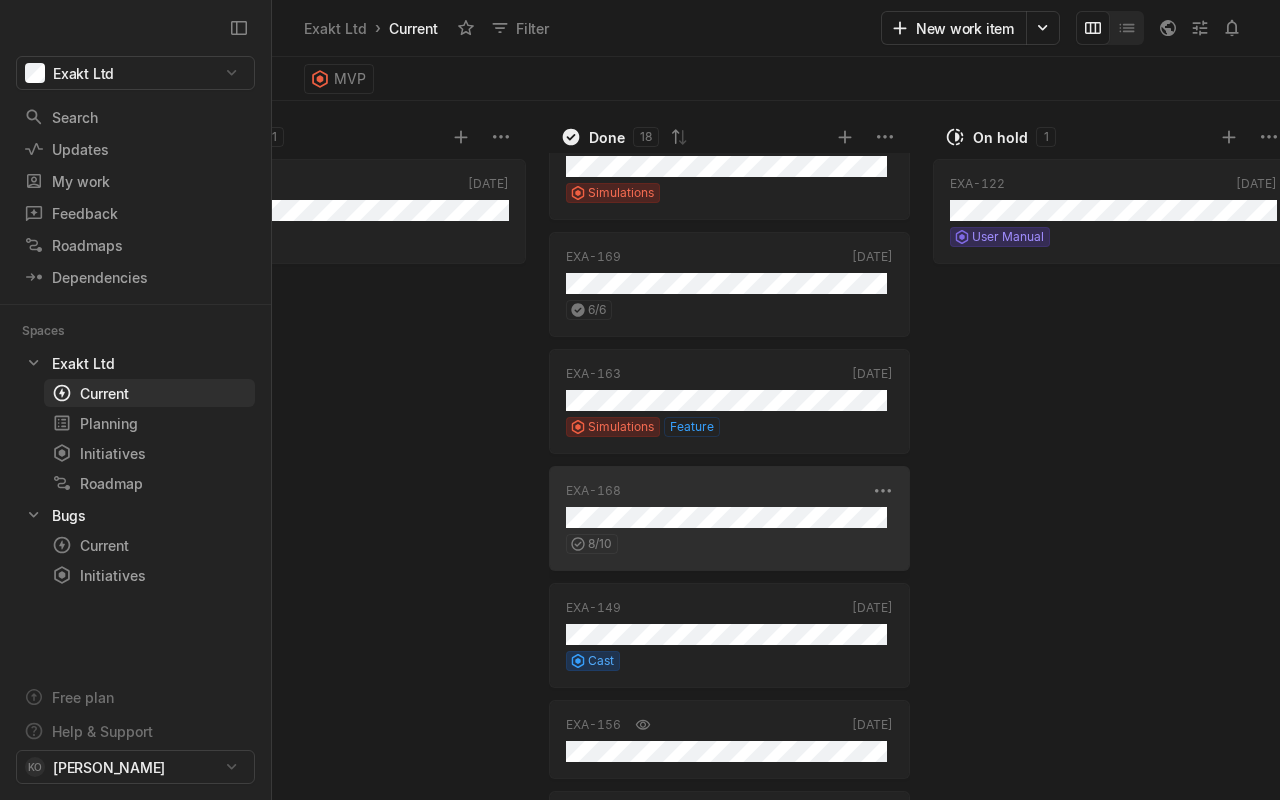 click on "EXA-168 [DATE] 8 / 10" at bounding box center [729, 518] 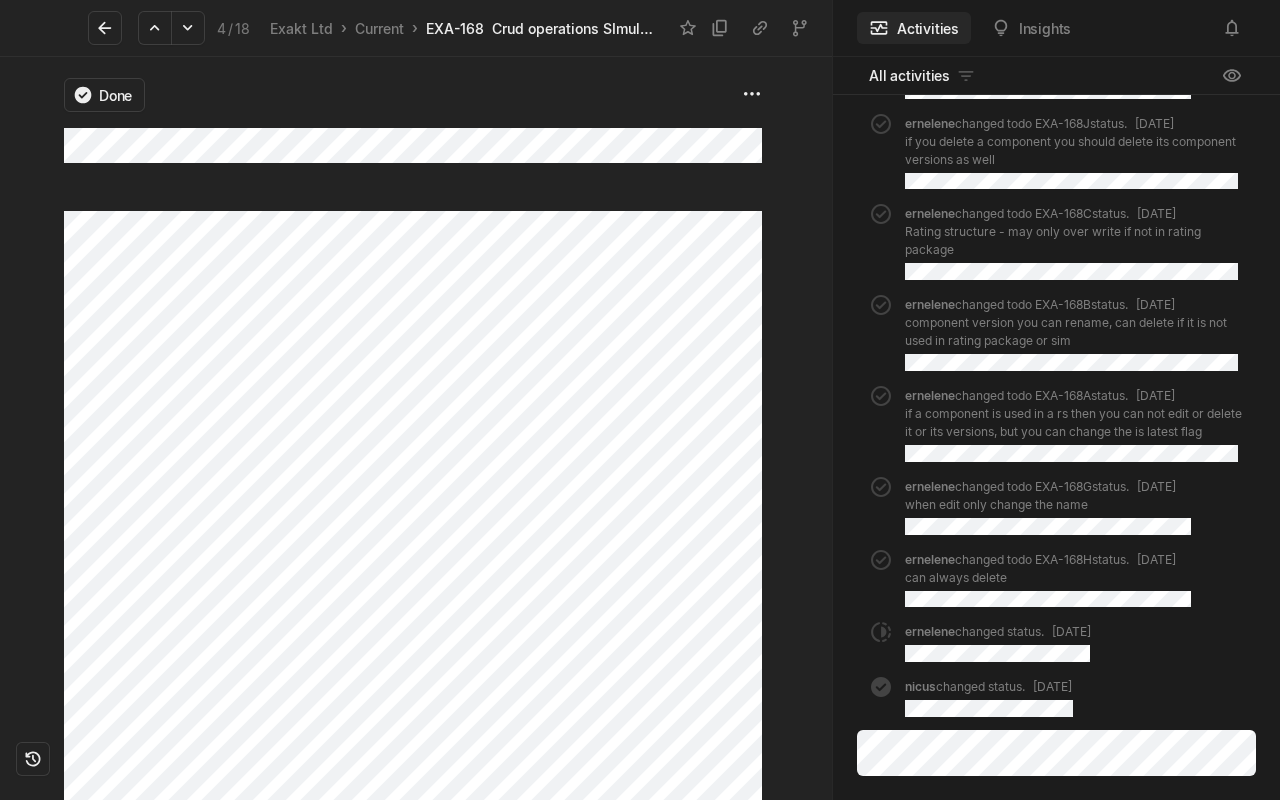 scroll, scrollTop: 0, scrollLeft: 0, axis: both 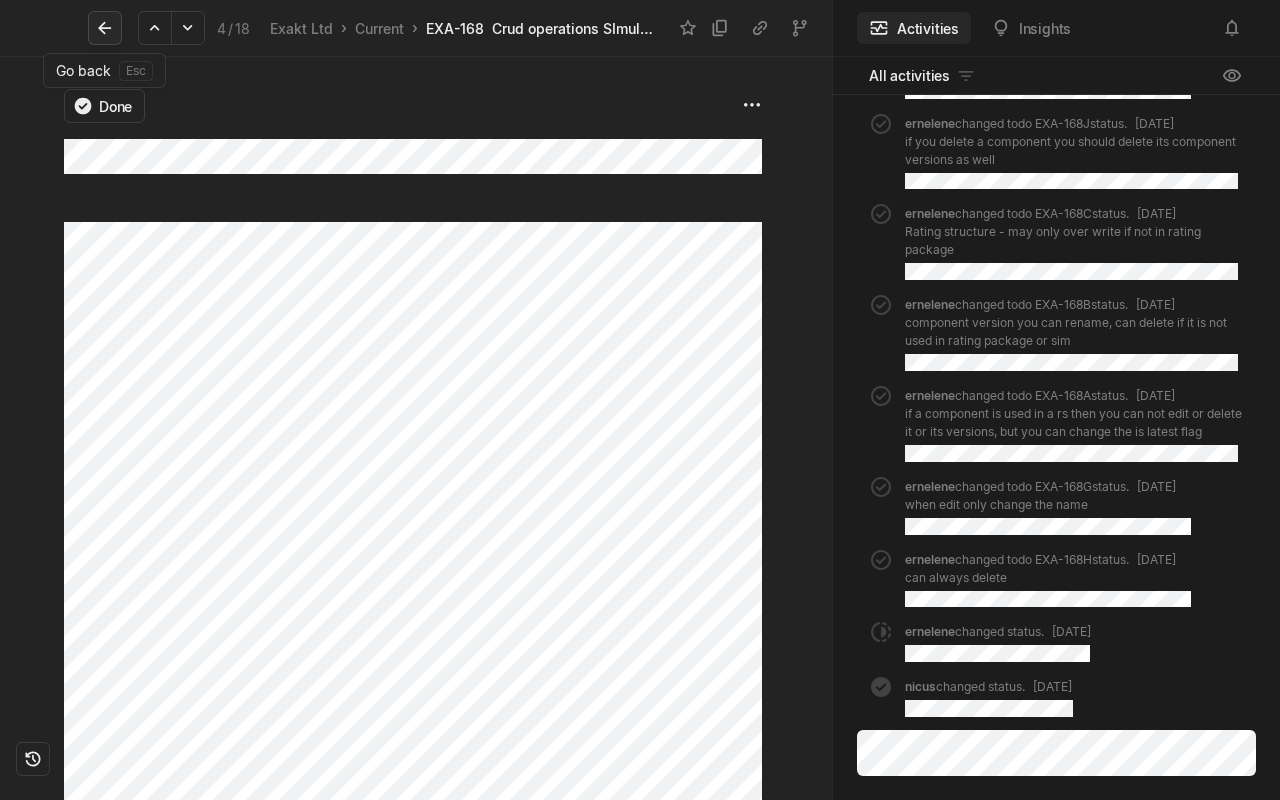 click 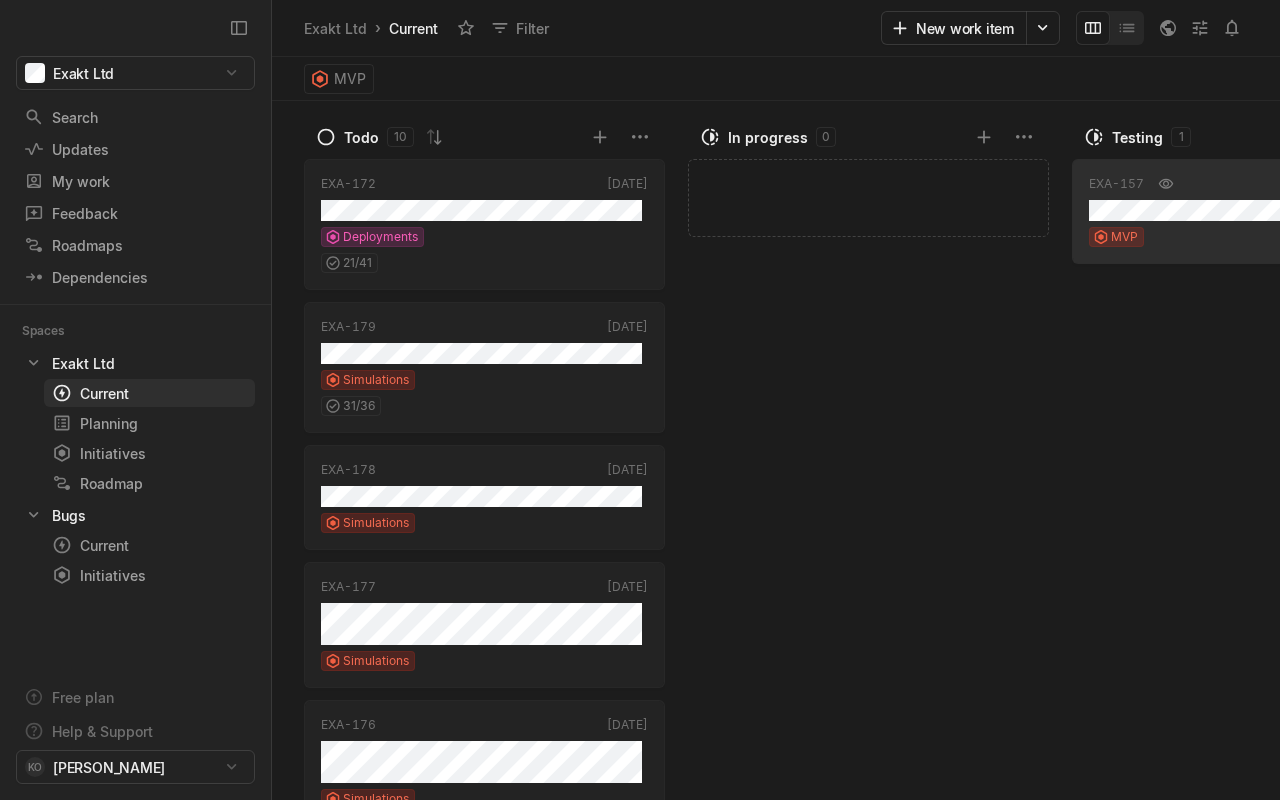 scroll, scrollTop: 0, scrollLeft: 907, axis: horizontal 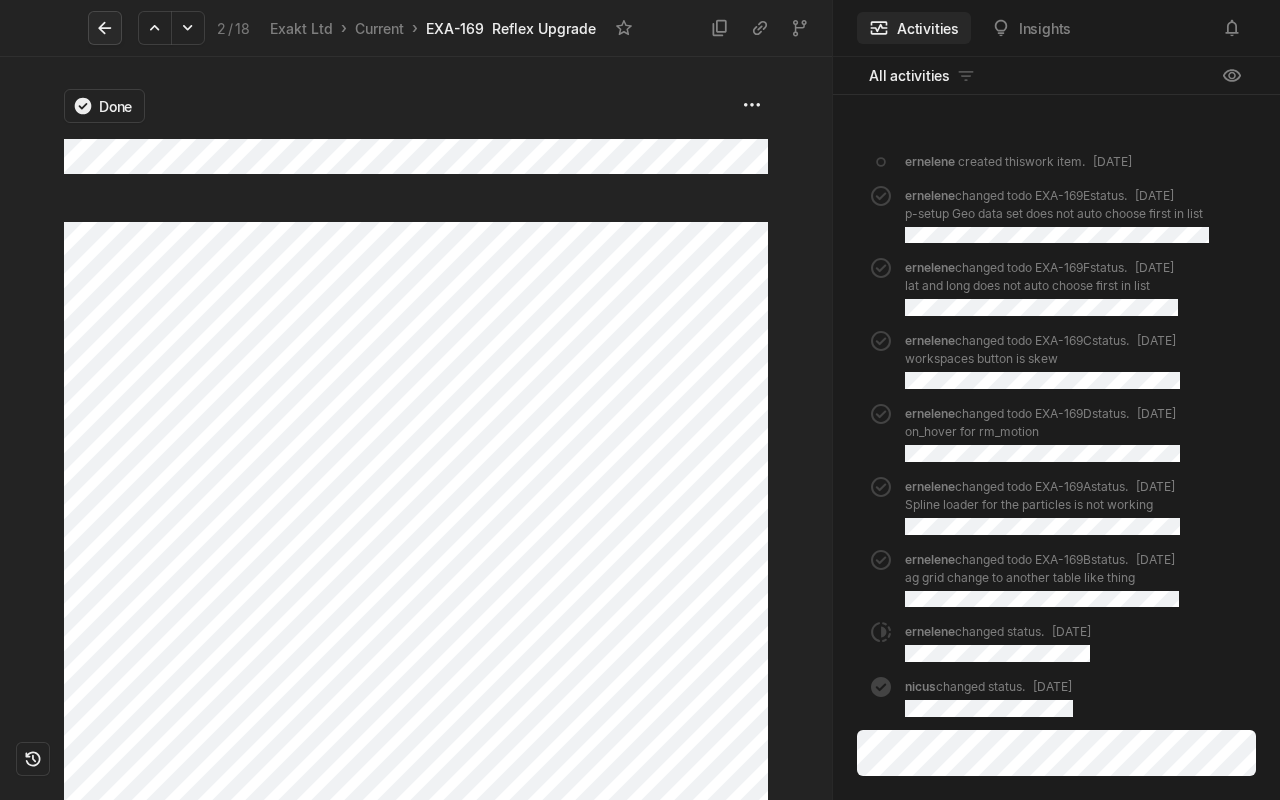 click 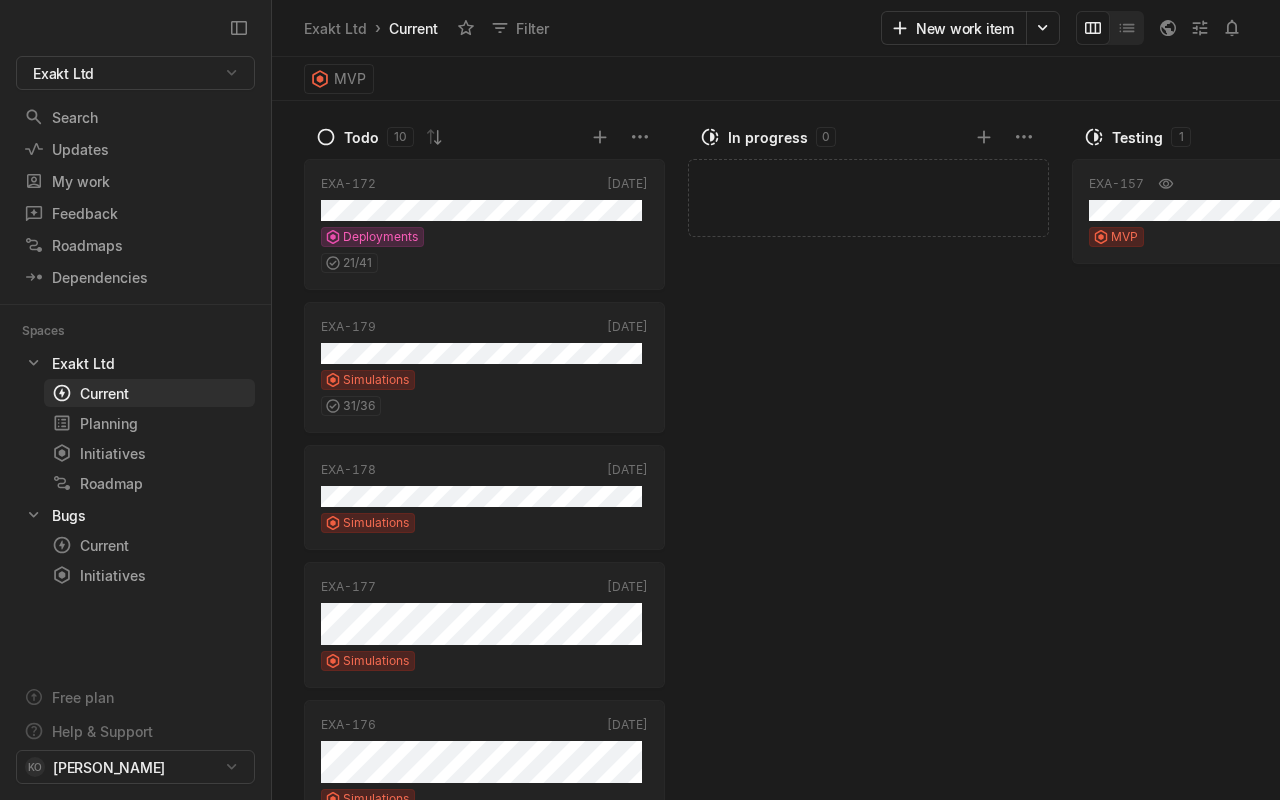 scroll, scrollTop: 0, scrollLeft: 907, axis: horizontal 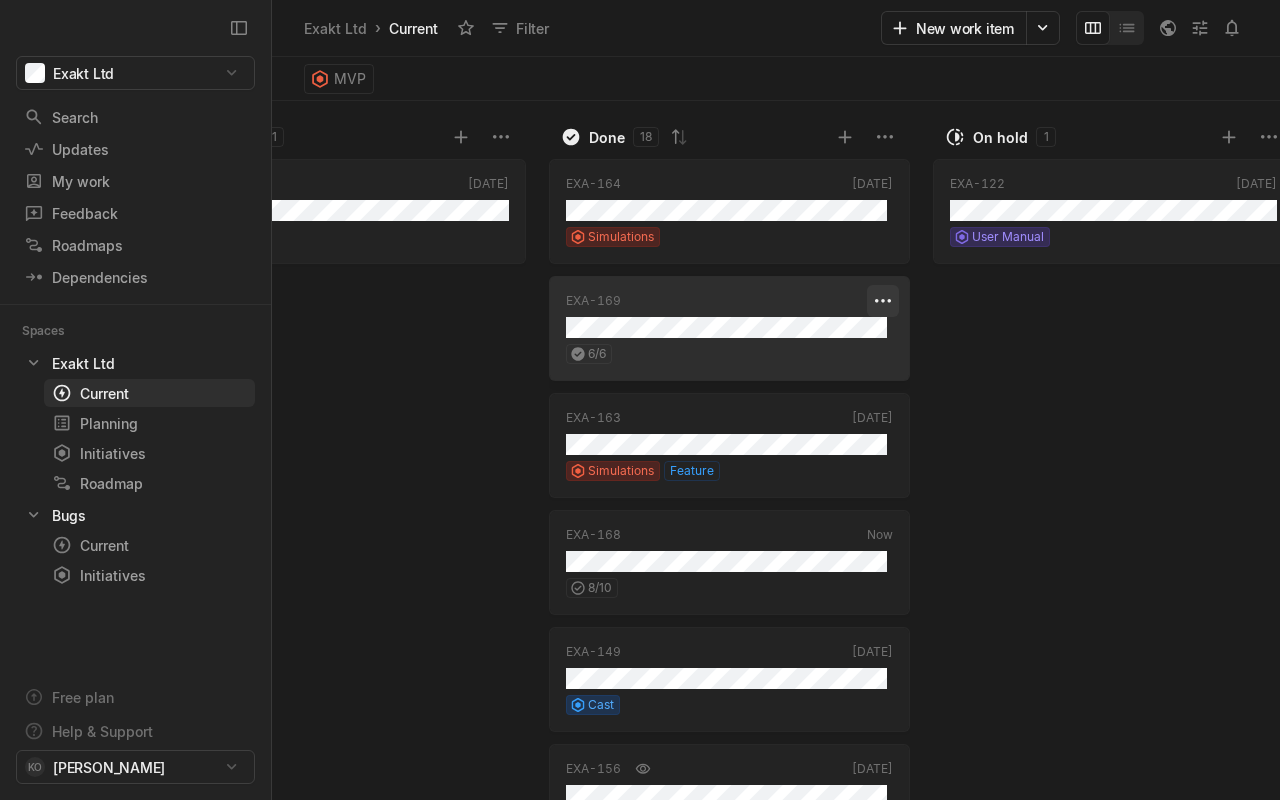 click on "Exakt Ltd Search / Updates g then u My work = Feedback g then f Roadmaps g then ⇧ r Dependencies g then - Spaces Exakt Ltd 1 Current g then c Planning g then p Initiatives g then i Roadmap Bugs 2 Current g then c Initiatives g then i Free plan Help & Support KO [PERSON_NAME] Exakt Ltd › Current Filter New work item MVP Todo 10 EXA-172 [DATE] Deployments 21 / 41 EXA-179 [DATE] Simulations 31 / 36 EXA-178 [DATE] Simulations EXA-177 [DATE] Simulations EXA-176 [DATE] Simulations EXA-175 [DATE] Simulations EXA-174 [DATE] Simulations EXA-140 Dec '24 MVP EXA-145 [DATE] [PERSON_NAME] EXA-98 [DATE] Model Editor Impprovement S L 0 / 1 In progress 0  Add  work item Testing 1 EXA-157 [DATE] MVP Done 18 EXA-164 [DATE] Simulations EXA-169 [DATE] 6 / 6 EXA-163 [DATE] Simulations Feature EXA-168 Now 8 / 10 EXA-149 [DATE] Cast EXA-156 [DATE] EXA-162 [DATE] Simulations Bug EXA-167 [DATE] Simulations Bug 71 / 72 EXA-158 [DATE] GEO EXA-146 [DATE] Cast EXA-154 [DATE] MVP Impprovement EXA-155 [DATE] Interactions Model Selection GEO EXA-137 1" at bounding box center [640, 400] 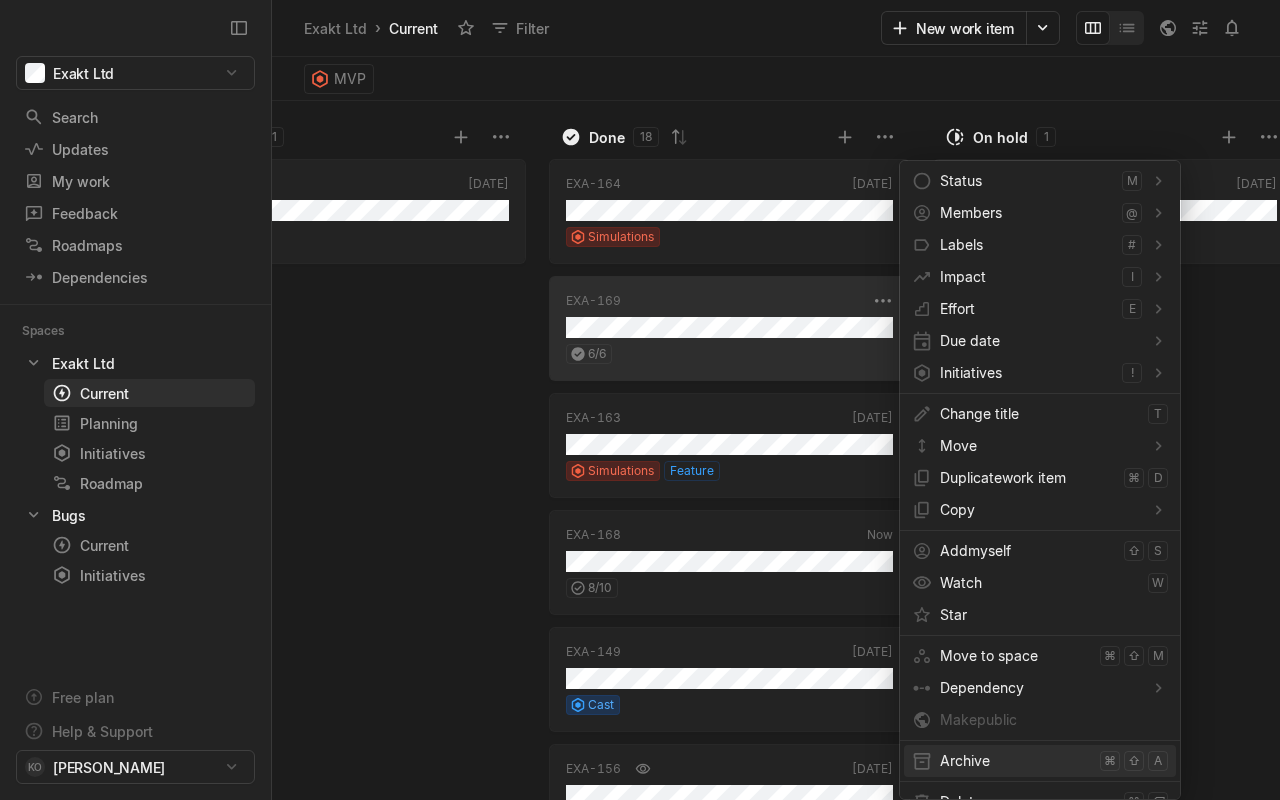 click on "Archive" at bounding box center [1016, 761] 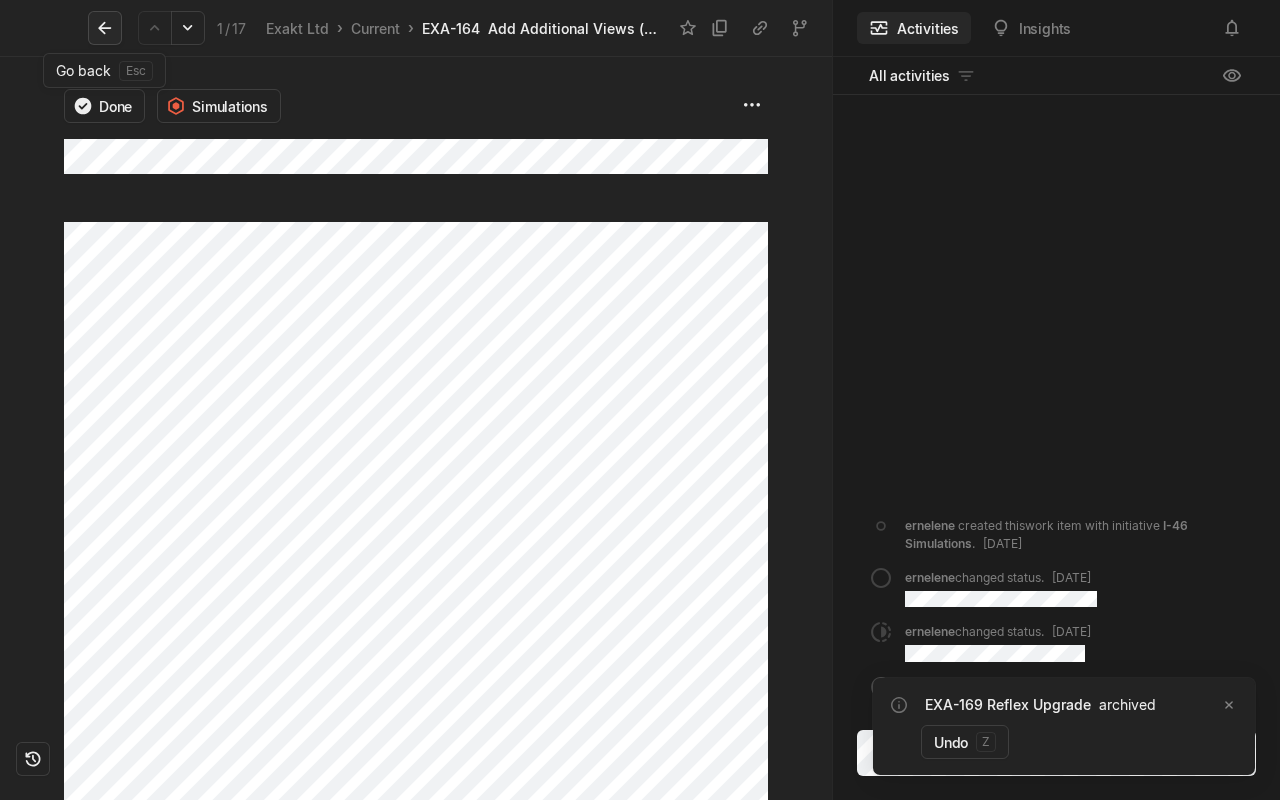 click 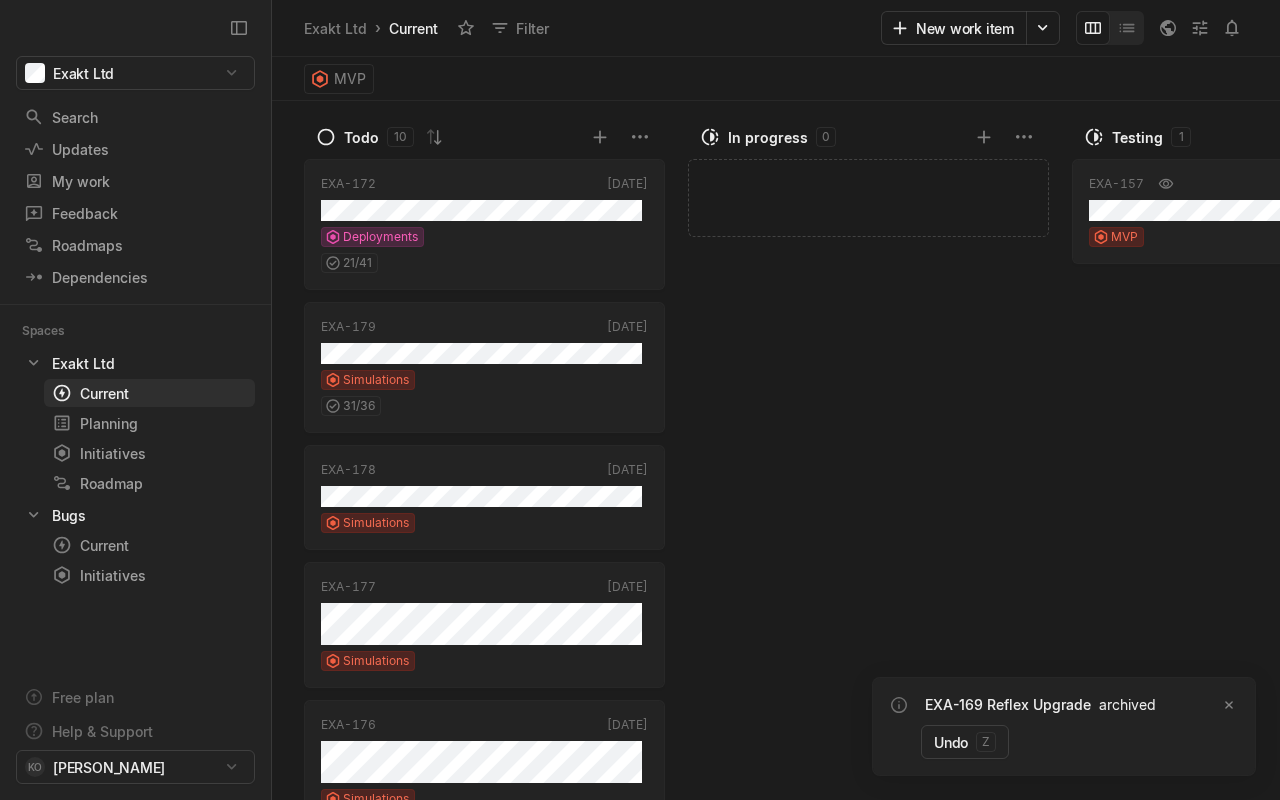 scroll, scrollTop: 0, scrollLeft: 907, axis: horizontal 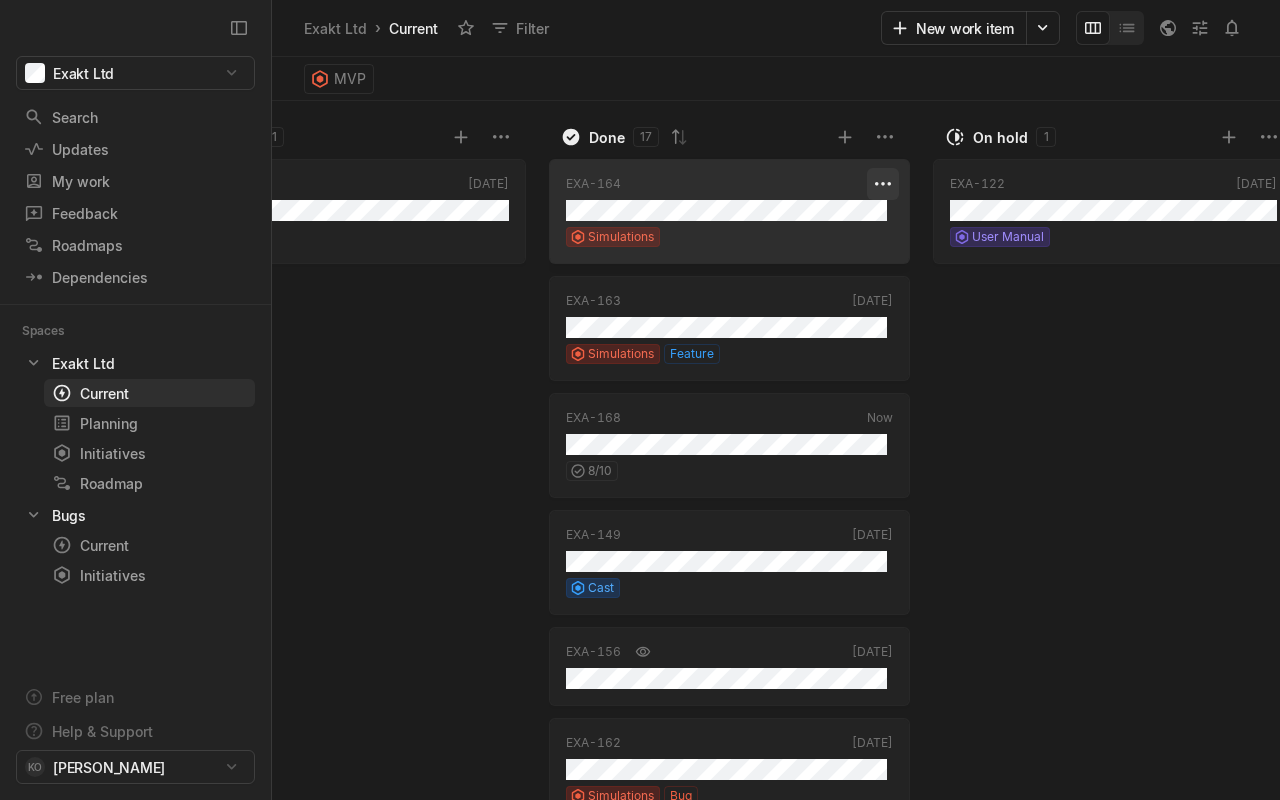 click on "Exakt Ltd Search / Updates g then u My work = Feedback g then f Roadmaps g then ⇧ r Dependencies g then - Spaces Exakt Ltd 1 Current g then c Planning g then p Initiatives g then i Roadmap Bugs 2 Current g then c Initiatives g then i Free plan Help & Support KO [PERSON_NAME] Exakt Ltd › Current Filter New work item MVP Todo 10 EXA-172 [DATE] Deployments 21 / 41 EXA-179 [DATE] Simulations 31 / 36 EXA-178 [DATE] Simulations EXA-177 [DATE] Simulations EXA-176 [DATE] Simulations EXA-175 [DATE] Simulations EXA-174 [DATE] Simulations EXA-140 Dec '24 MVP EXA-145 [DATE] Eval EXA-98 [DATE] Model Editor Impprovement S L 0 / 1 In progress 0  Add  work item Testing 1 EXA-157 [DATE] MVP Done 17 EXA-164 [DATE] Simulations EXA-163 [DATE] Simulations Feature EXA-168 Now 8 / 10 EXA-149 [DATE] Cast EXA-156 [DATE] EXA-162 [DATE] Simulations Bug EXA-167 [DATE] Simulations Bug 71 / 72 EXA-158 [DATE] GEO EXA-146 [DATE] Cast EXA-154 [DATE] MVP Impprovement EXA-155 [DATE] Interactions Model Selection GEO EXA-137 [DATE] Interactions Eval" at bounding box center [640, 400] 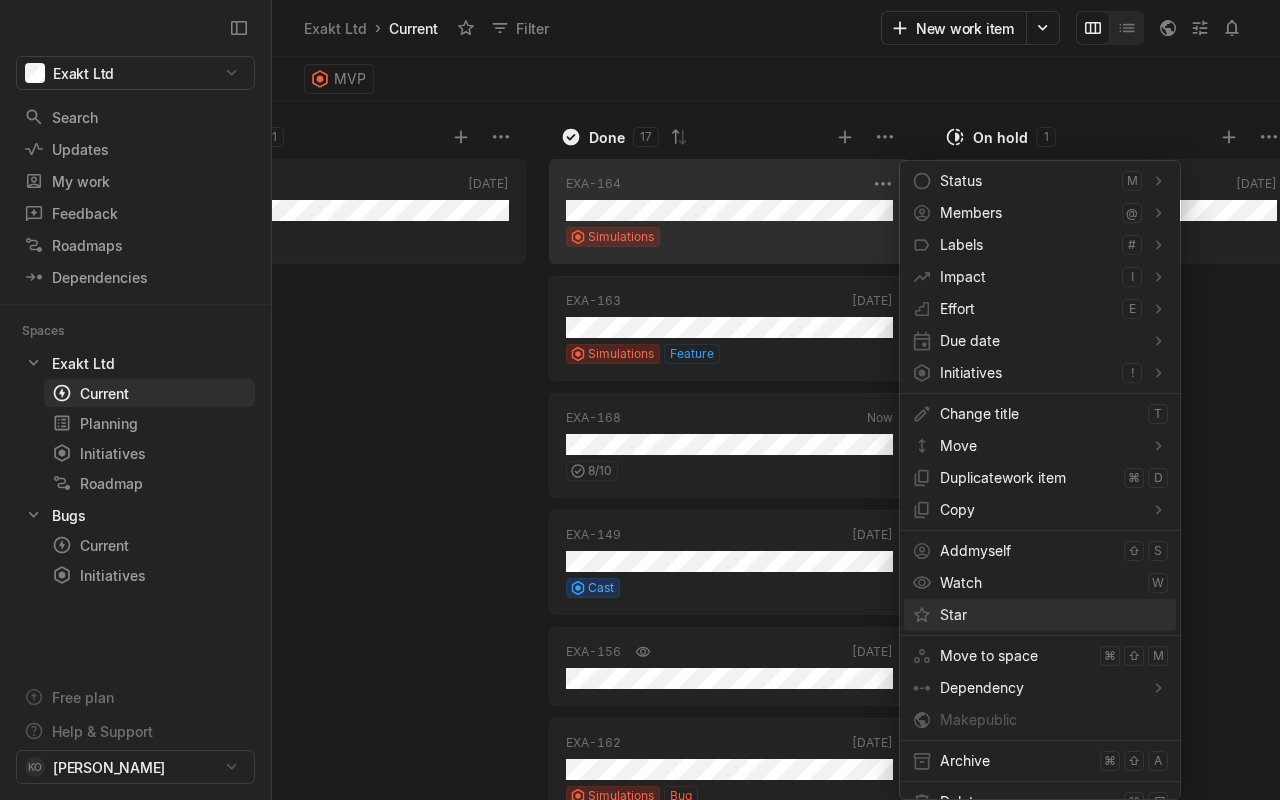 scroll, scrollTop: 19, scrollLeft: 0, axis: vertical 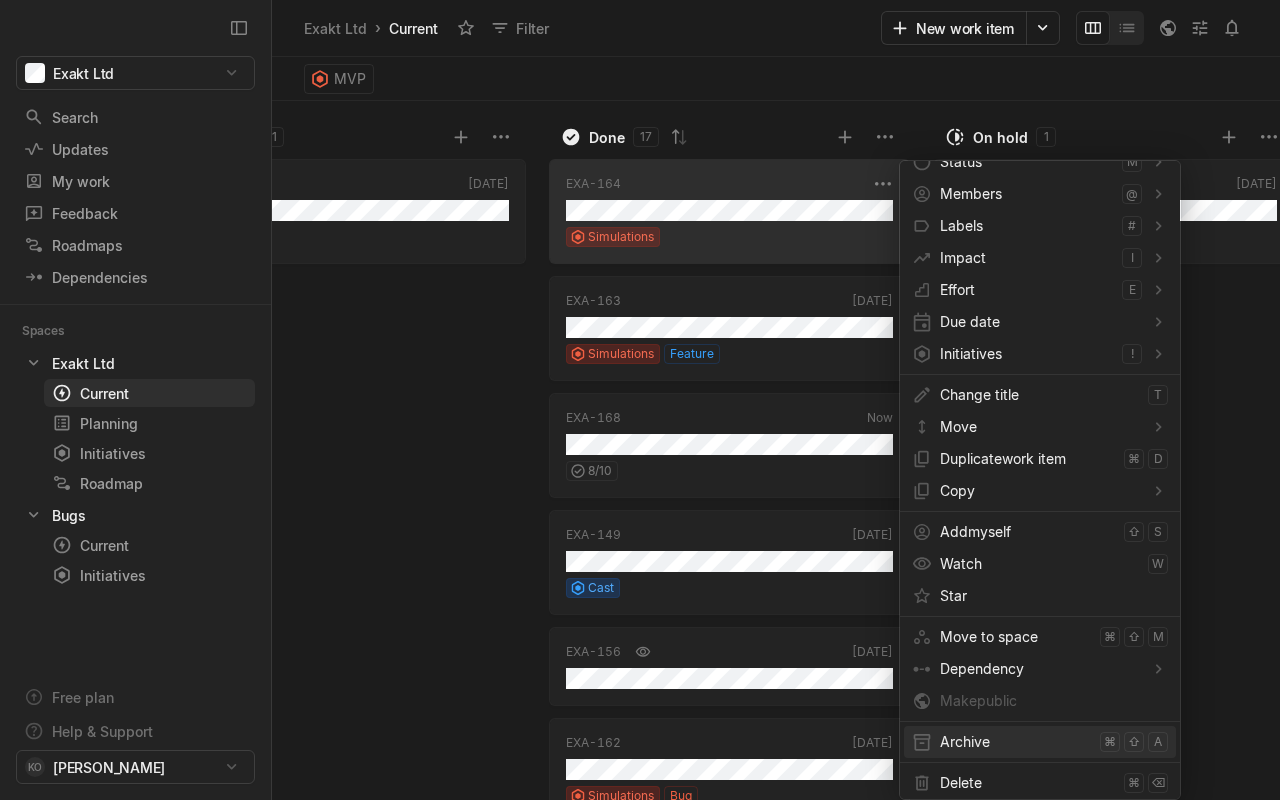 click on "Archive" at bounding box center (1016, 742) 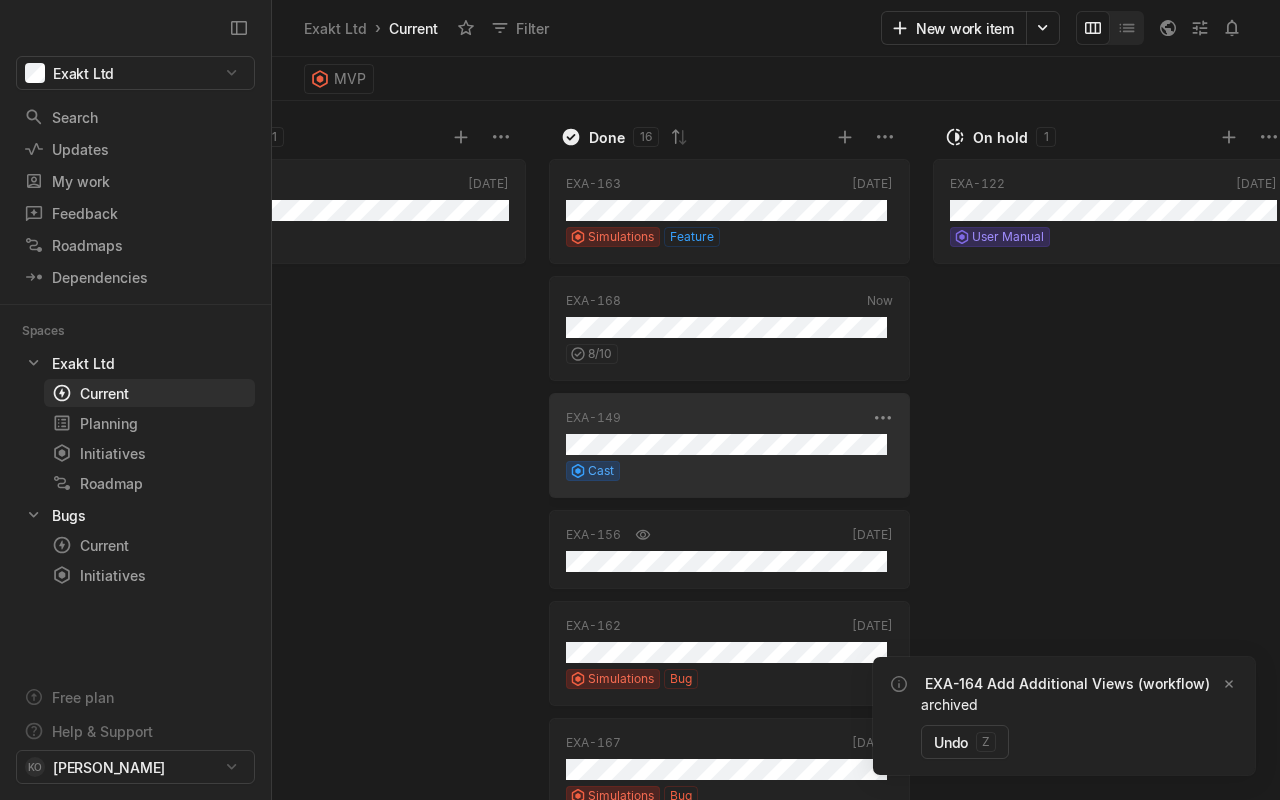 click on "Cast" at bounding box center (729, 471) 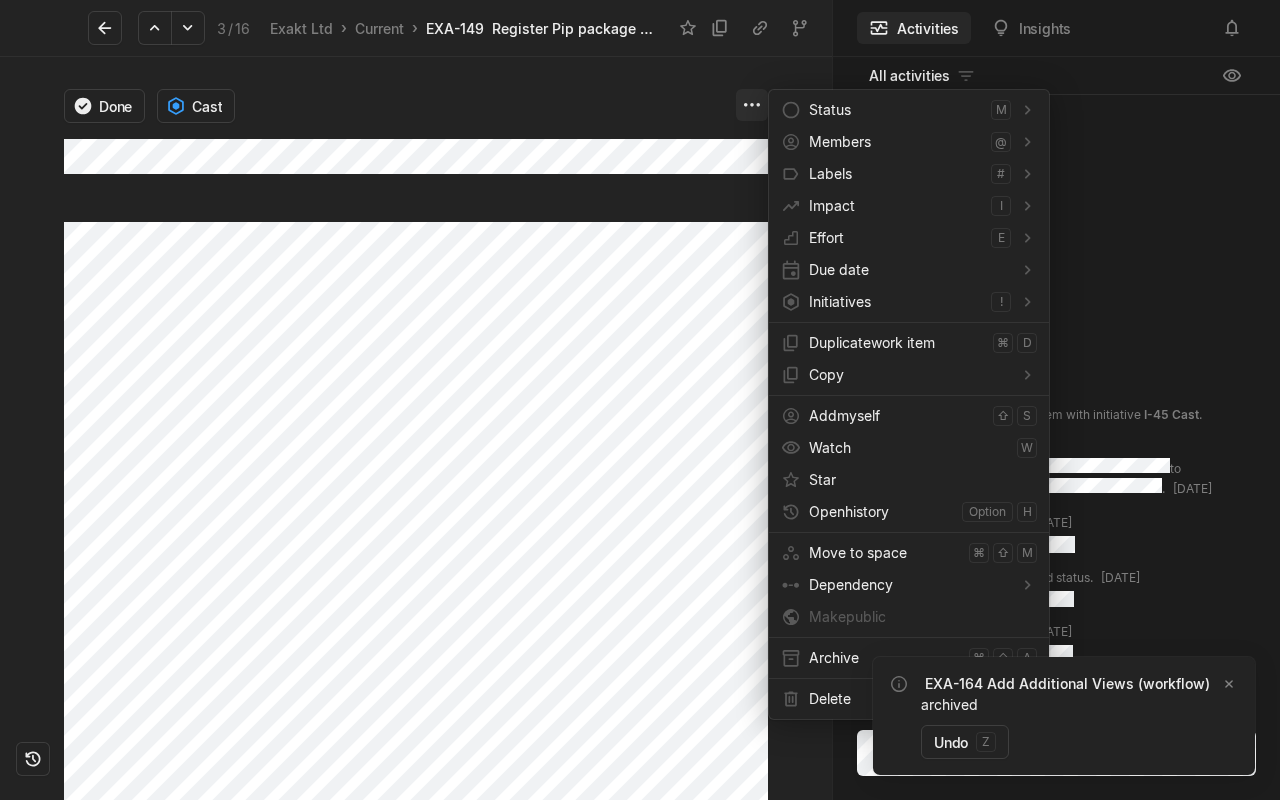 click on "Exakt Ltd Search / Updates g then u My work = Feedback g then f Roadmaps g then ⇧ r Dependencies g then - Spaces Exakt Ltd 1 Current g then c Planning g then p Initiatives g then i Roadmap Bugs 2 Current g then c Initiatives g then i Free plan Help & Support KO [PERSON_NAME] 3 / 16 Exakt Ltd › Current › EXA-149 Register Pip package and finalise codebase Done Cast Activities Insights All activities nicus   created this  work item   with initiative   I-45 Cast . [DATE] nicus  changed title from   to   . [DATE] nicus  changed   status . [DATE] [PERSON_NAME]  changed   status . [DATE] nicus  changed   status . [DATE] nicus  changed   status . [DATE] EXA-164   Add Additional Views (workflow)   archived Undo z
Press space bar to start a drag.
When dragging you can use the arrow keys to move the item around and escape to cancel.
Some screen readers may require you to be in focus mode or to use your pass through key
Status m Members @ Labels # Impact i Effort e Due date Initiatives ! Duplicate  ⌘" at bounding box center (640, 400) 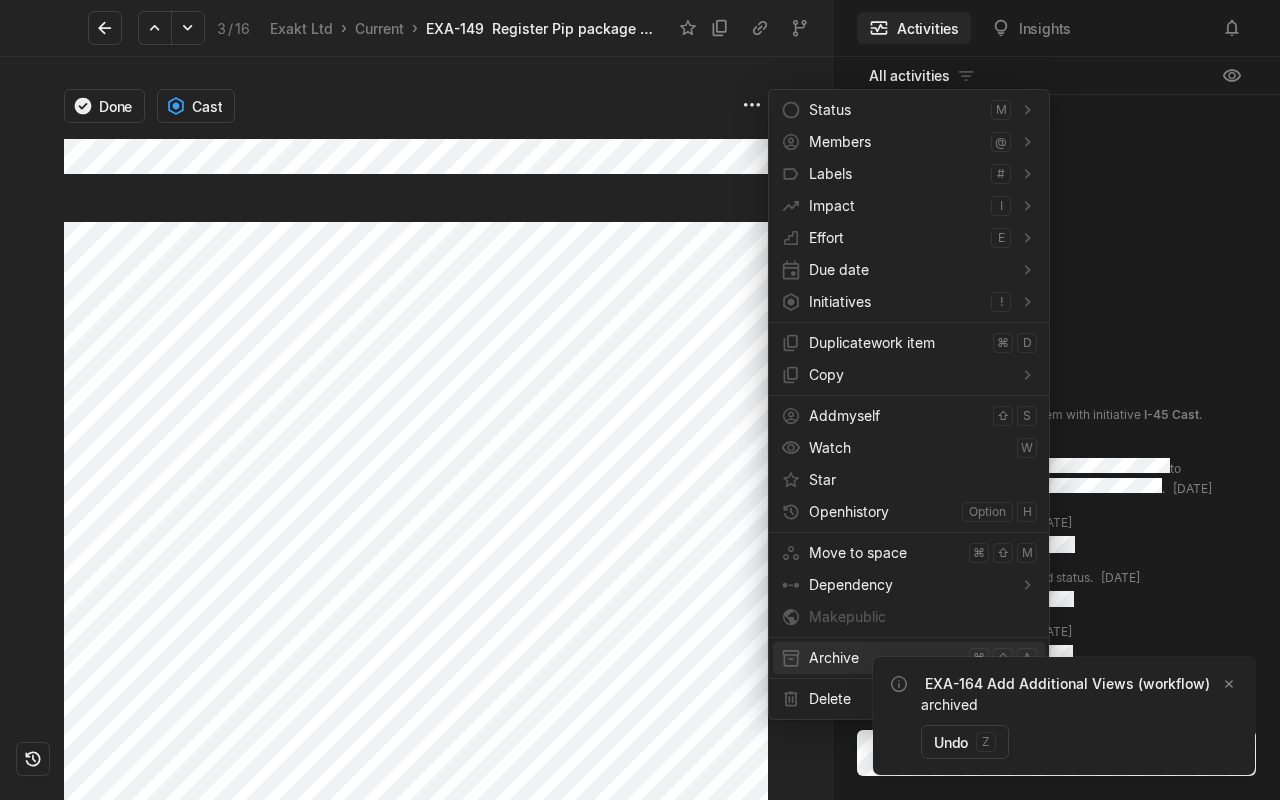 click on "Archive" at bounding box center [885, 658] 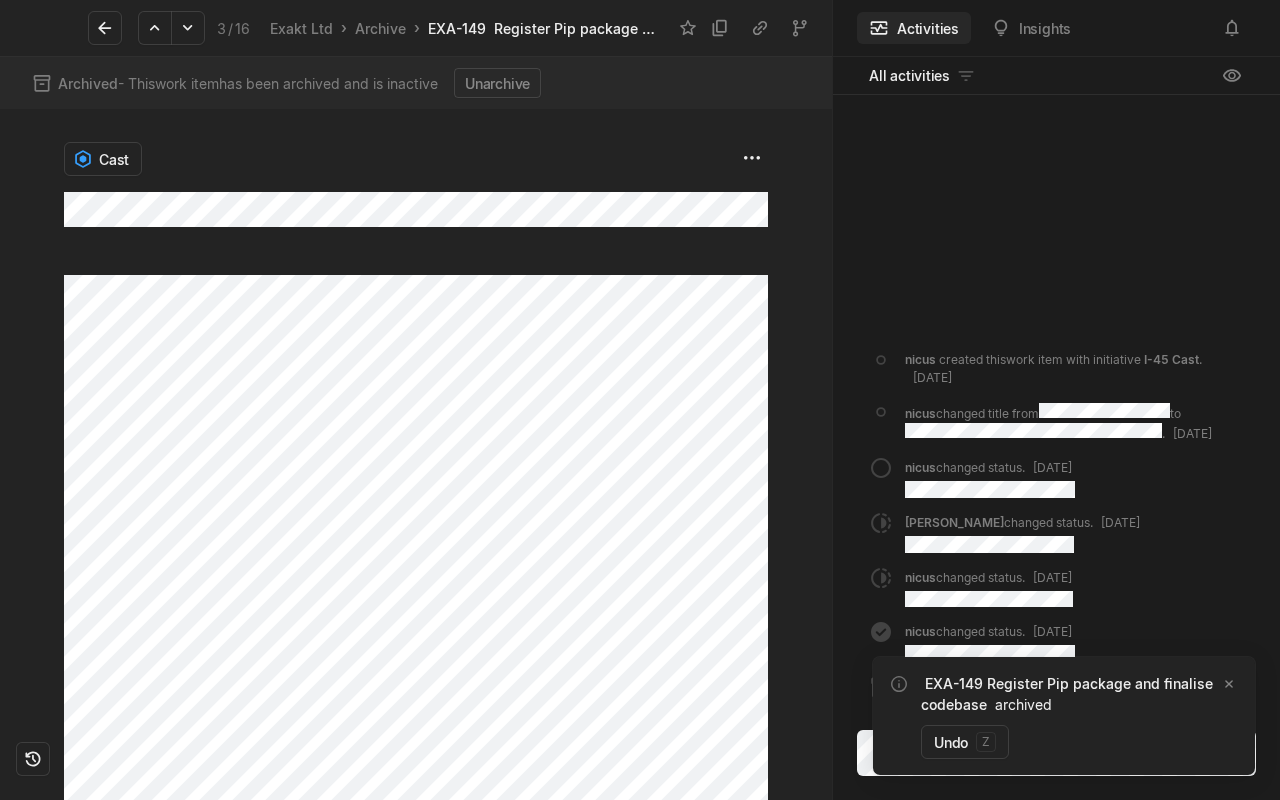 click 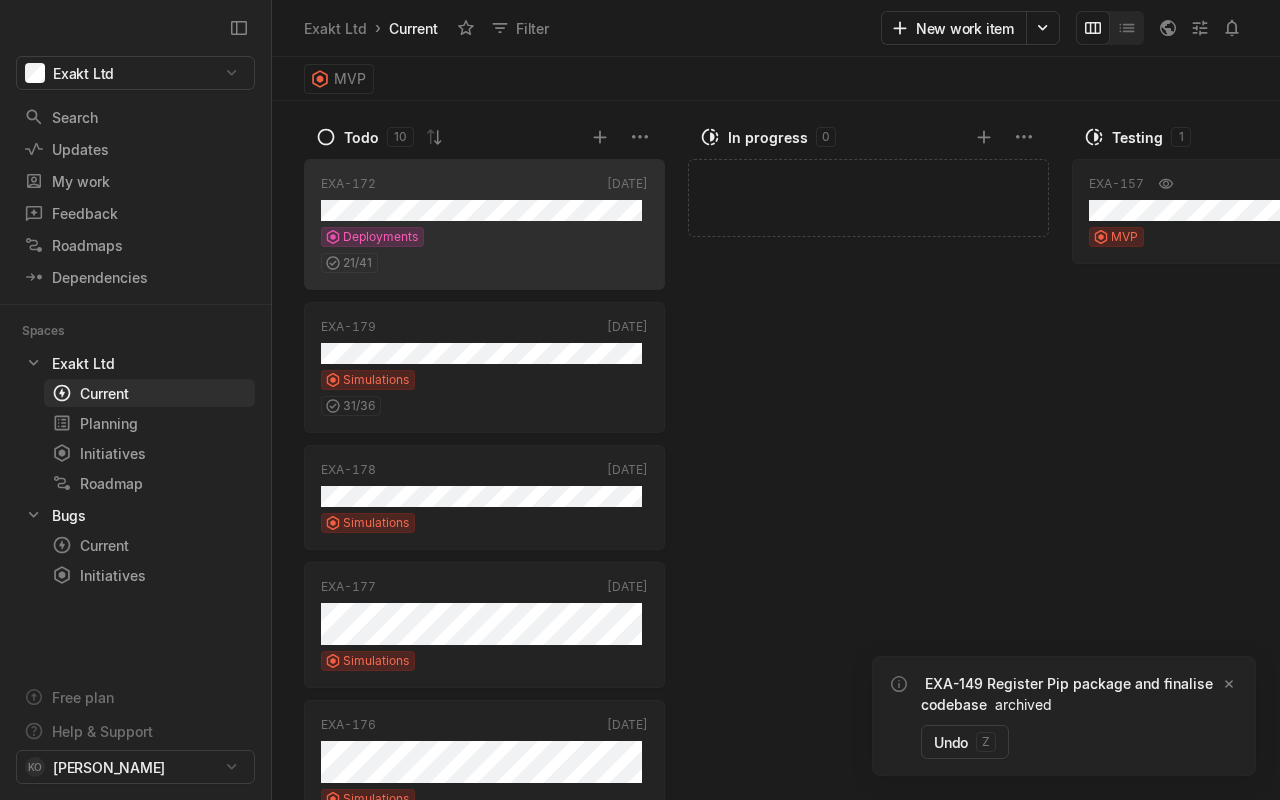 scroll, scrollTop: 0, scrollLeft: 907, axis: horizontal 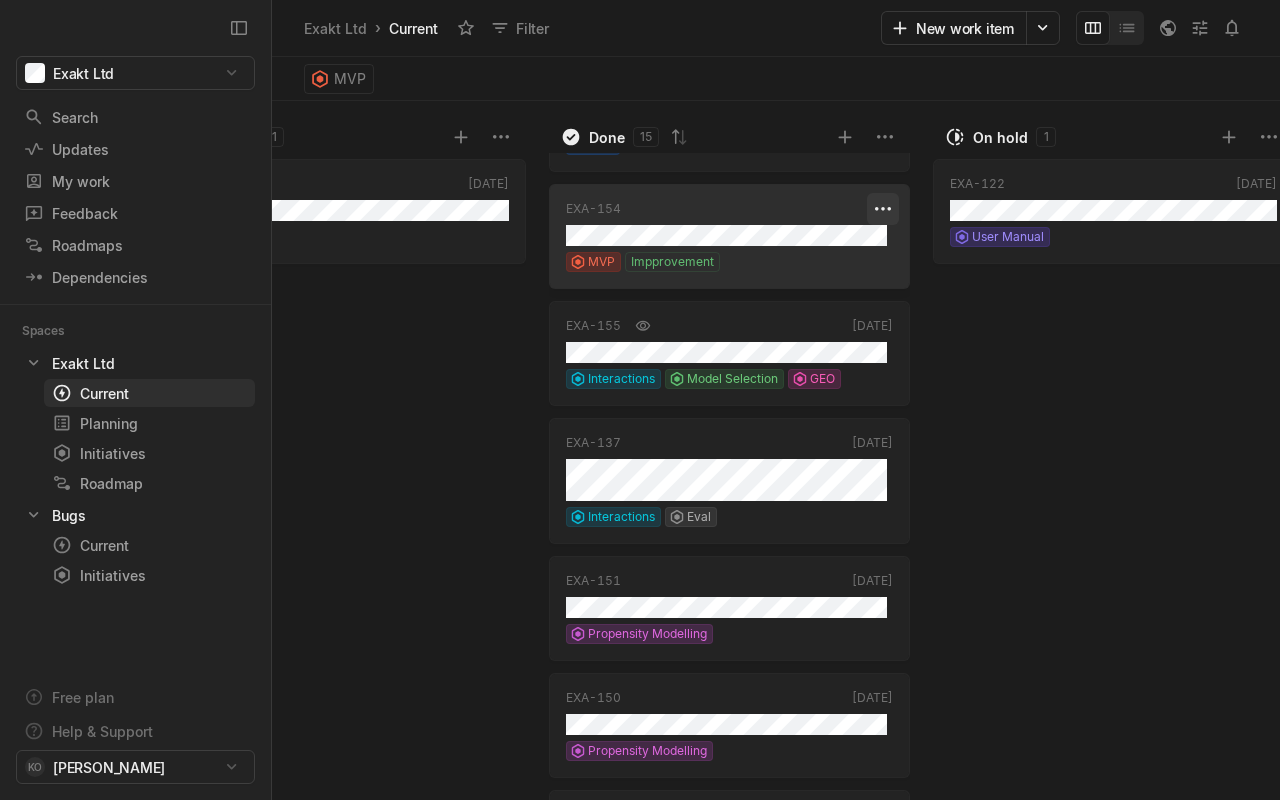 click on "Exakt Ltd Search / Updates g then u My work = Feedback g then f Roadmaps g then ⇧ r Dependencies g then - Spaces Exakt Ltd 1 Current g then c Planning g then p Initiatives g then i Roadmap Bugs 2 Current g then c Initiatives g then i Free plan Help & Support KO [PERSON_NAME] Exakt Ltd › Current Filter New work item MVP Todo 10 EXA-172 [DATE] Deployments 21 / 41 EXA-179 [DATE] Simulations 31 / 36 EXA-178 [DATE] Simulations EXA-177 [DATE] Simulations EXA-176 [DATE] Simulations EXA-175 [DATE] Simulations EXA-174 [DATE] Simulations EXA-140 Dec '24 MVP EXA-145 [DATE] Eval EXA-98 [DATE] Model Editor Impprovement S L 0 / 1 In progress 0  Add  work item Testing 1 EXA-157 [DATE] MVP Done 15 EXA-163 [DATE] Simulations Feature EXA-168 Now 8 / 10 EXA-156 [DATE] EXA-162 [DATE] Simulations Bug EXA-167 [DATE] Simulations Bug 71 / 72 EXA-158 [DATE] GEO EXA-146 [DATE] Cast EXA-154 [DATE] MVP Impprovement EXA-155 [DATE] Interactions Model Selection GEO EXA-137 [DATE] Interactions Eval EXA-151 [DATE] Propensity Modelling EXA-150 1" at bounding box center (640, 400) 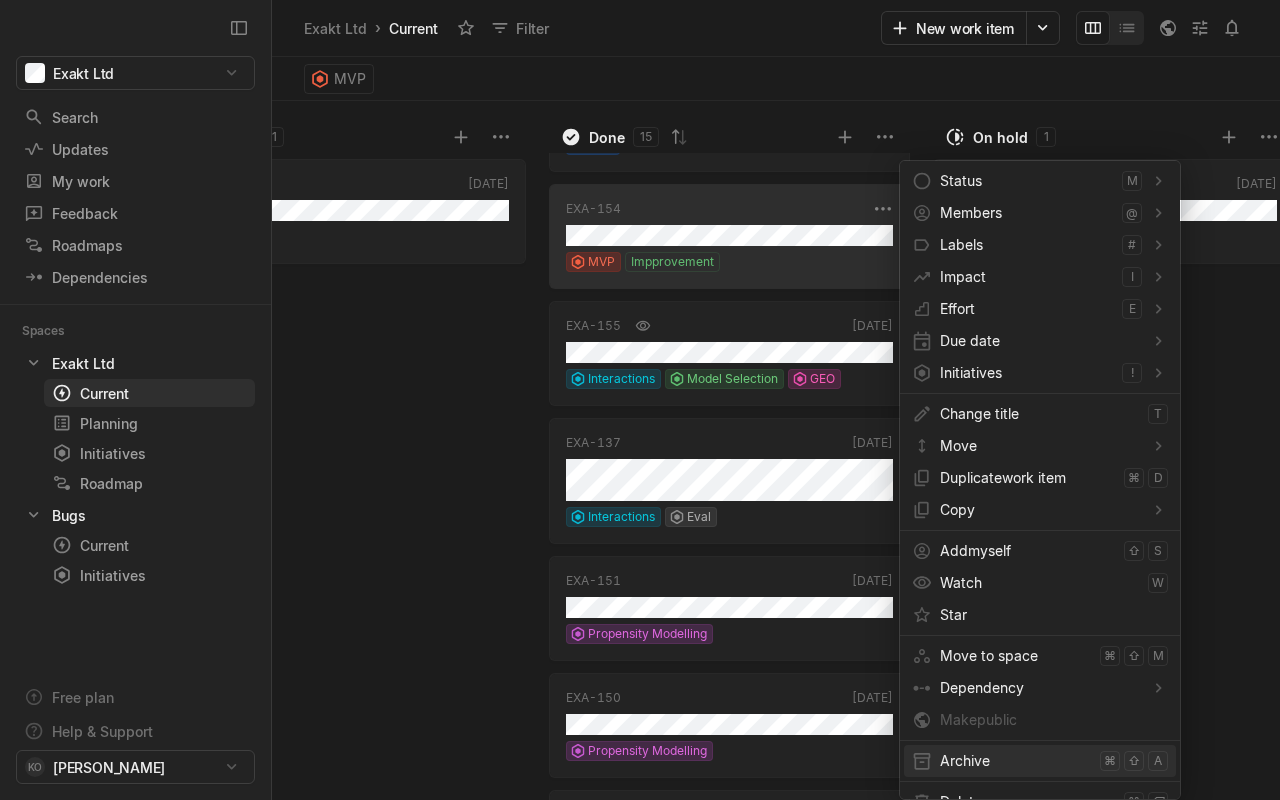 click on "Archive" at bounding box center (1016, 761) 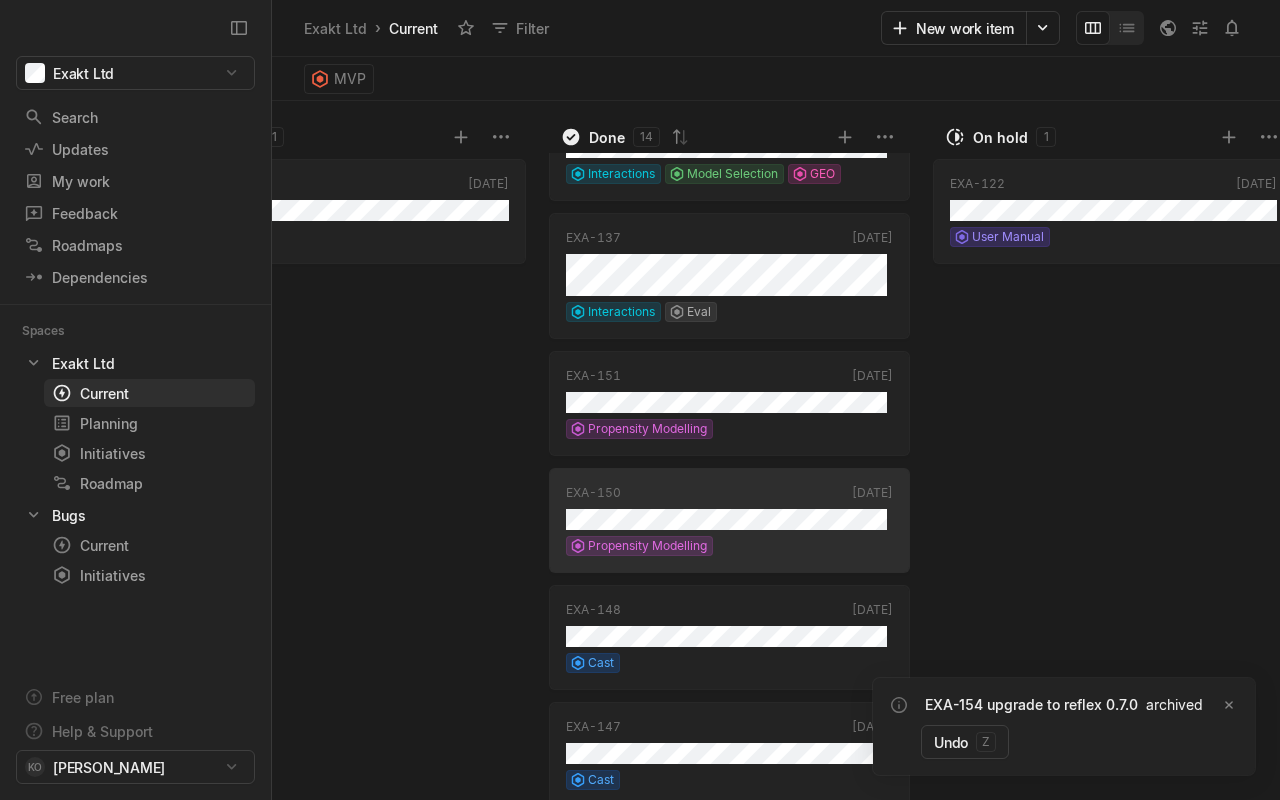 scroll, scrollTop: 874, scrollLeft: 0, axis: vertical 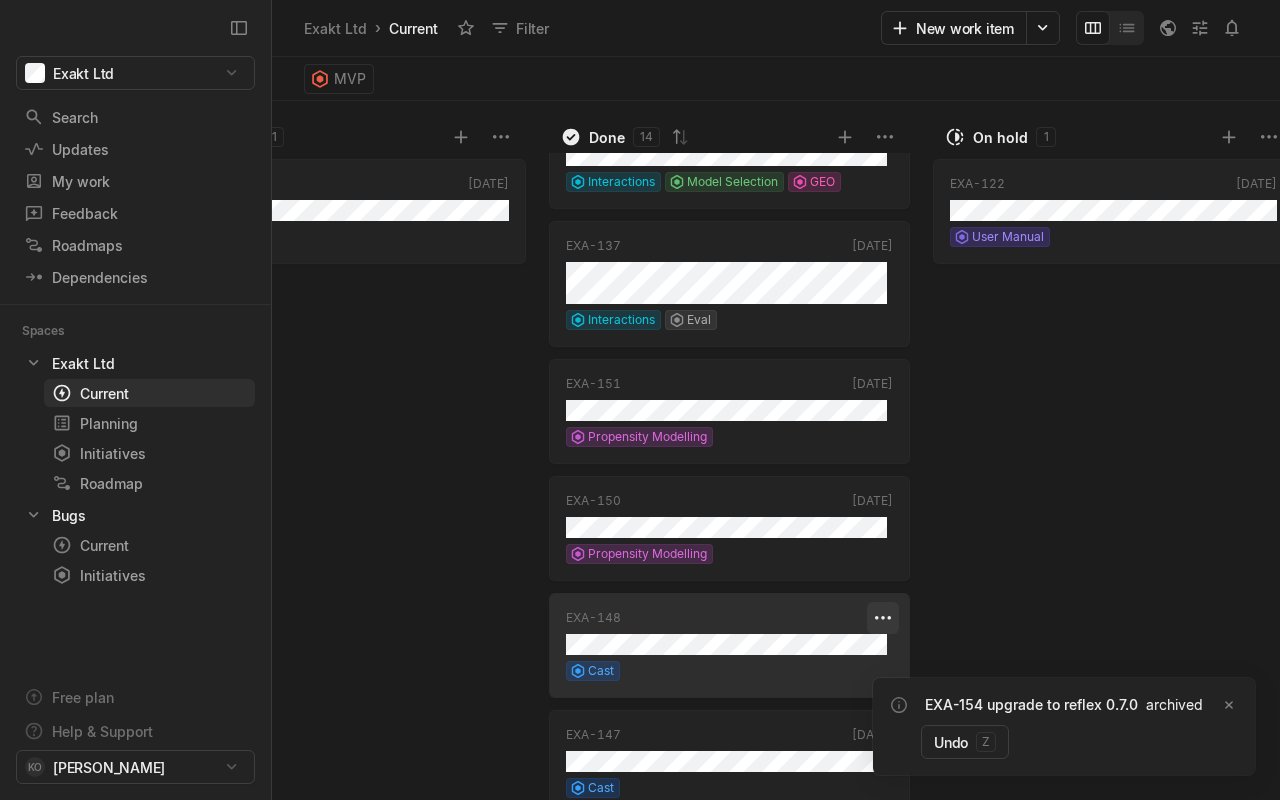 click on "Exakt Ltd Search / Updates g then u My work = Feedback g then f Roadmaps g then ⇧ r Dependencies g then - Spaces Exakt Ltd 1 Current g then c Planning g then p Initiatives g then i Roadmap Bugs 2 Current g then c Initiatives g then i Free plan Help & Support KO [PERSON_NAME] Exakt Ltd › Current Filter New work item MVP Todo 10 EXA-172 [DATE] Deployments 21 / 41 EXA-179 [DATE] Simulations 31 / 36 EXA-178 [DATE] Simulations EXA-177 [DATE] Simulations EXA-176 [DATE] Simulations EXA-175 [DATE] Simulations EXA-174 [DATE] Simulations EXA-140 Dec '24 MVP EXA-145 [DATE] [PERSON_NAME] EXA-98 [DATE] Model Editor Impprovement S L 0 / 1 In progress 0  Add  work item Testing 1 EXA-157 [DATE] MVP Done 14 EXA-163 [DATE] Simulations Feature EXA-168 Now 8 / 10 EXA-156 [DATE] EXA-162 [DATE] Simulations Bug EXA-167 [DATE] Simulations Bug 71 / 72 EXA-158 [DATE] GEO EXA-146 [DATE] Cast EXA-155 [DATE] Interactions Model Selection GEO EXA-137 [DATE] Interactions Eval EXA-151 [DATE] Propensity Modelling EXA-150 [DATE] Propensity Modelling Cast" at bounding box center (640, 400) 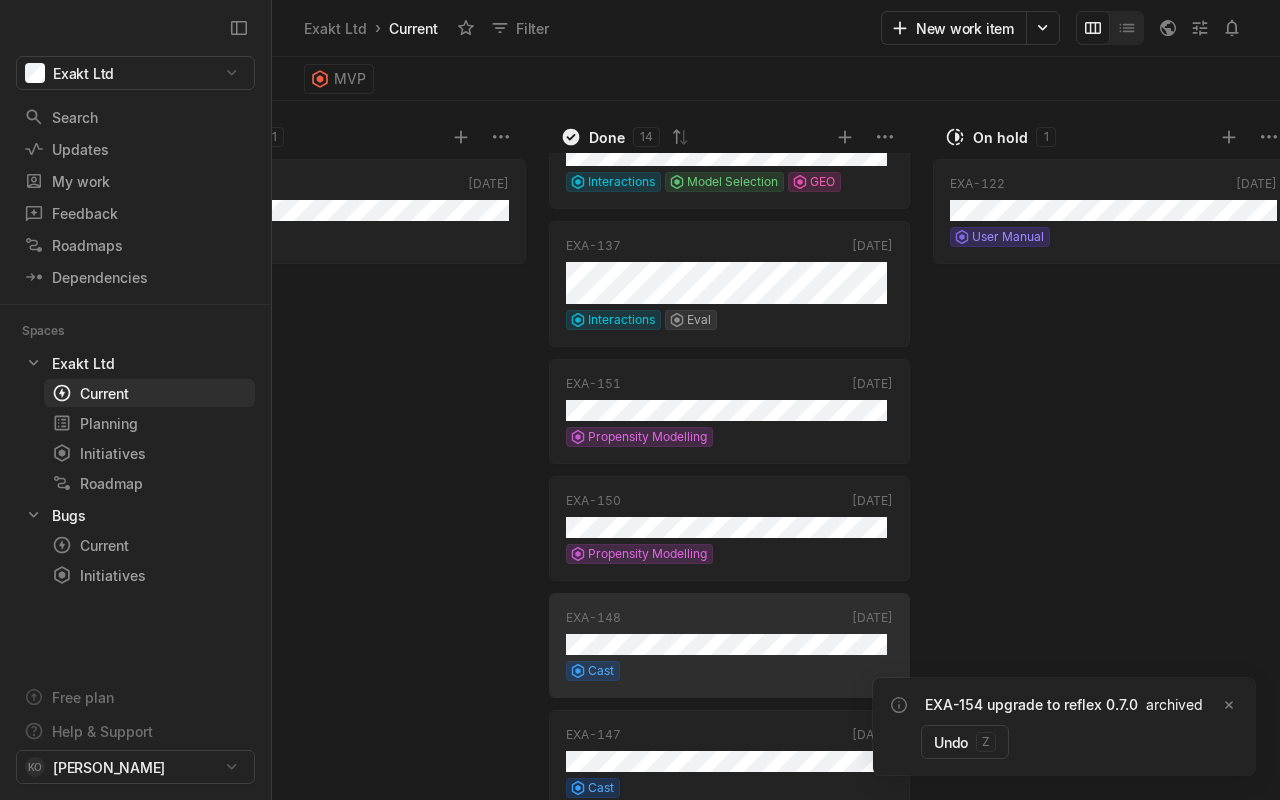 click on "EXA-154   upgrade to reflex 0.7.0   archived Undo z" at bounding box center [1064, 726] 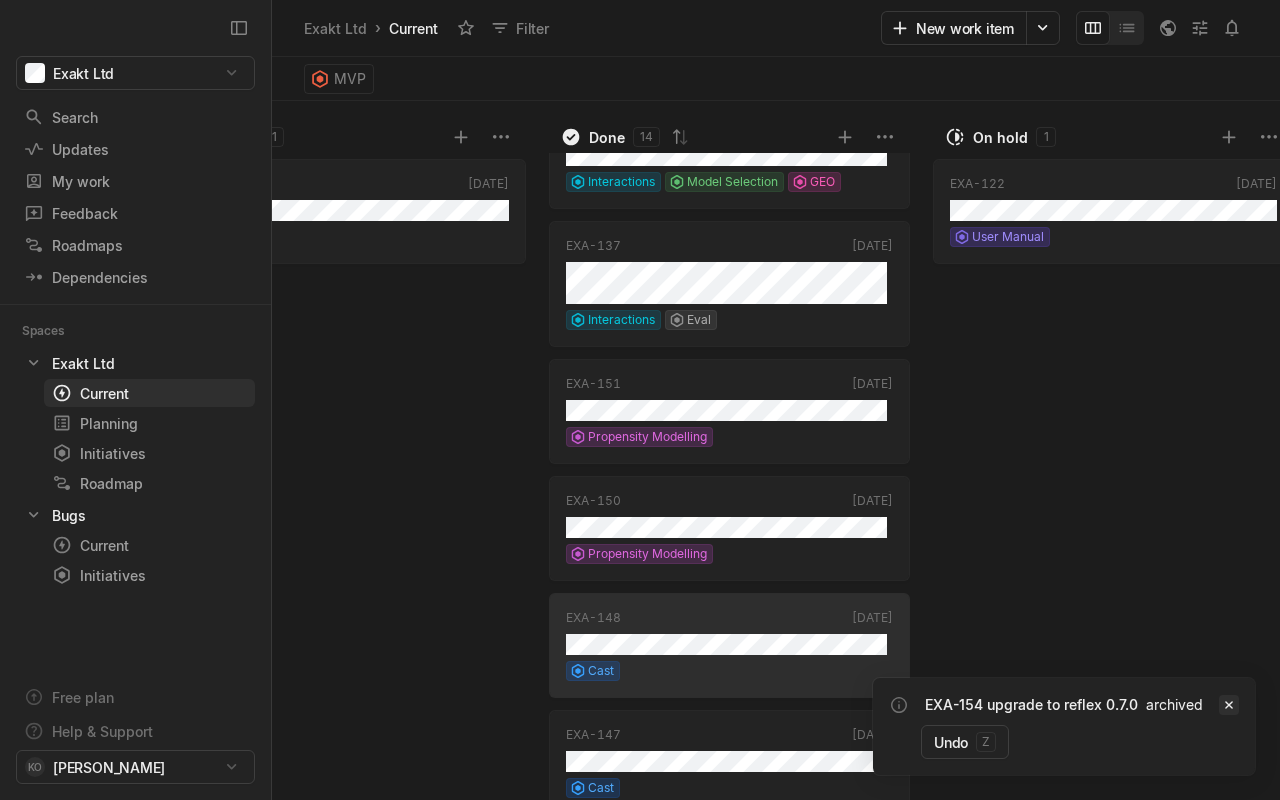 click 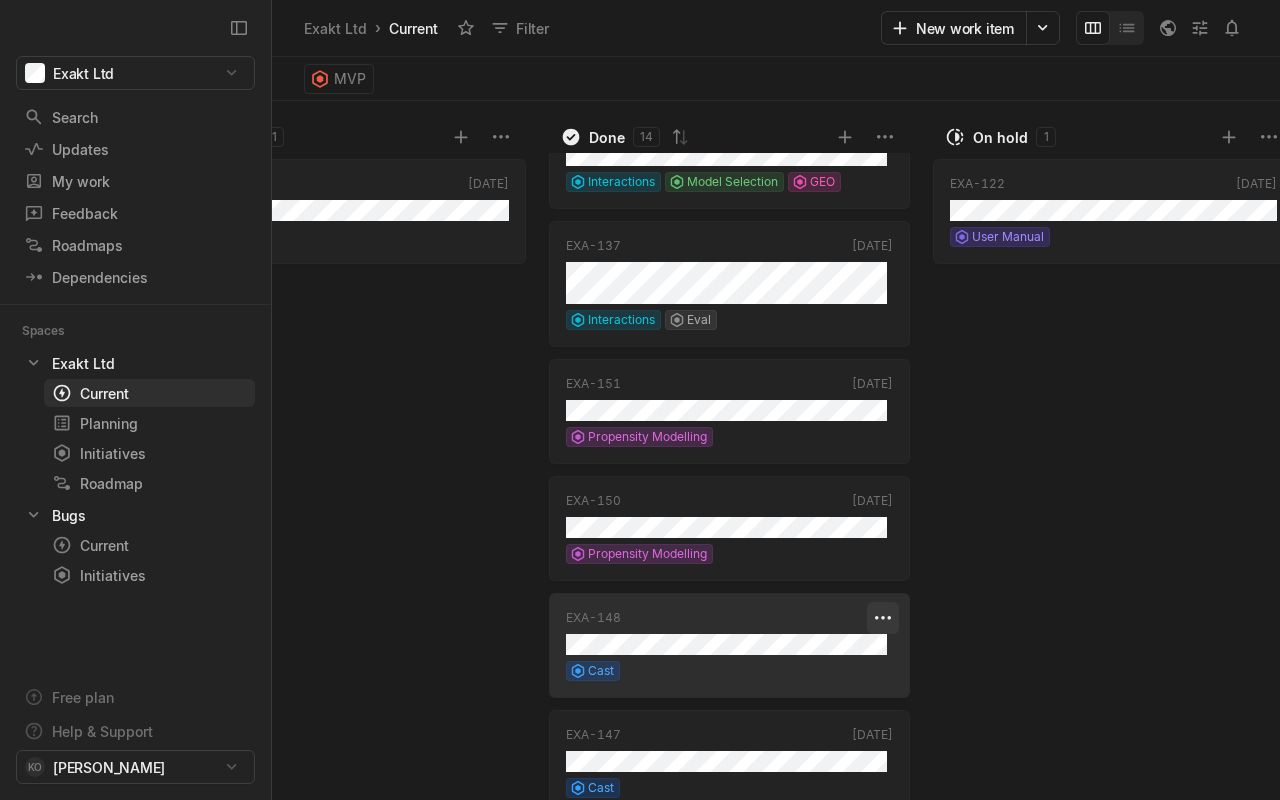 click on "Exakt Ltd Search / Updates g then u My work = Feedback g then f Roadmaps g then ⇧ r Dependencies g then - Spaces Exakt Ltd 1 Current g then c Planning g then p Initiatives g then i Roadmap Bugs 2 Current g then c Initiatives g then i Free plan Help & Support KO [PERSON_NAME] Exakt Ltd › Current Filter New work item MVP Todo 10 EXA-172 [DATE] Deployments 21 / 41 EXA-179 [DATE] Simulations 31 / 36 EXA-178 [DATE] Simulations EXA-177 [DATE] Simulations EXA-176 [DATE] Simulations EXA-175 [DATE] Simulations EXA-174 [DATE] Simulations EXA-140 Dec '24 MVP EXA-145 [DATE] [PERSON_NAME] EXA-98 [DATE] Model Editor Impprovement S L 0 / 1 In progress 0  Add  work item Testing 1 EXA-157 [DATE] MVP Done 14 EXA-163 [DATE] Simulations Feature EXA-168 Now 8 / 10 EXA-156 [DATE] EXA-162 [DATE] Simulations Bug EXA-167 [DATE] Simulations Bug 71 / 72 EXA-158 [DATE] GEO EXA-146 [DATE] Cast EXA-155 [DATE] Interactions Model Selection GEO EXA-137 [DATE] Interactions Eval EXA-151 [DATE] Propensity Modelling EXA-150 [DATE] Propensity Modelling Cast" at bounding box center (640, 400) 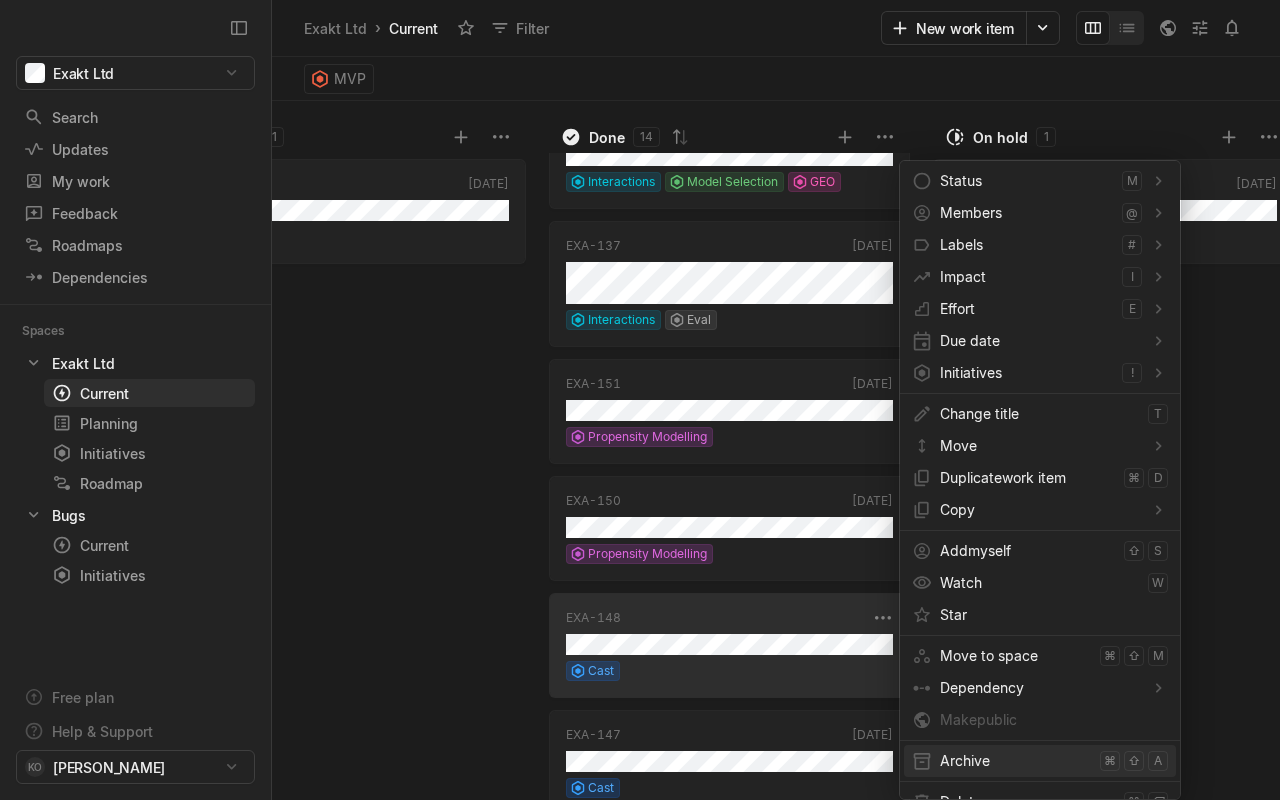 click on "Archive" at bounding box center [1016, 761] 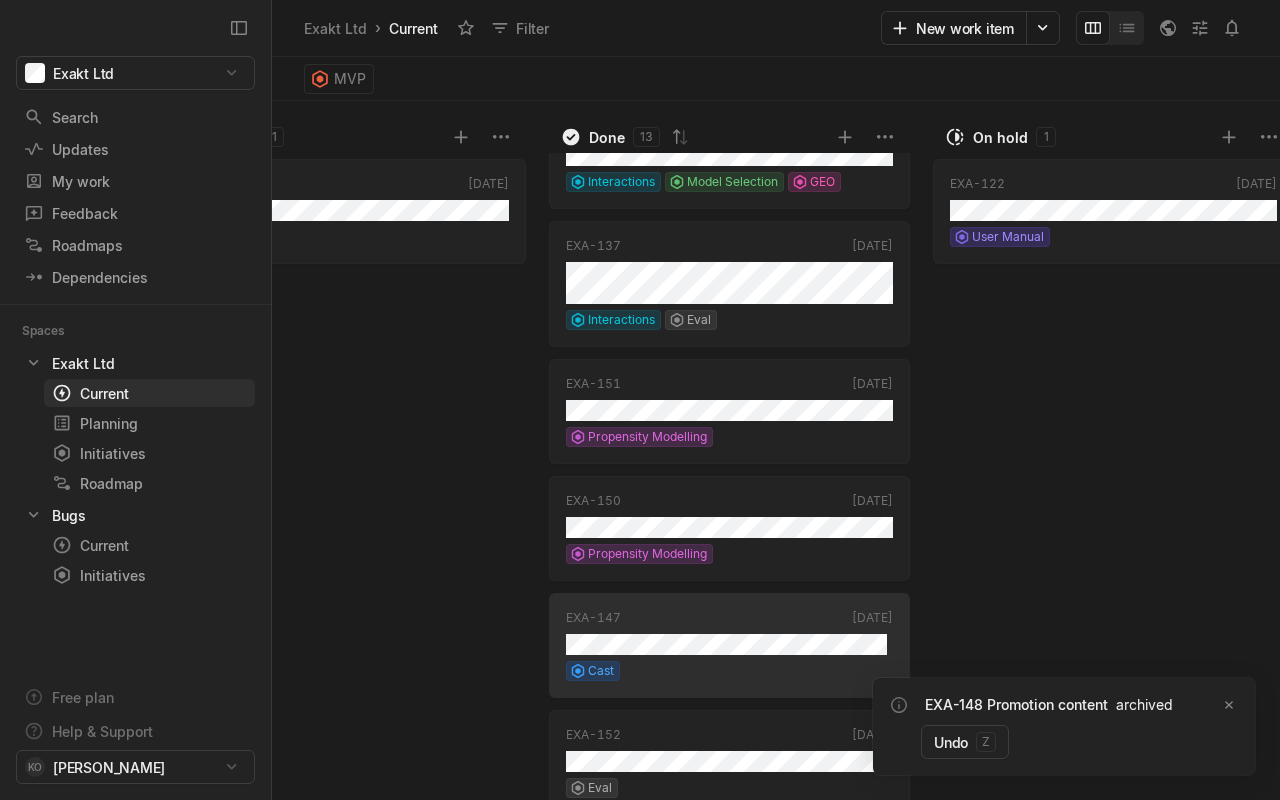 scroll, scrollTop: 895, scrollLeft: 0, axis: vertical 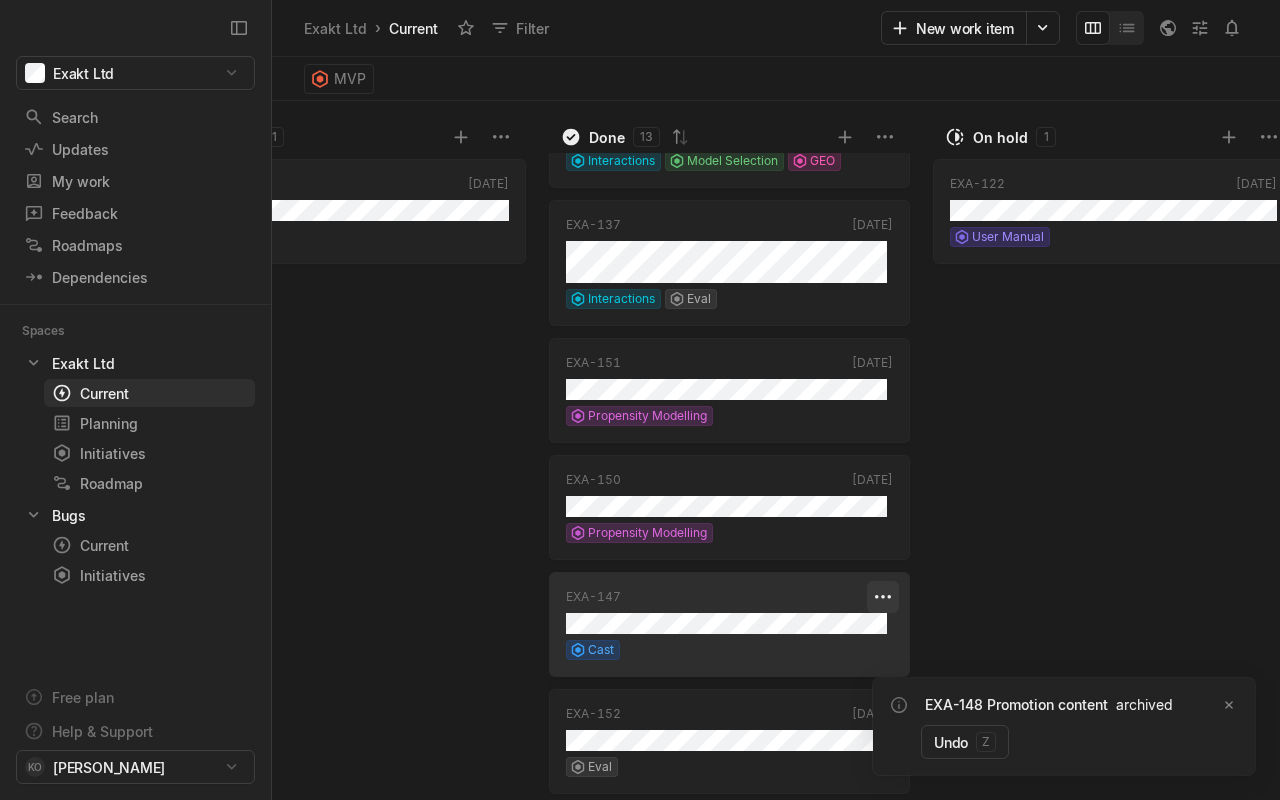 click on "Exakt Ltd Search / Updates g then u My work = Feedback g then f Roadmaps g then ⇧ r Dependencies g then - Spaces Exakt Ltd 1 Current g then c Planning g then p Initiatives g then i Roadmap Bugs 2 Current g then c Initiatives g then i Free plan Help & Support KO [PERSON_NAME] Exakt Ltd › Current Filter New work item MVP Todo 10 EXA-172 [DATE] Deployments 21 / 41 EXA-179 [DATE] Simulations 31 / 36 EXA-178 [DATE] Simulations EXA-177 [DATE] Simulations EXA-176 [DATE] Simulations EXA-175 [DATE] Simulations EXA-174 [DATE] Simulations EXA-140 Dec '24 MVP EXA-145 [DATE] [PERSON_NAME] EXA-98 [DATE] Model Editor Impprovement S L 0 / 1 In progress 0  Add  work item Testing 1 EXA-157 [DATE] MVP Done 13 EXA-146 [DATE] Cast EXA-155 [DATE] Interactions Model Selection GEO EXA-137 [DATE] Interactions Eval EXA-151 [DATE] Propensity Modelling EXA-150 [DATE] Propensity Modelling EXA-147 [DATE] Cast EXA-152 [DATE] Eval On hold 1 EXA-122 [DATE] User Manual EXA-148   Promotion content   archived Undo z" at bounding box center (640, 400) 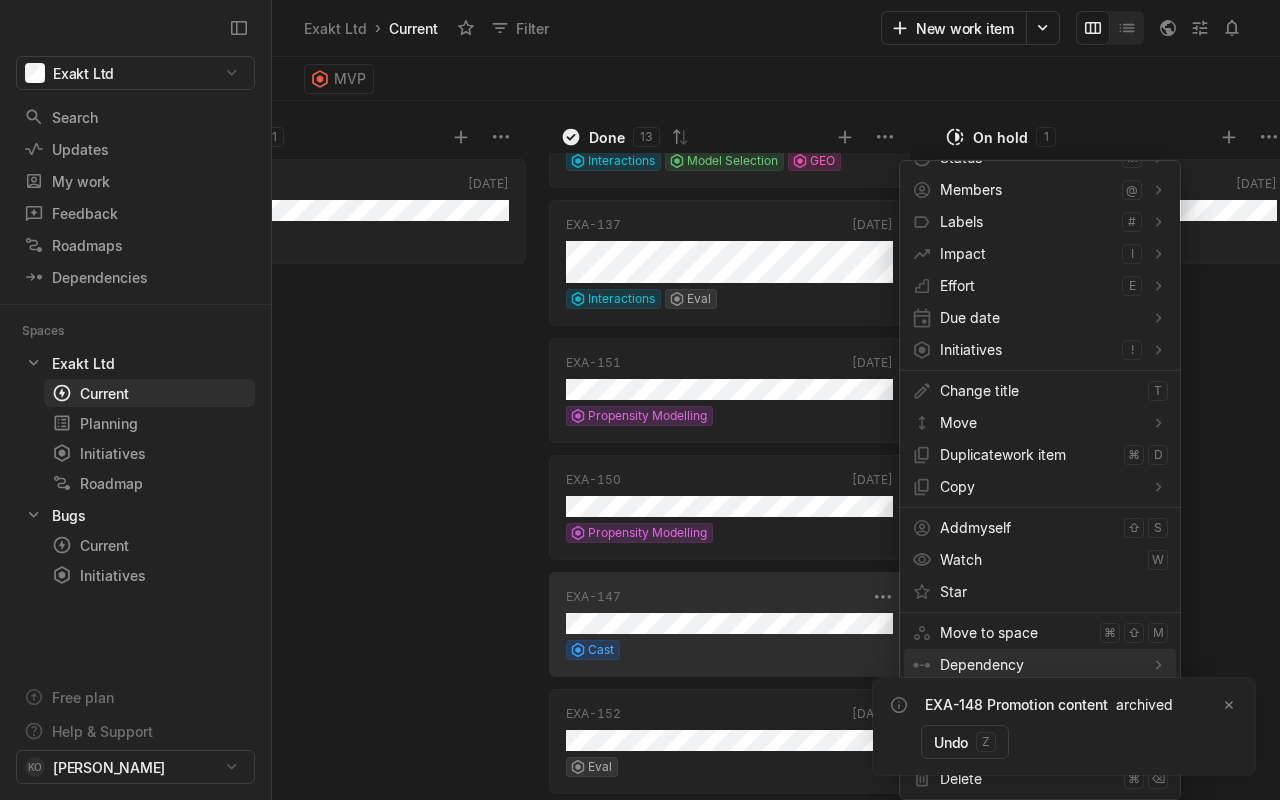 scroll, scrollTop: 19, scrollLeft: 0, axis: vertical 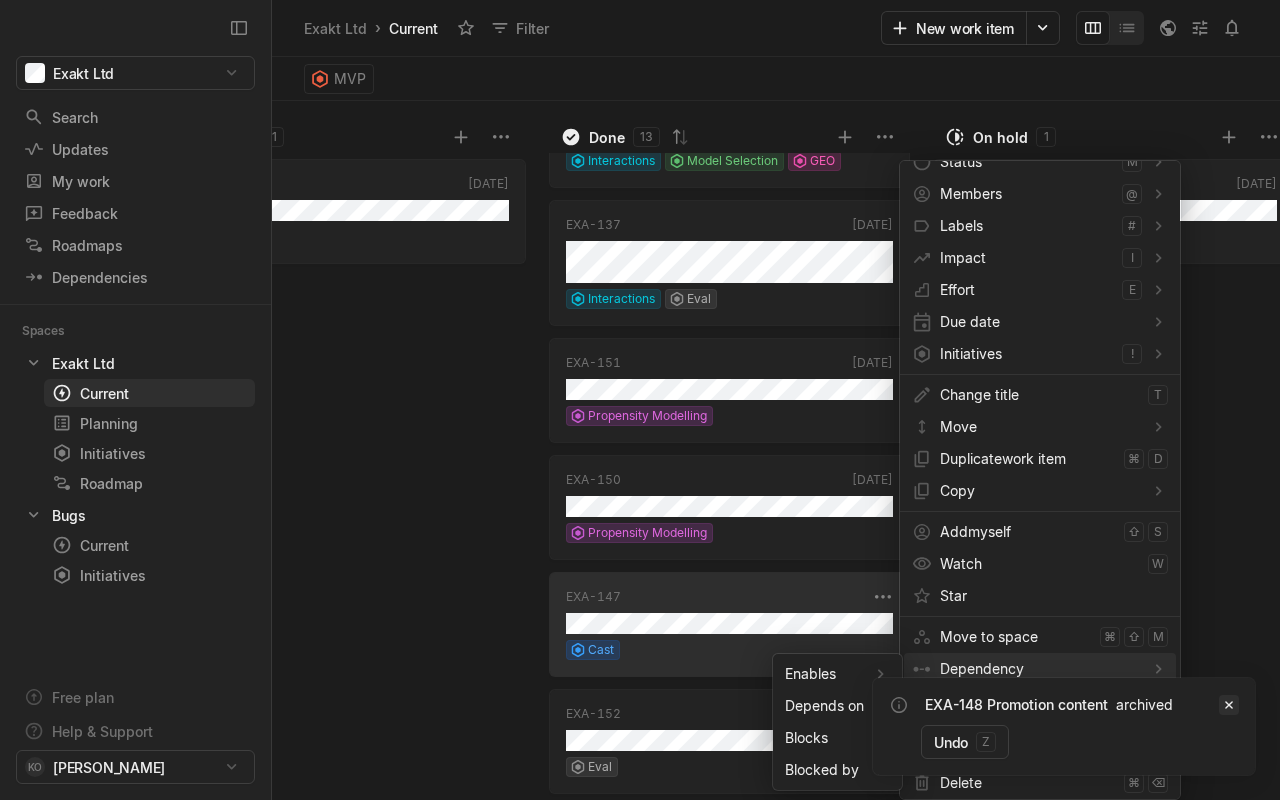 click at bounding box center [1229, 705] 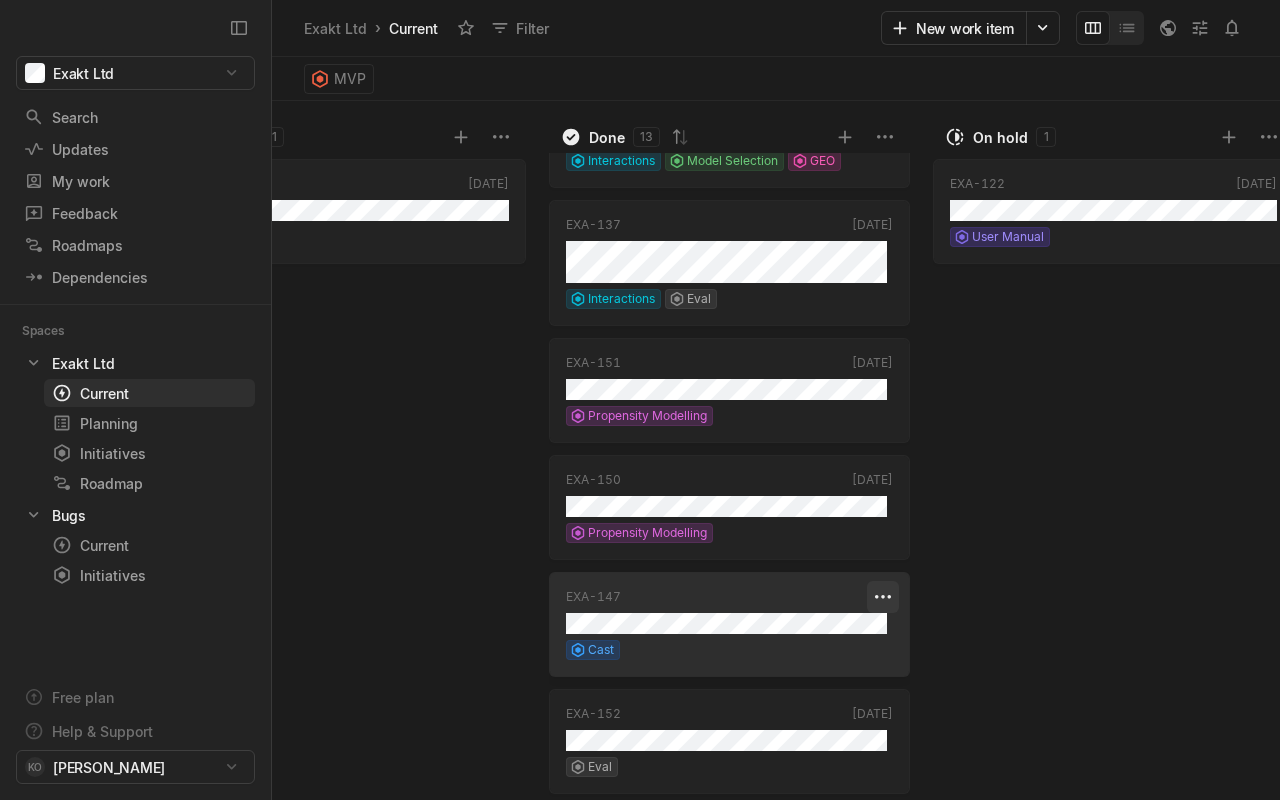 click on "Exakt Ltd Search / Updates g then u My work = Feedback g then f Roadmaps g then ⇧ r Dependencies g then - Spaces Exakt Ltd 1 Current g then c Planning g then p Initiatives g then i Roadmap Bugs 2 Current g then c Initiatives g then i Free plan Help & Support KO [PERSON_NAME] Exakt Ltd › Current Filter New work item MVP Todo 10 EXA-172 [DATE] Deployments 21 / 41 EXA-179 [DATE] Simulations 31 / 36 EXA-178 [DATE] Simulations EXA-177 [DATE] Simulations EXA-176 [DATE] Simulations EXA-175 [DATE] Simulations EXA-174 [DATE] Simulations EXA-140 Dec '24 MVP EXA-145 [DATE] [PERSON_NAME] EXA-98 [DATE] Model Editor Impprovement S L 0 / 1 In progress 0  Add  work item Testing 1 EXA-157 [DATE] MVP Done 13 EXA-146 [DATE] Cast EXA-155 [DATE] Interactions Model Selection GEO EXA-137 [DATE] Interactions Eval EXA-151 [DATE] Propensity Modelling EXA-150 [DATE] Propensity Modelling EXA-147 [DATE] Cast EXA-152 [DATE] Eval On hold 1 EXA-122 [DATE] User Manual" at bounding box center (640, 400) 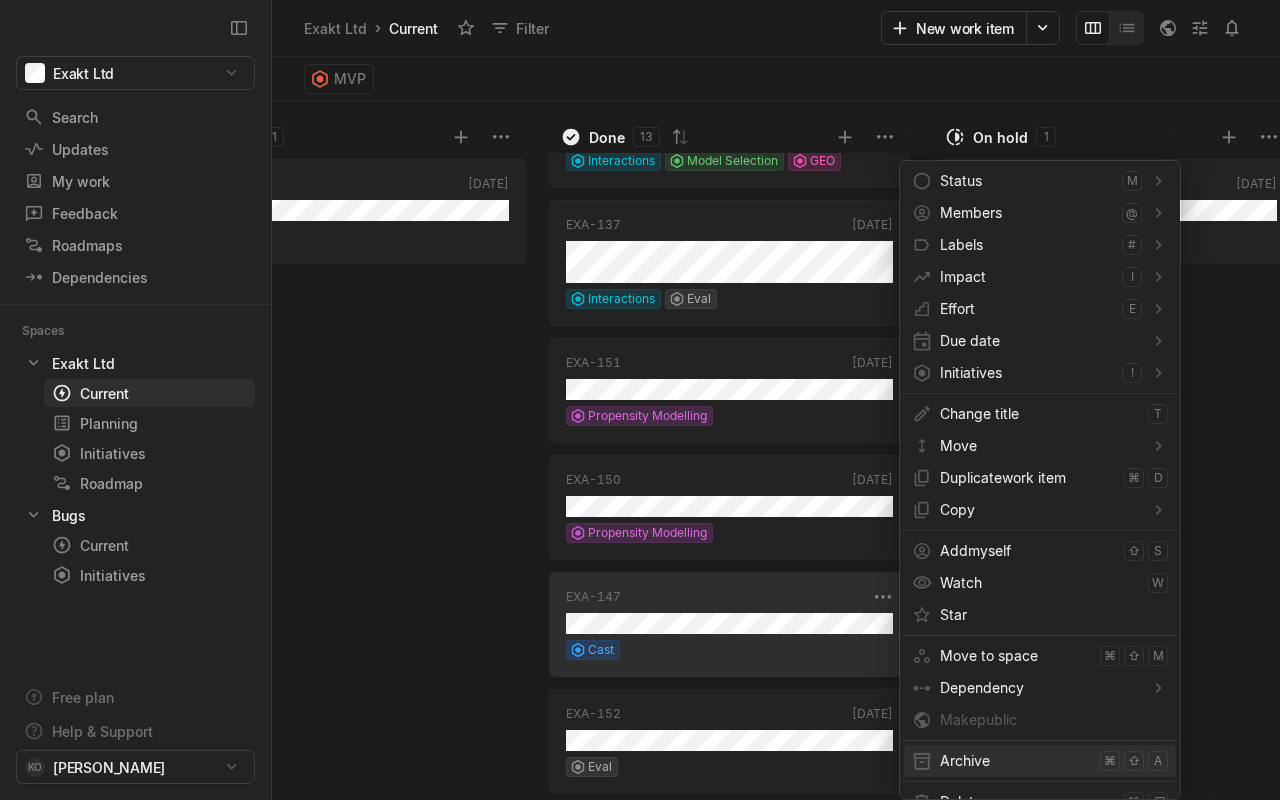 click on "Archive" at bounding box center [1016, 761] 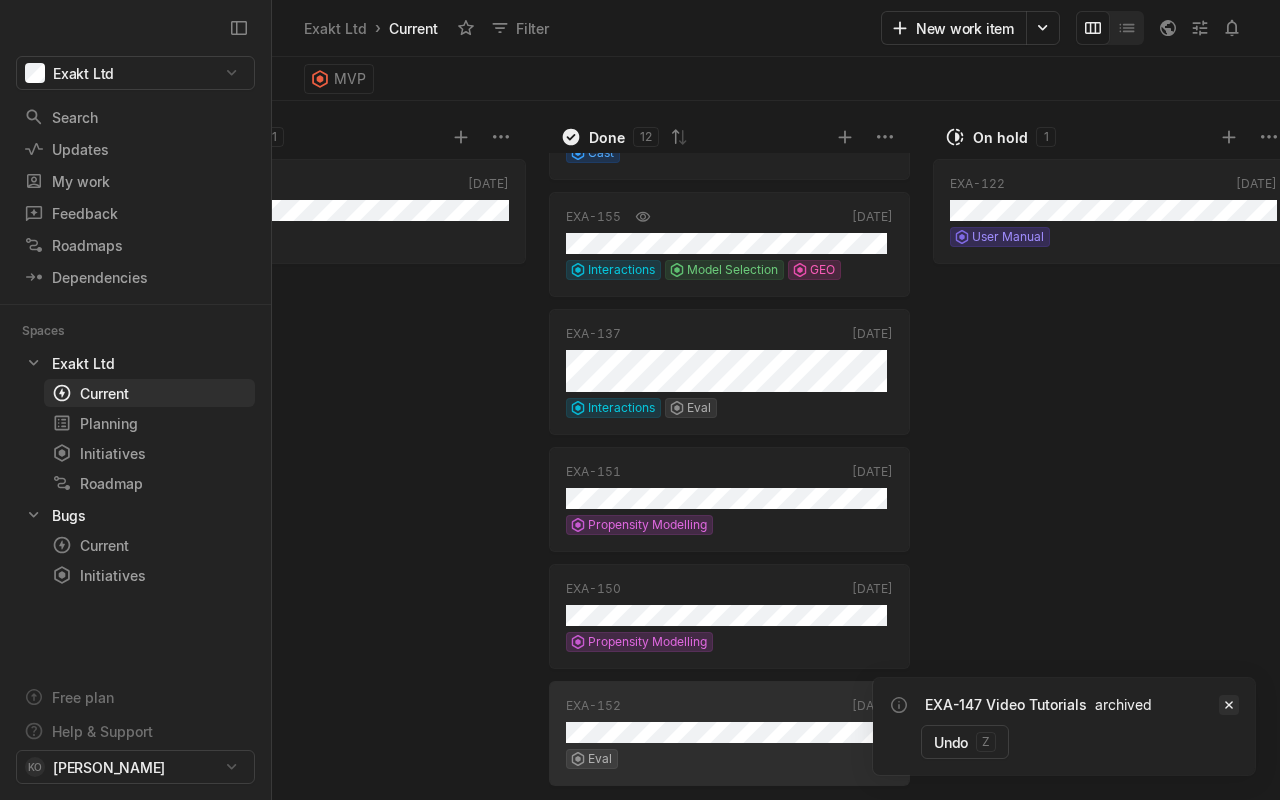 click 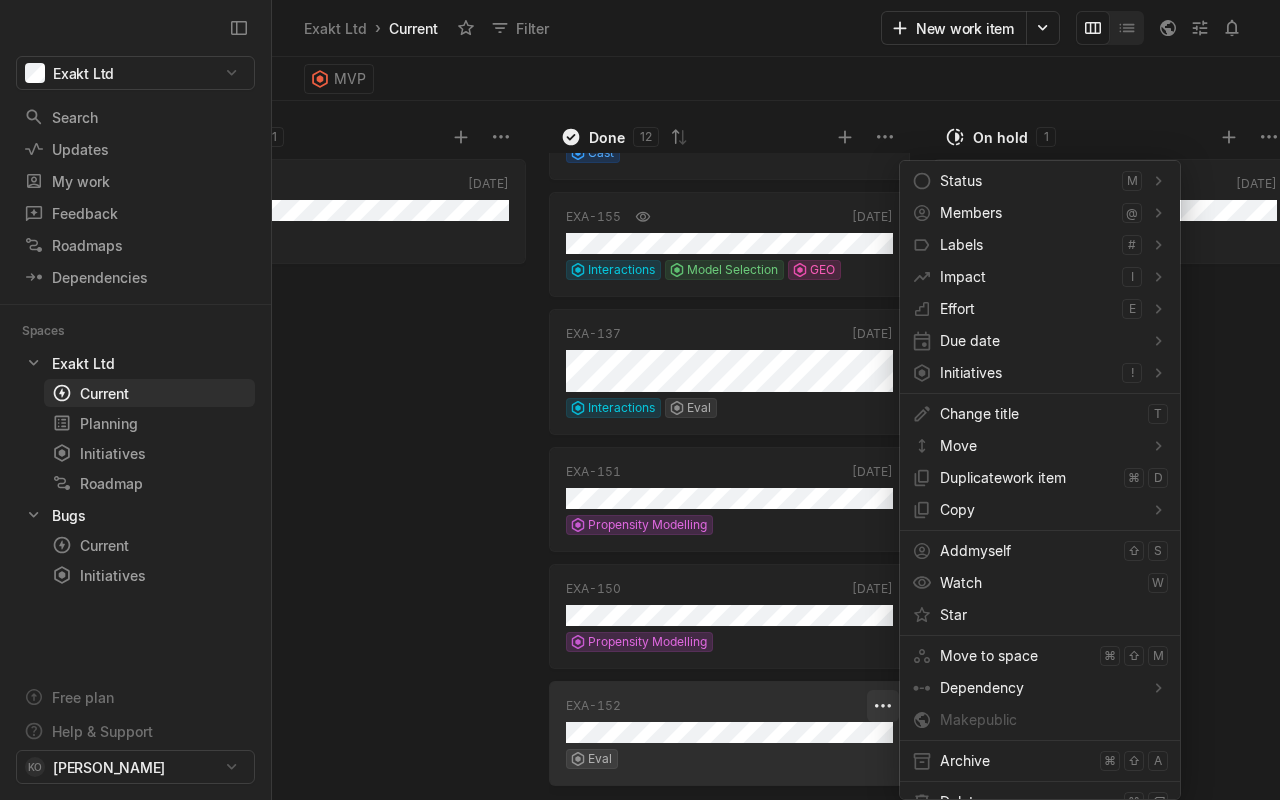 click on "Exakt Ltd Search / Updates g then u My work = Feedback g then f Roadmaps g then ⇧ r Dependencies g then - Spaces Exakt Ltd 1 Current g then c Planning g then p Initiatives g then i Roadmap Bugs 2 Current g then c Initiatives g then i Free plan Help & Support KO [PERSON_NAME] Exakt Ltd › Current Filter New work item MVP Todo 10 EXA-172 [DATE] Deployments 21 / 41 EXA-179 [DATE] Simulations 31 / 36 EXA-178 [DATE] Simulations EXA-177 [DATE] Simulations EXA-176 [DATE] Simulations EXA-175 [DATE] Simulations EXA-174 [DATE] Simulations EXA-140 Dec '24 MVP EXA-145 [DATE] [PERSON_NAME] EXA-98 [DATE] Model Editor Impprovement S L 0 / 1 In progress 0  Add  work item Testing 1 EXA-157 [DATE] MVP Done 12 EXA-163 [DATE] Simulations Feature EXA-168 Now 8 / 10 EXA-156 [DATE] EXA-162 [DATE] Simulations Bug EXA-167 [DATE] Simulations Bug 71 / 72 EXA-158 [DATE] GEO EXA-146 [DATE] Cast EXA-155 [DATE] Interactions Model Selection GEO EXA-137 [DATE] Interactions Eval EXA-151 [DATE] Propensity Modelling EXA-150 [DATE] Propensity Modelling Eval" at bounding box center [640, 400] 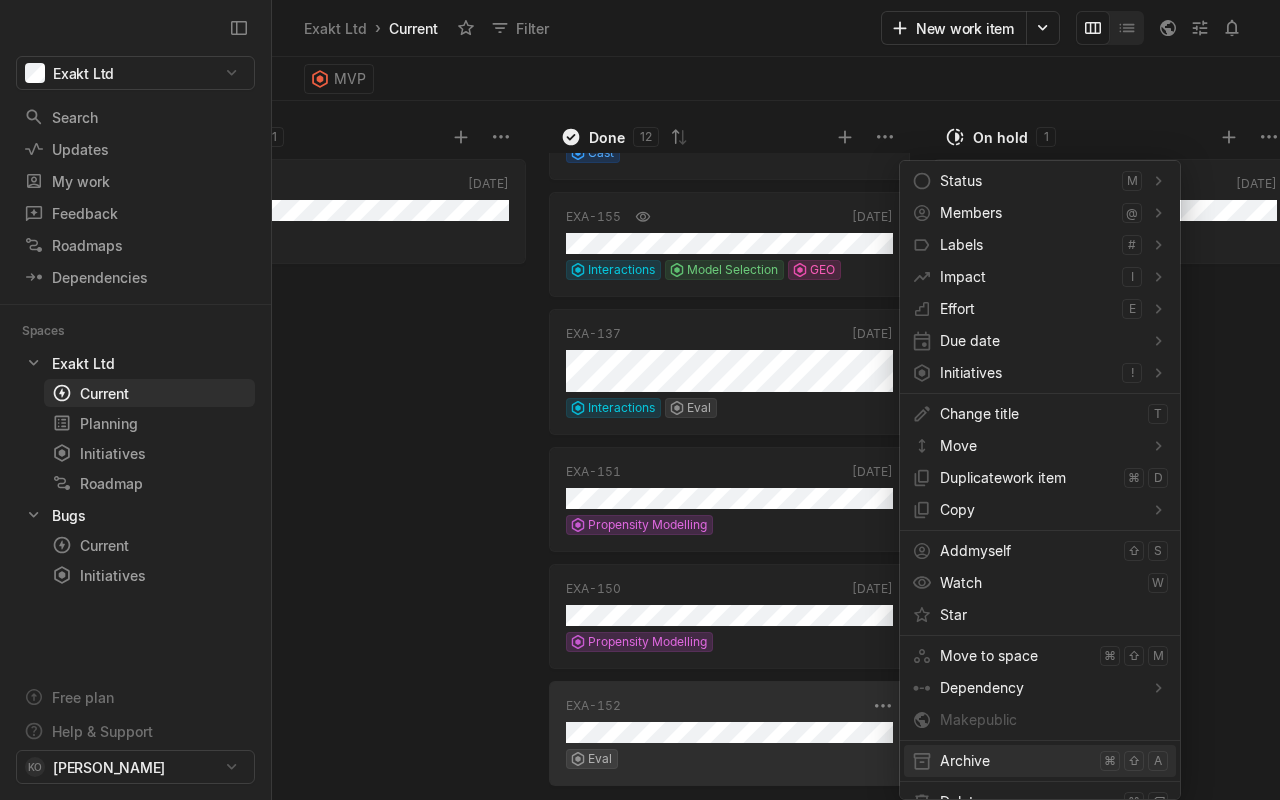 click on "Archive" at bounding box center (1016, 761) 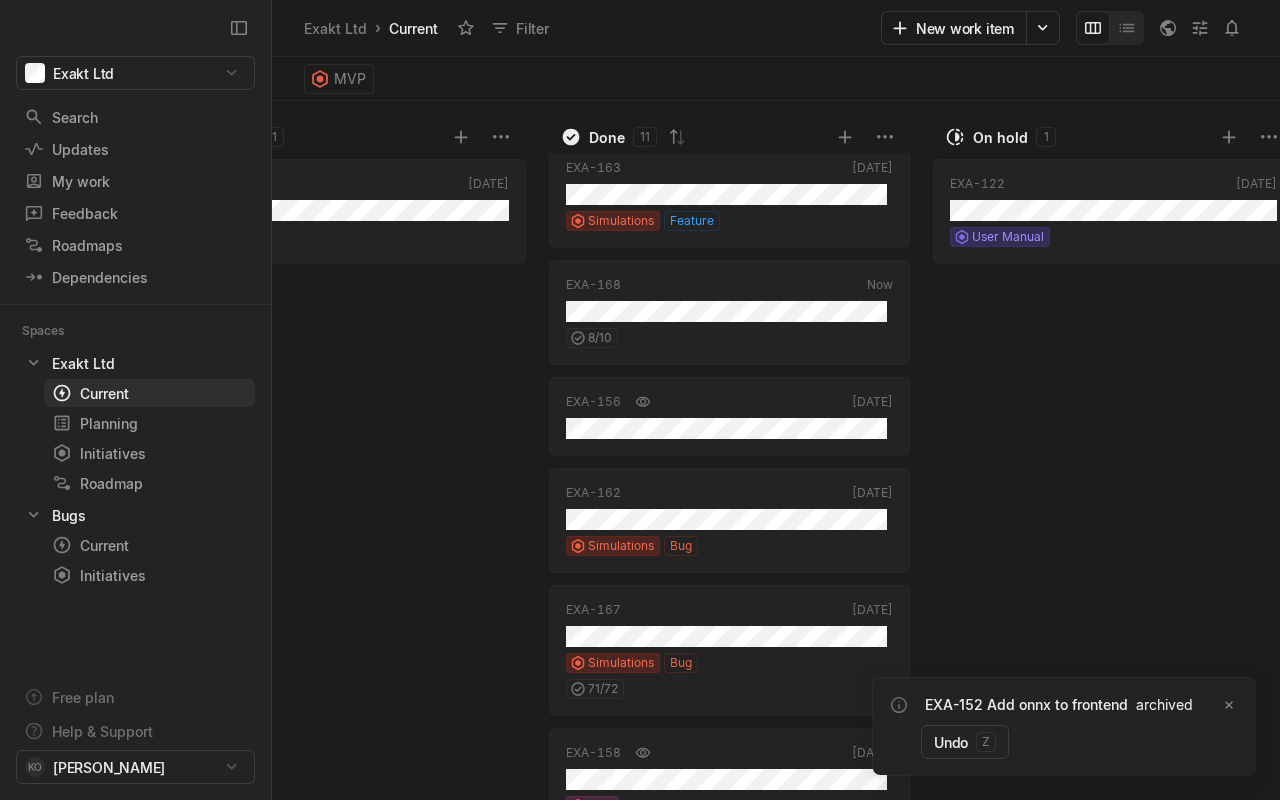 scroll, scrollTop: 0, scrollLeft: 0, axis: both 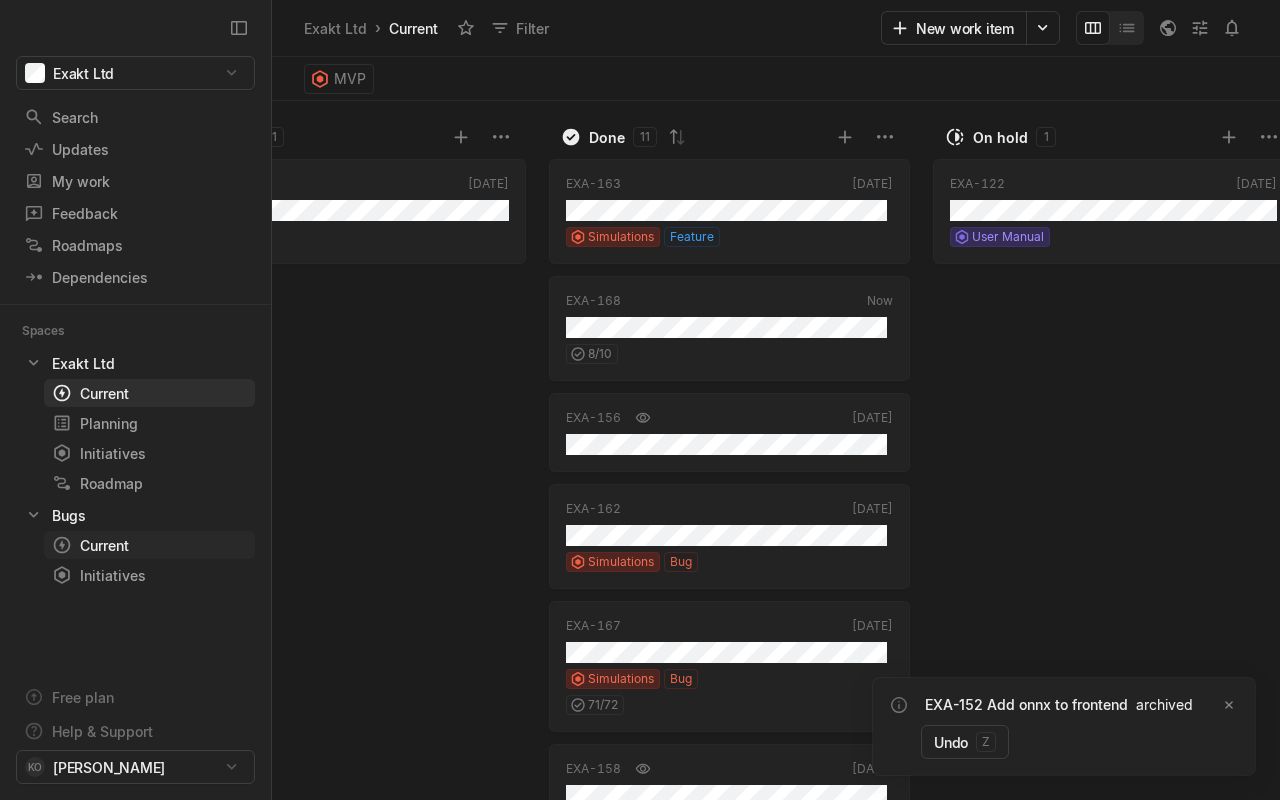 click on "Current" at bounding box center [113, 545] 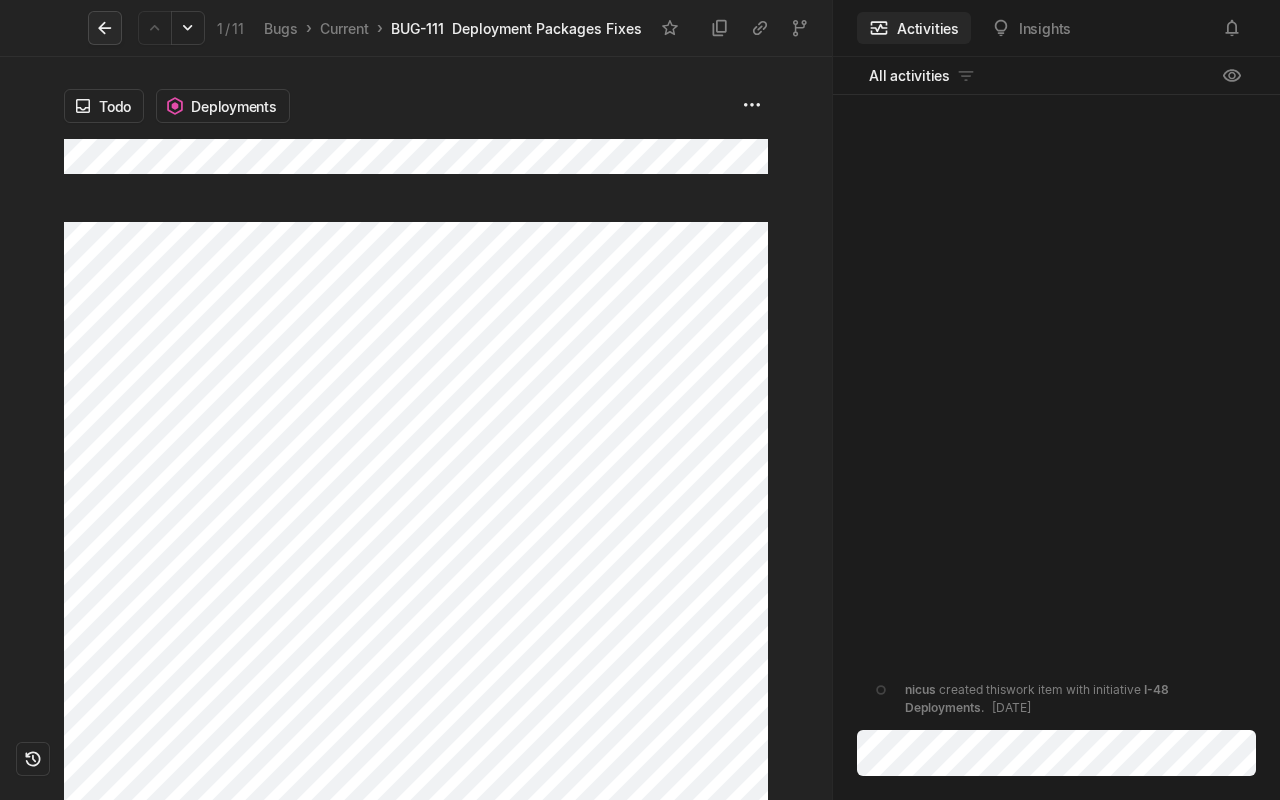 click 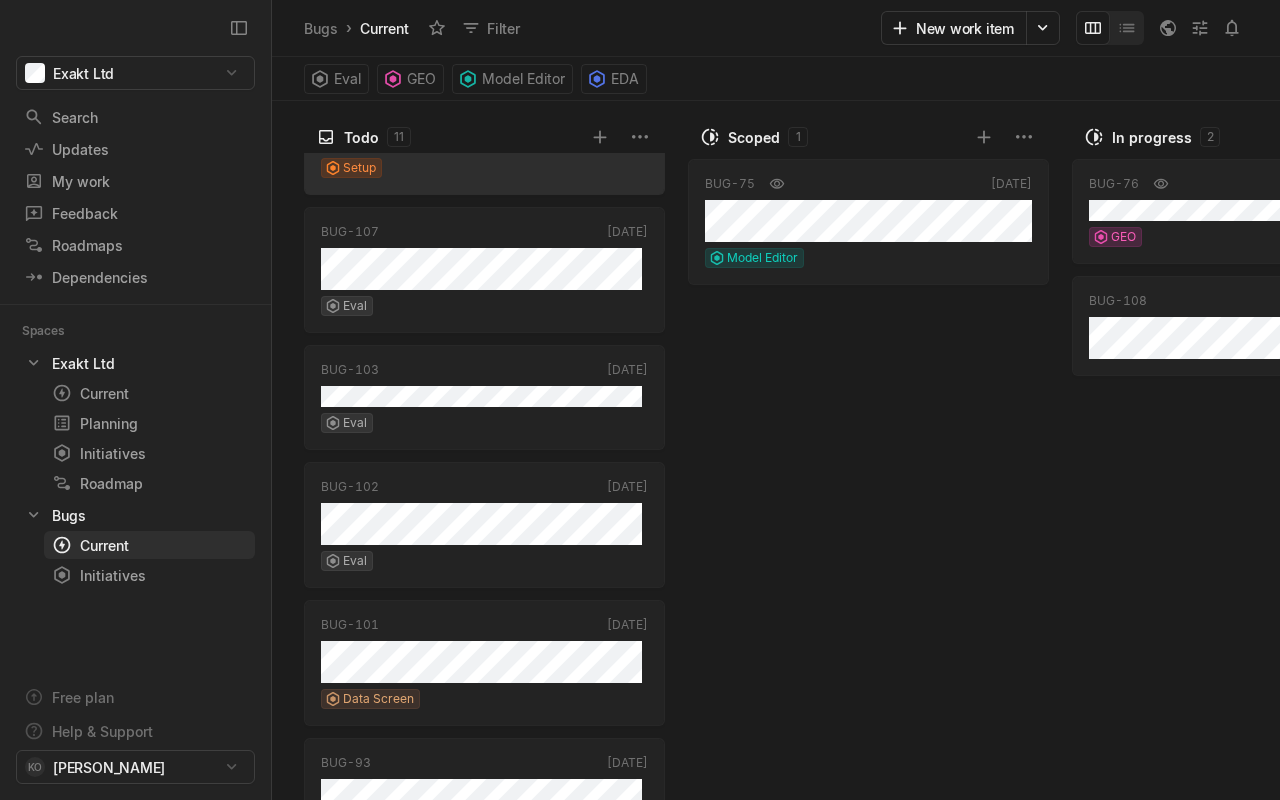 scroll, scrollTop: 321, scrollLeft: 0, axis: vertical 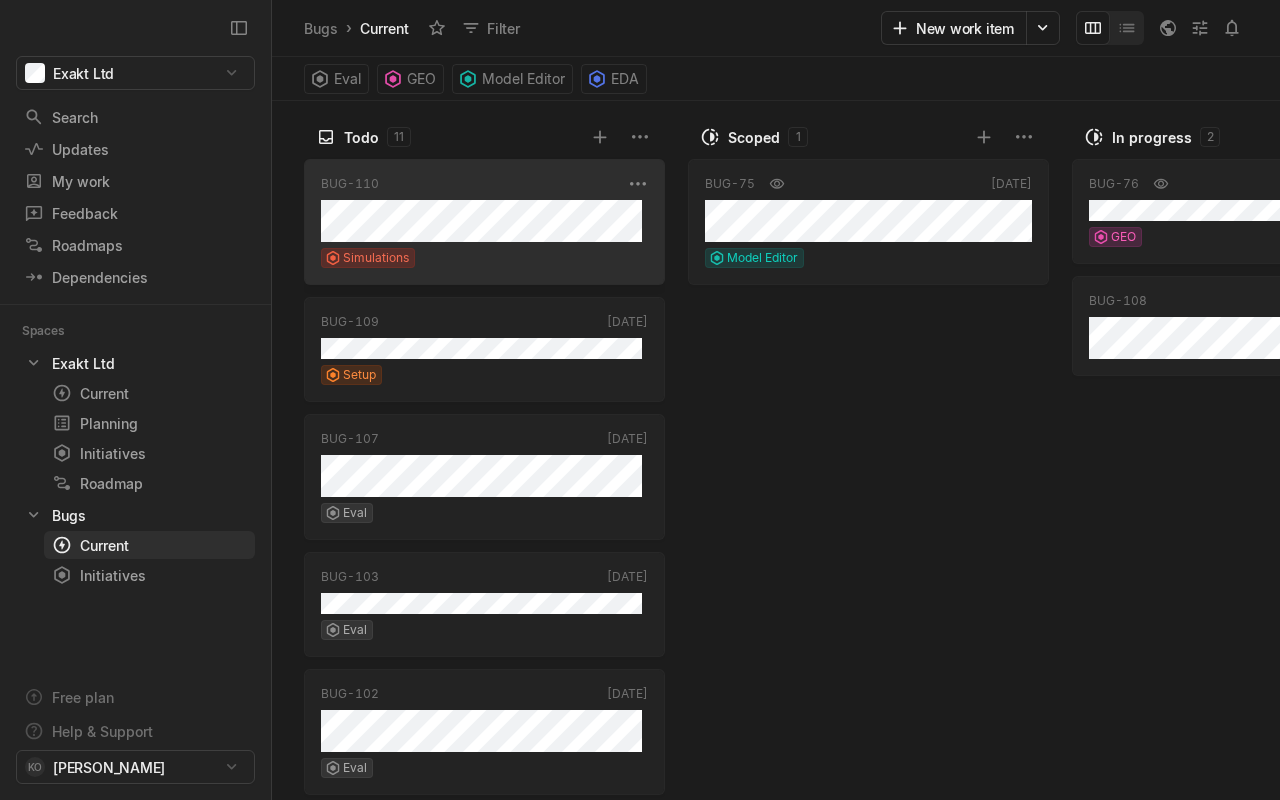 click on "BUG-110 [DATE] Simulations" at bounding box center [484, 222] 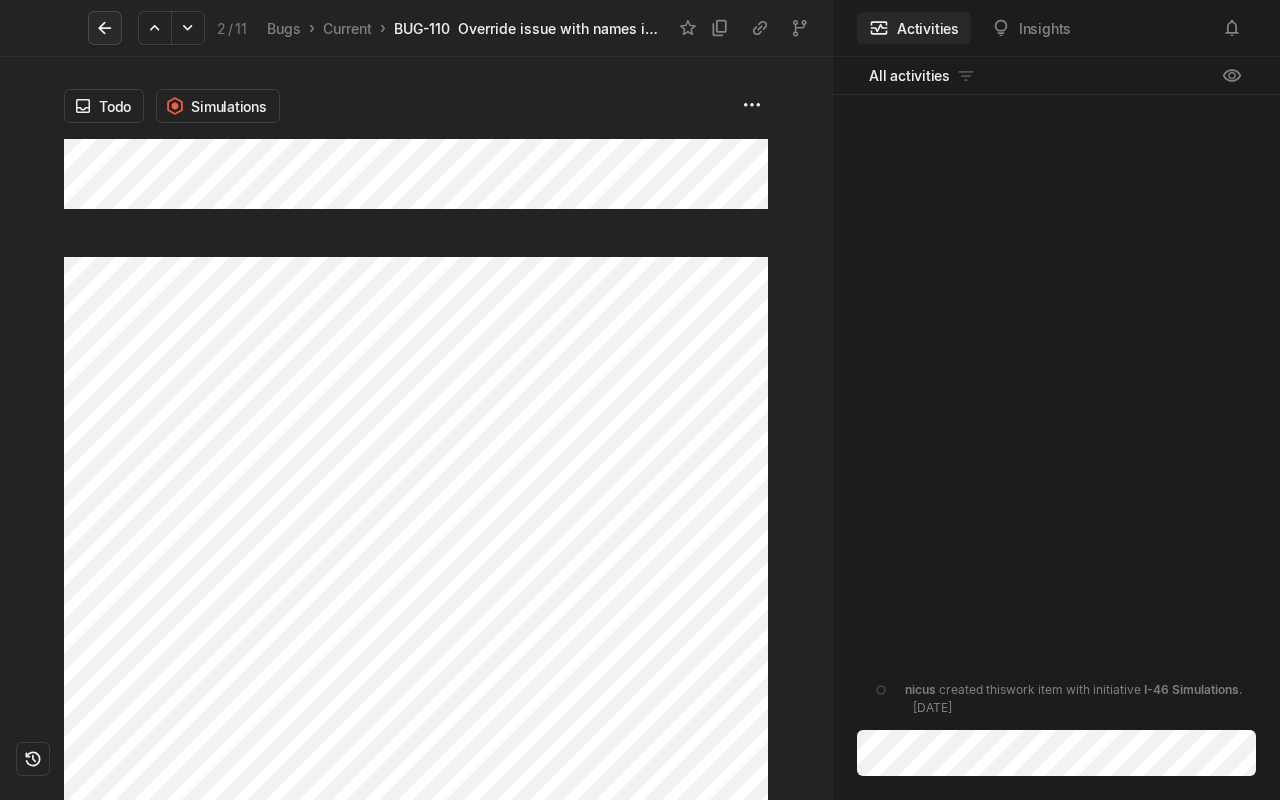click 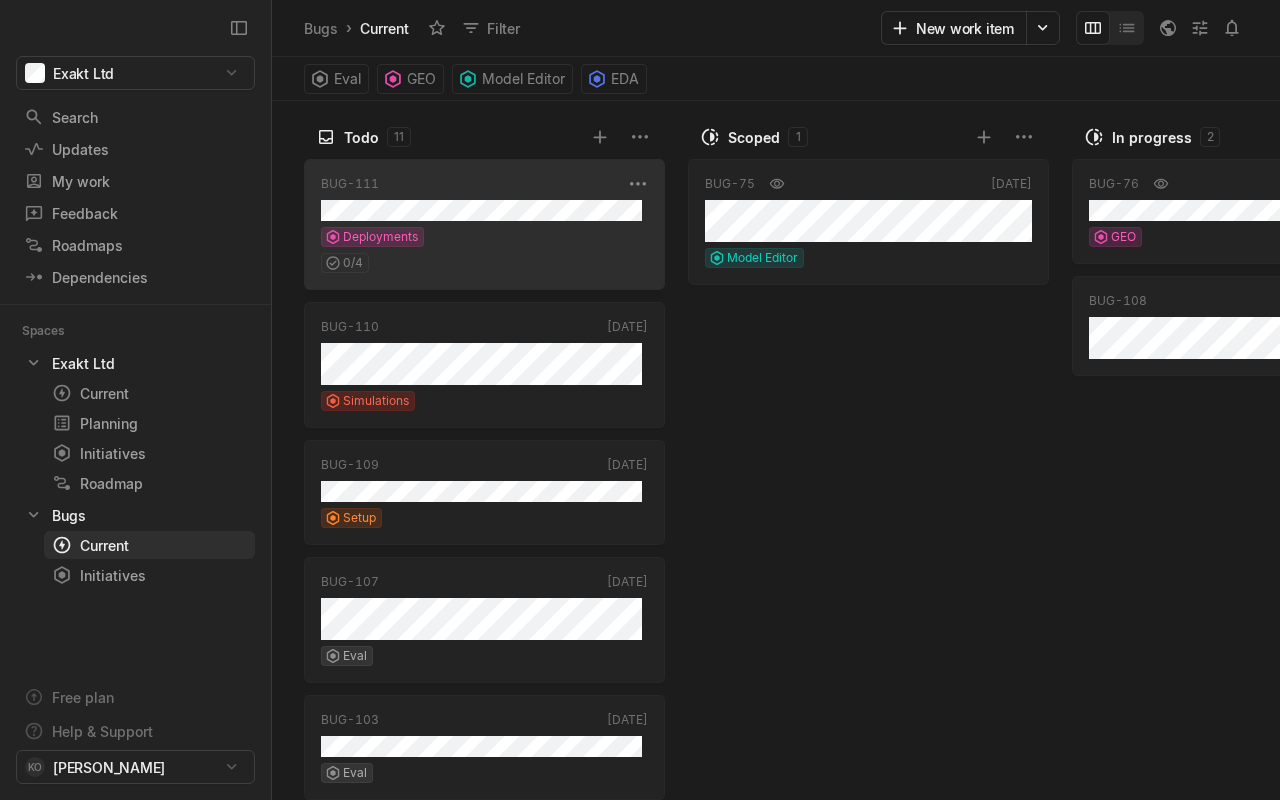 click on "0 / 4" at bounding box center (484, 260) 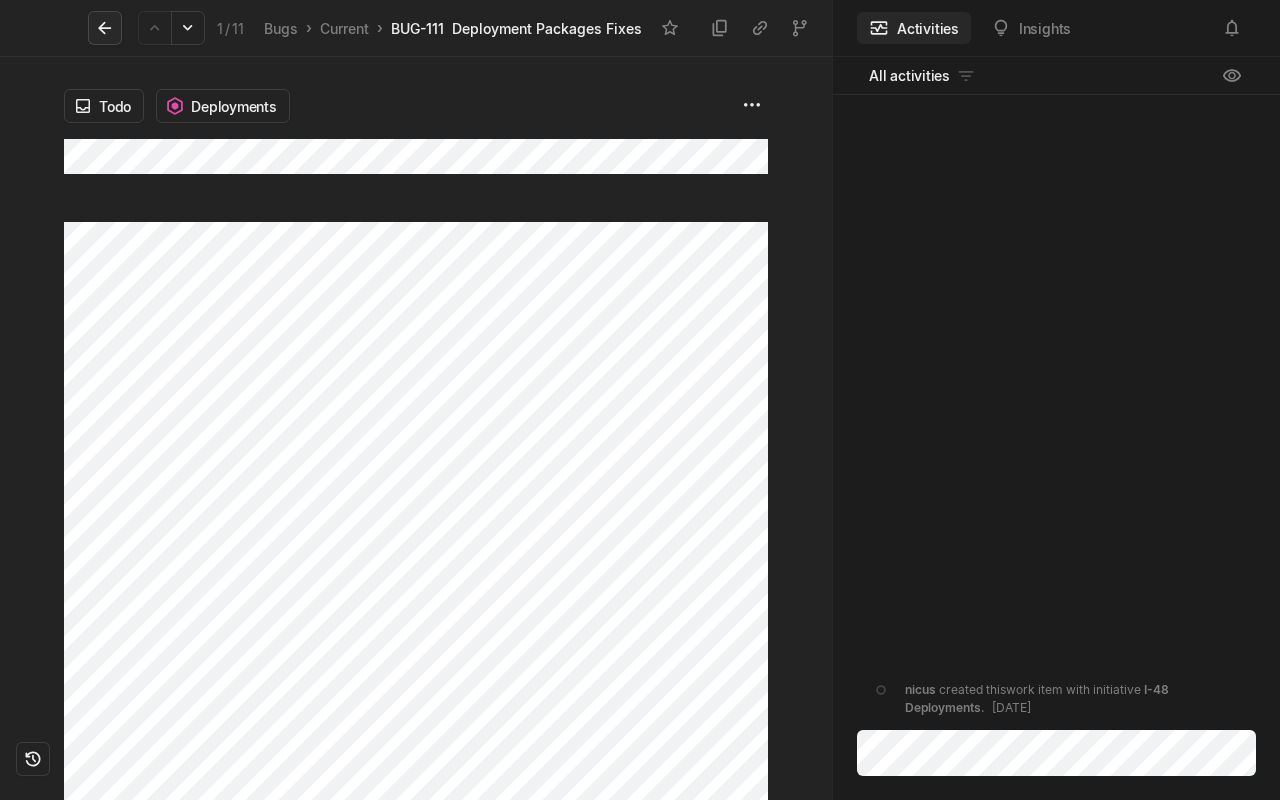 click at bounding box center [105, 28] 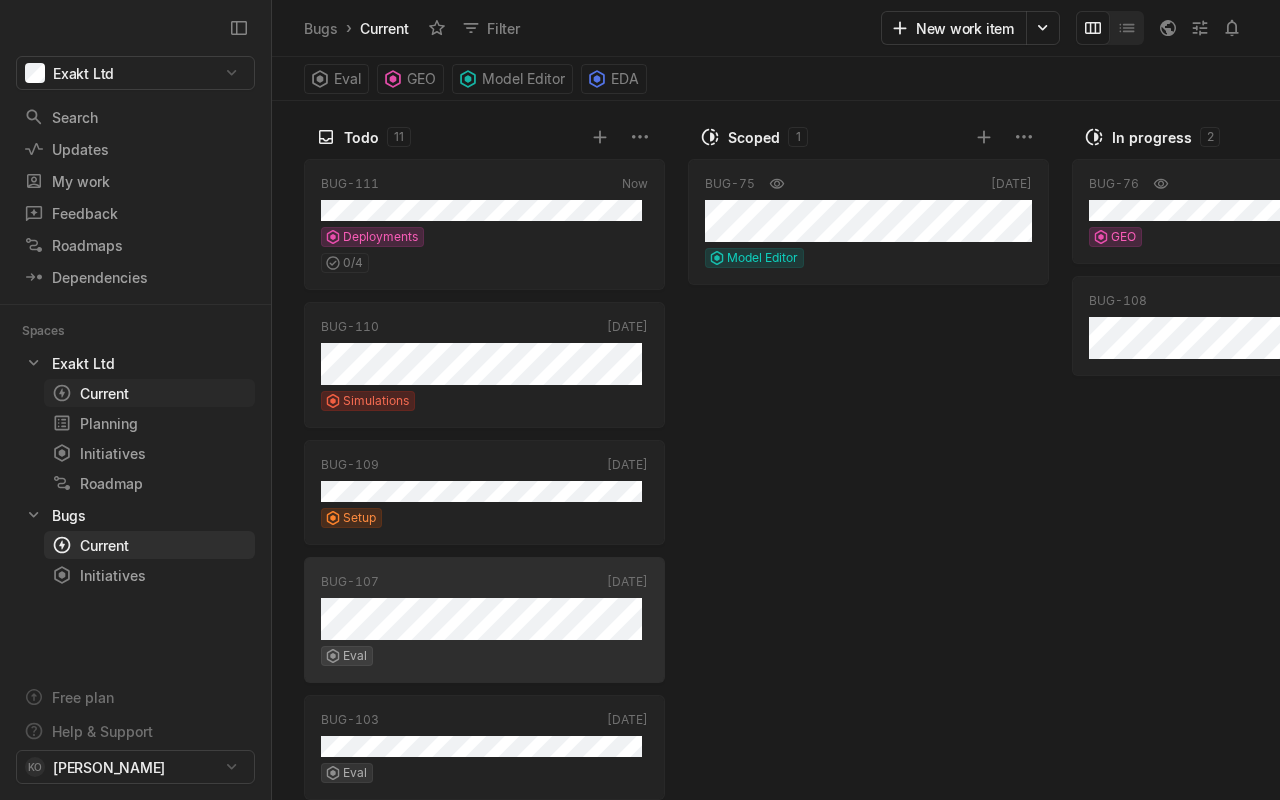click on "Current" at bounding box center [113, 393] 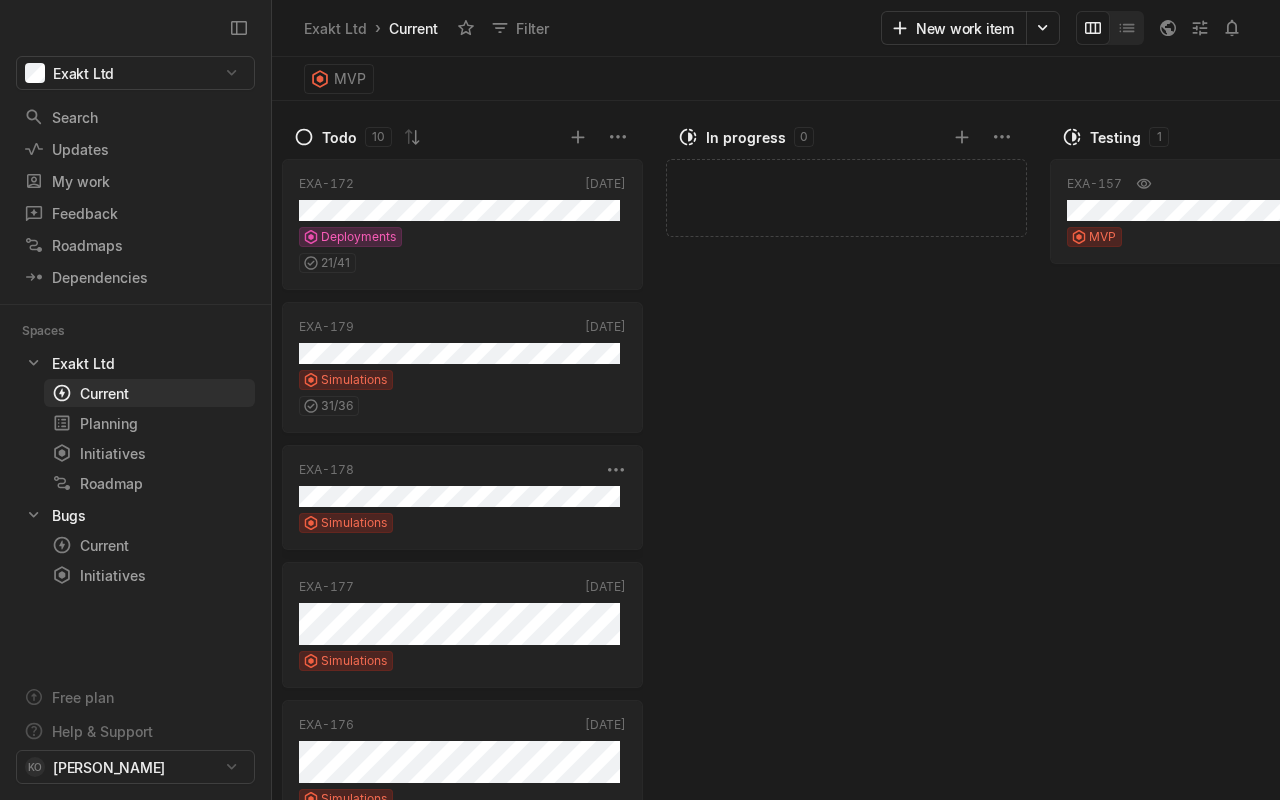 scroll, scrollTop: 0, scrollLeft: 0, axis: both 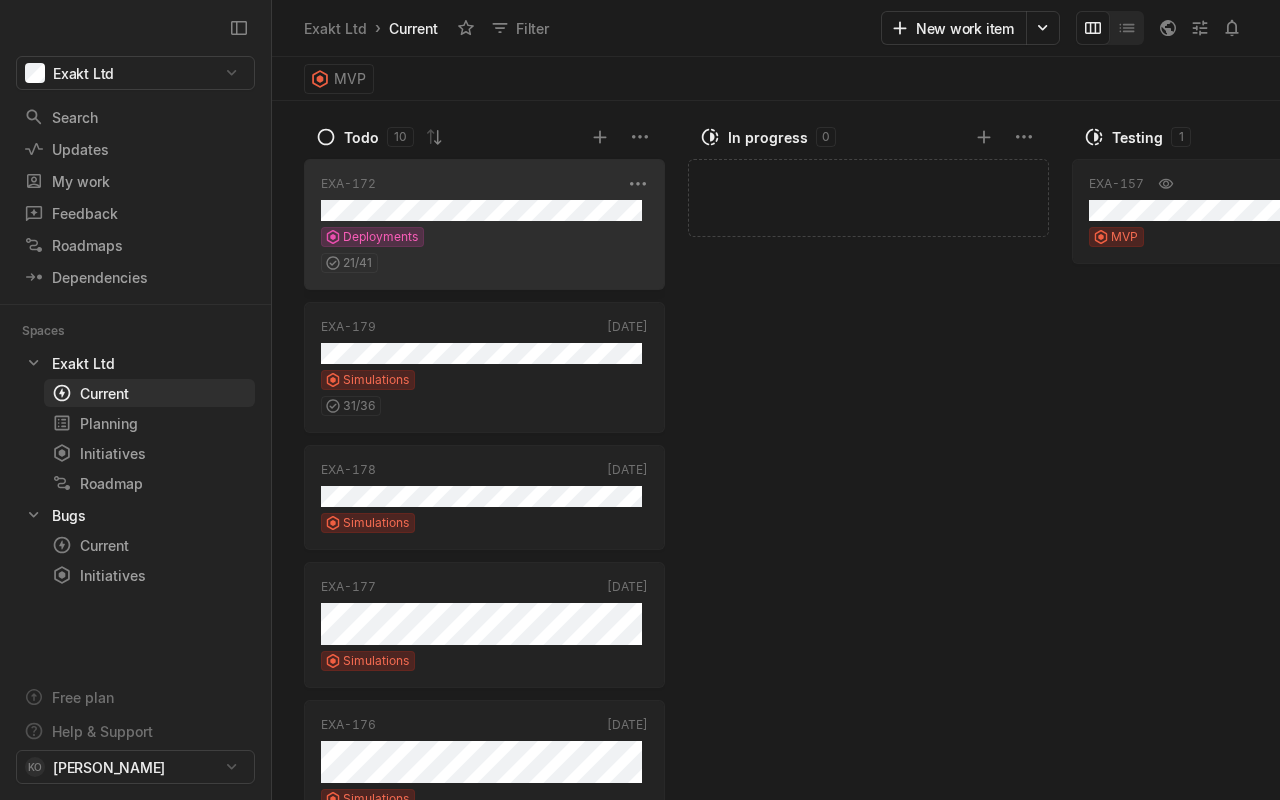 click on "Deployments" at bounding box center (484, 237) 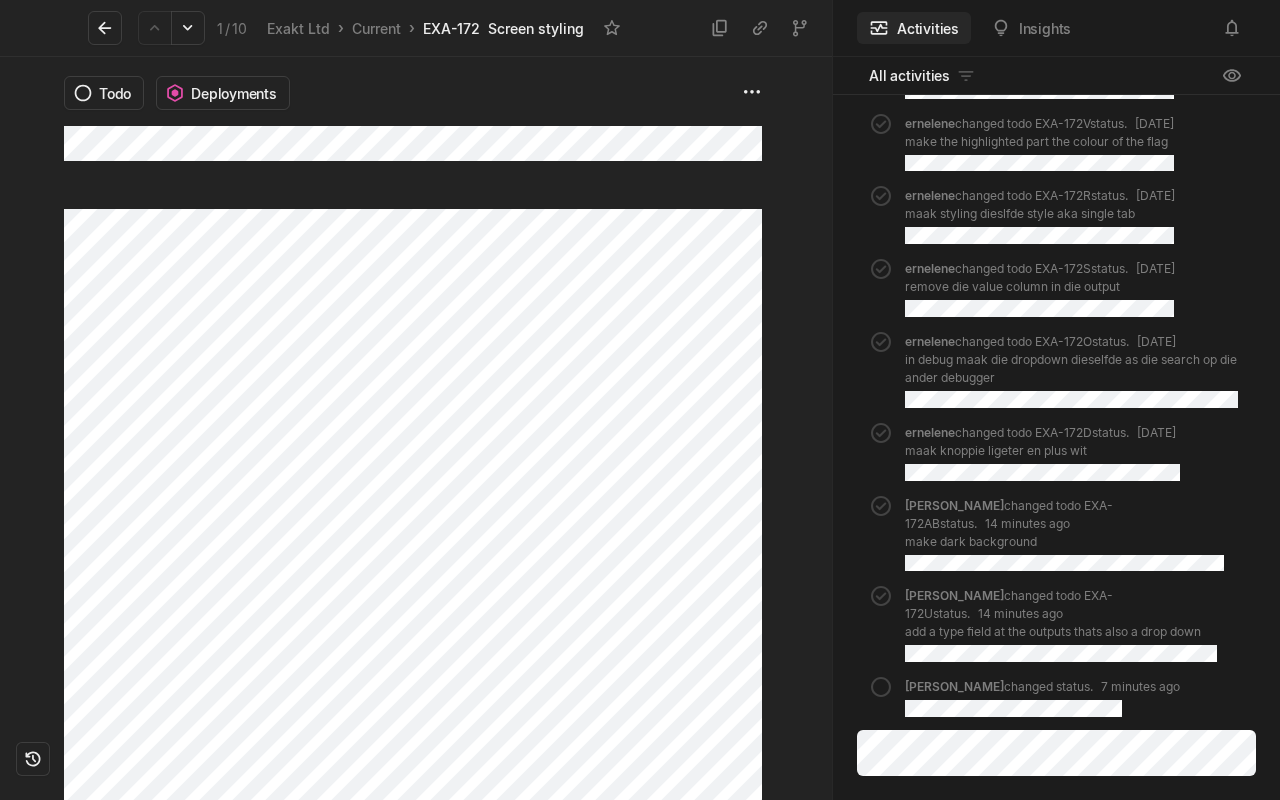 scroll, scrollTop: 0, scrollLeft: 0, axis: both 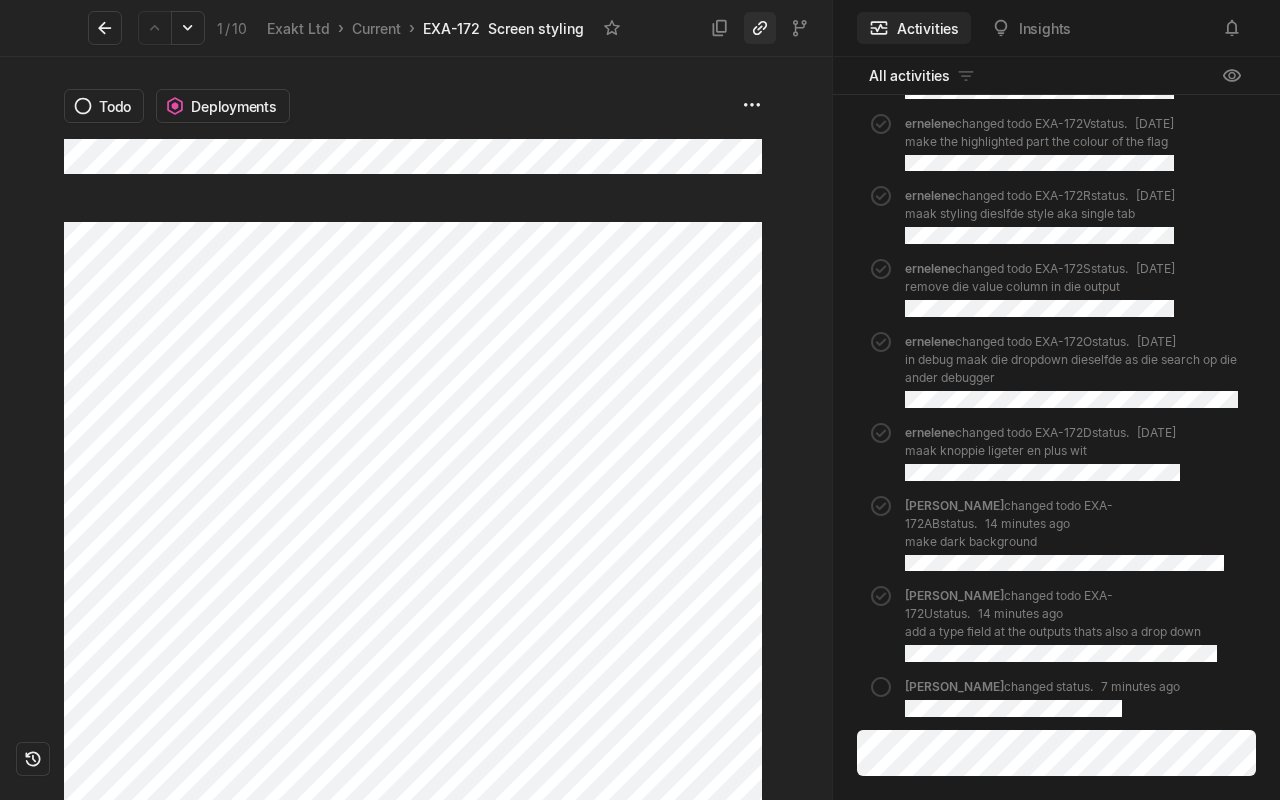 click 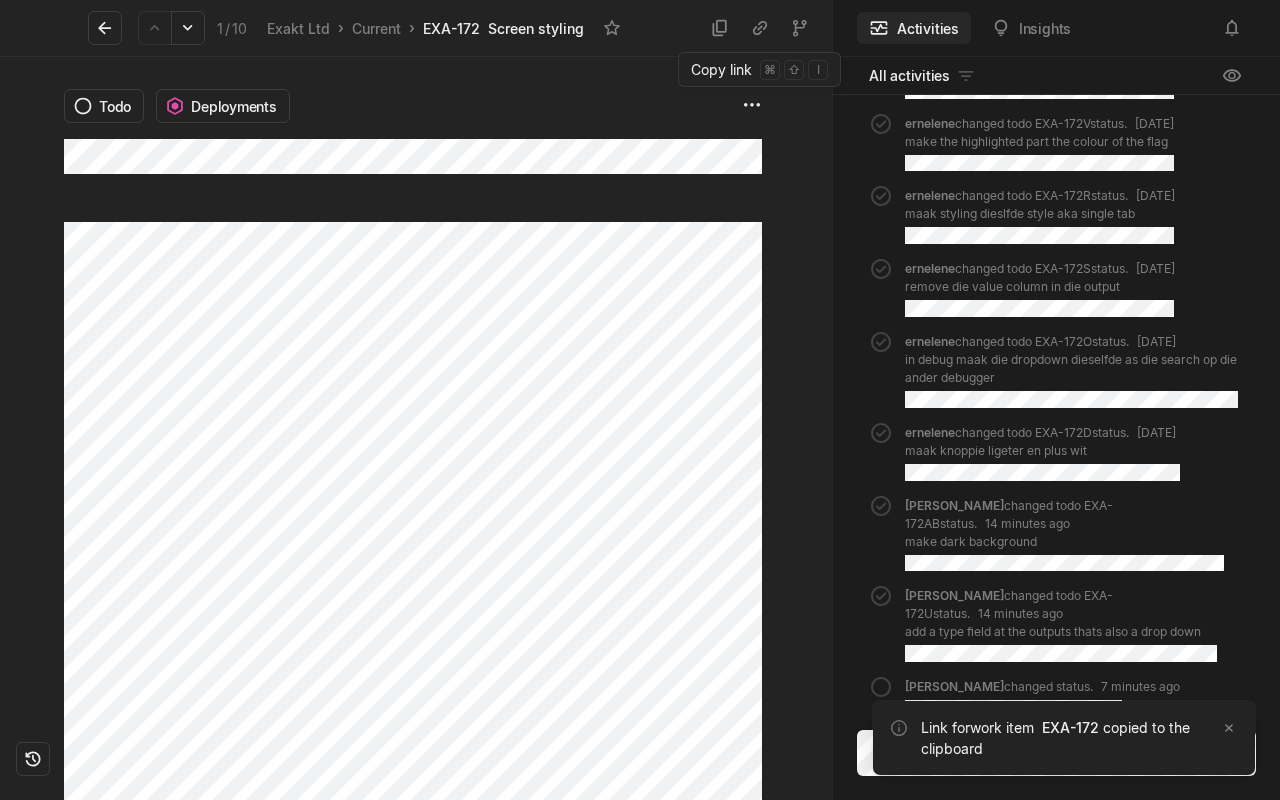 click on "Copy link ⌘ ⇧ i Copy link ⌘ ⇧ i" at bounding box center (759, 69) 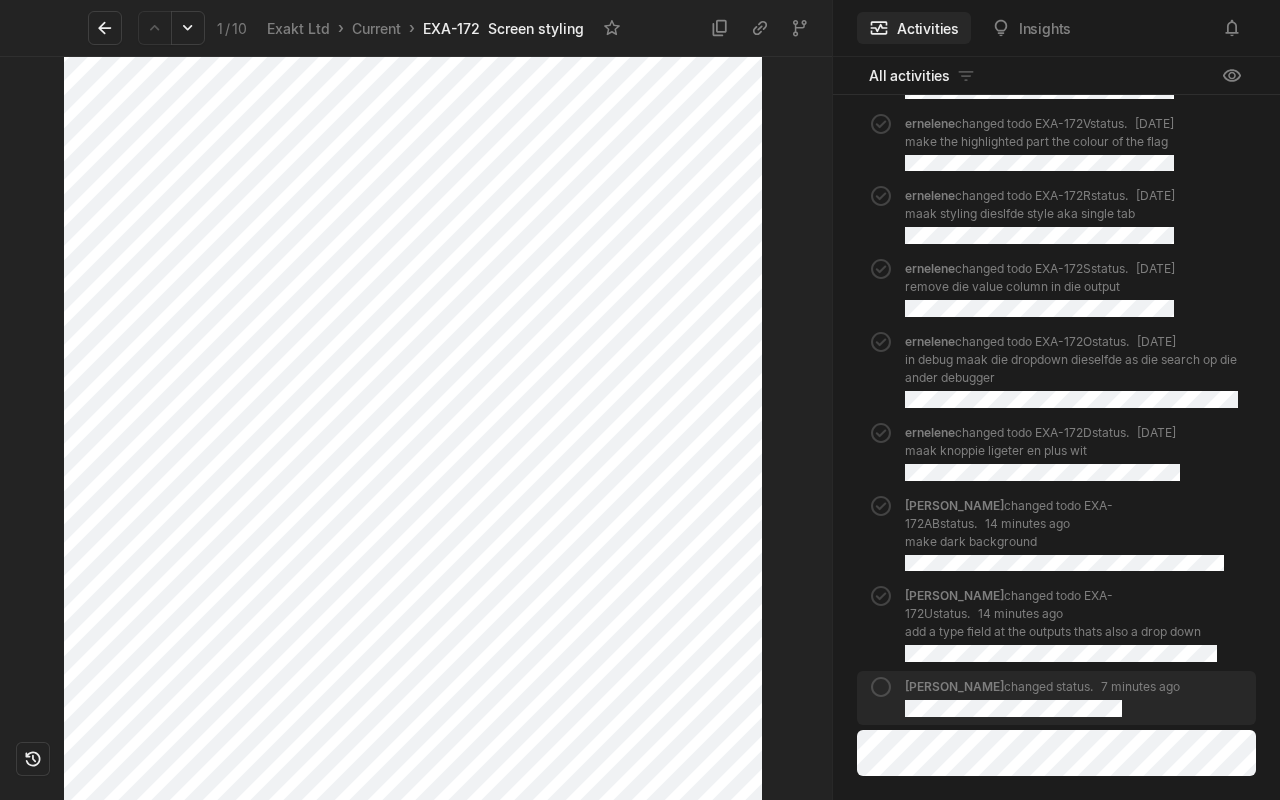 scroll, scrollTop: 2611, scrollLeft: 0, axis: vertical 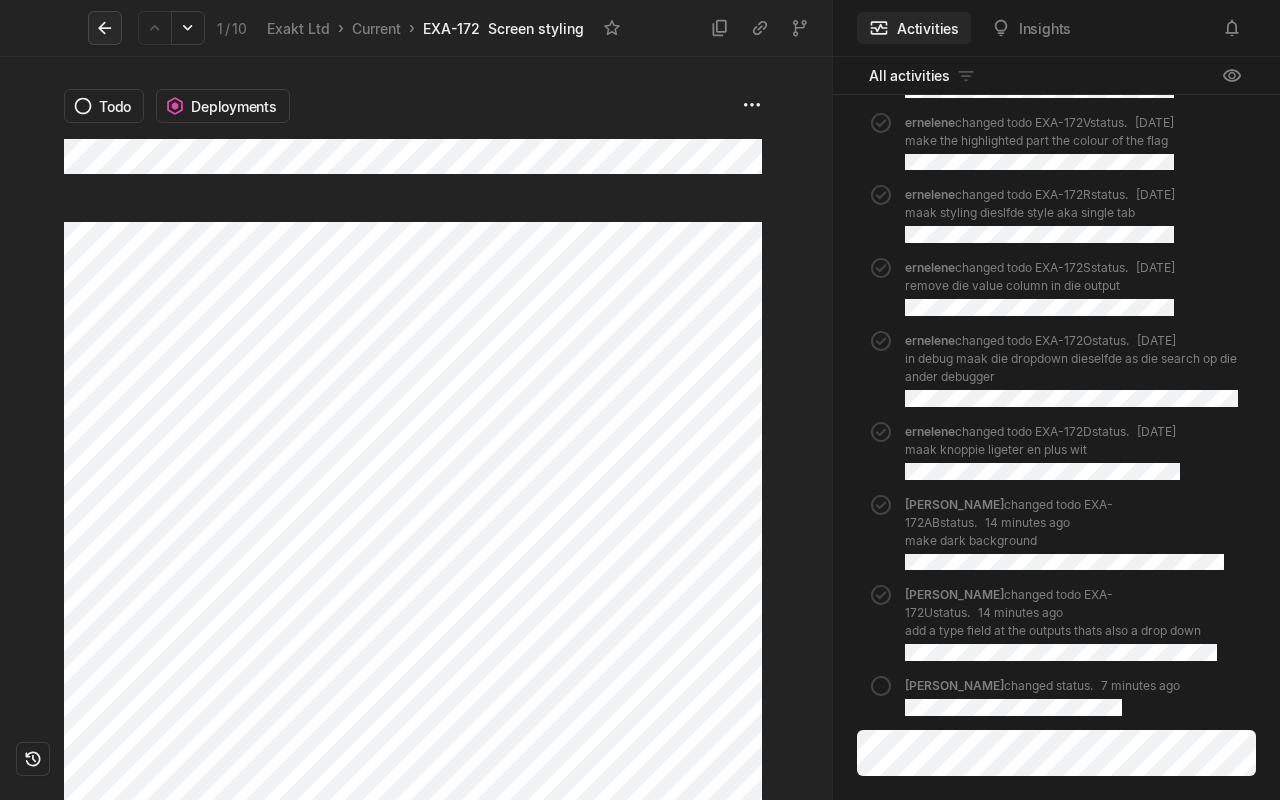 click at bounding box center (105, 28) 